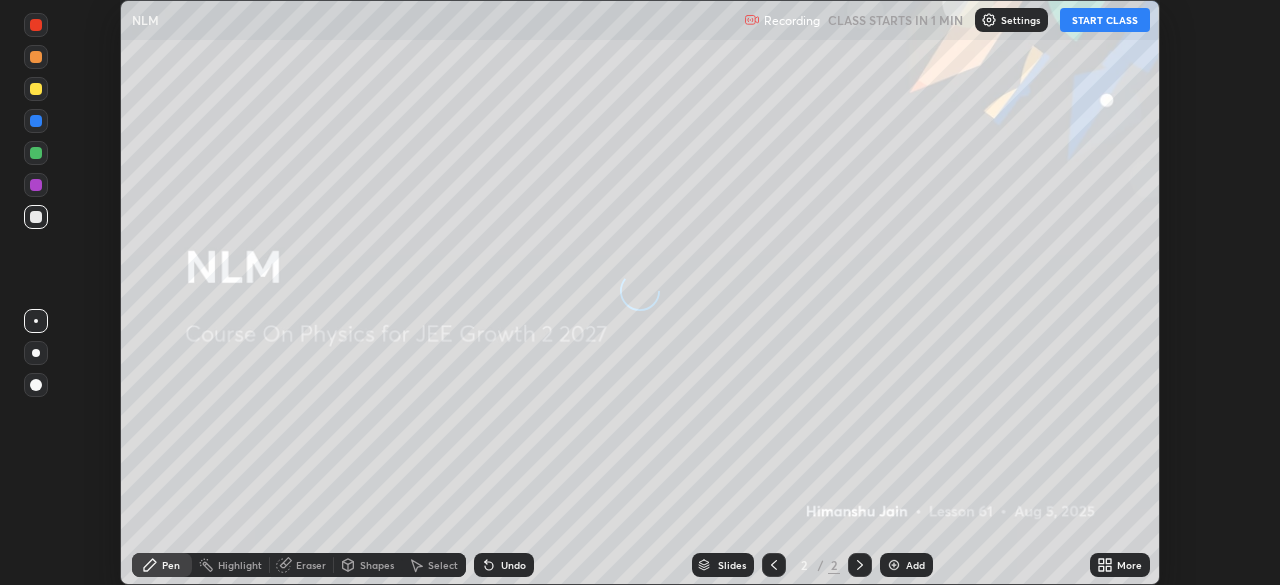 scroll, scrollTop: 0, scrollLeft: 0, axis: both 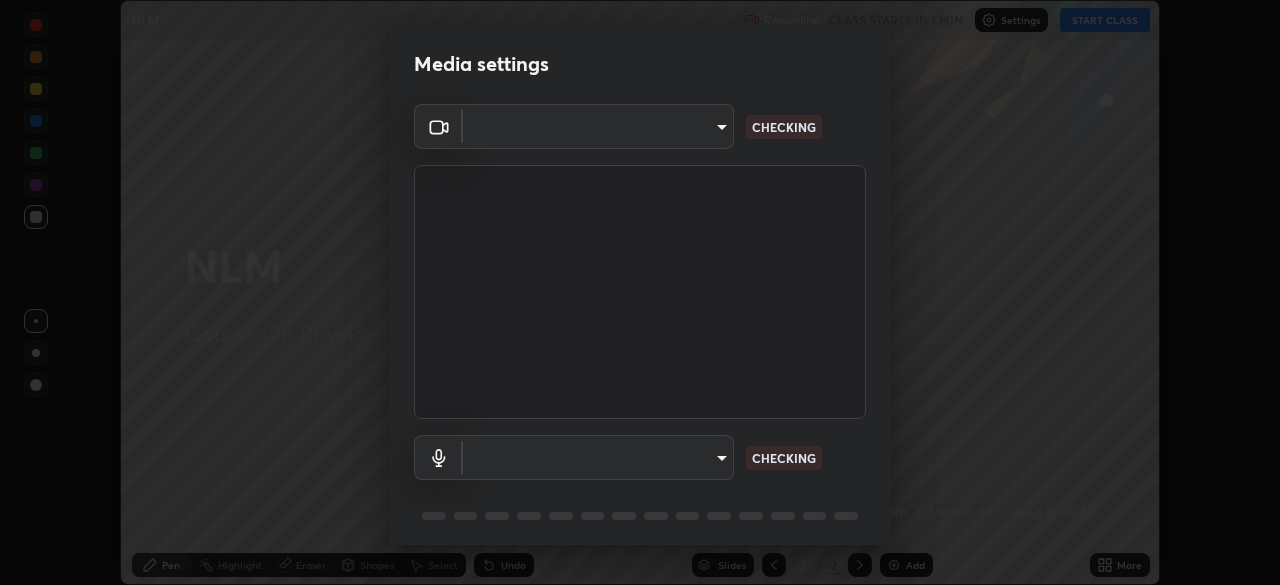 type on "[HASH]" 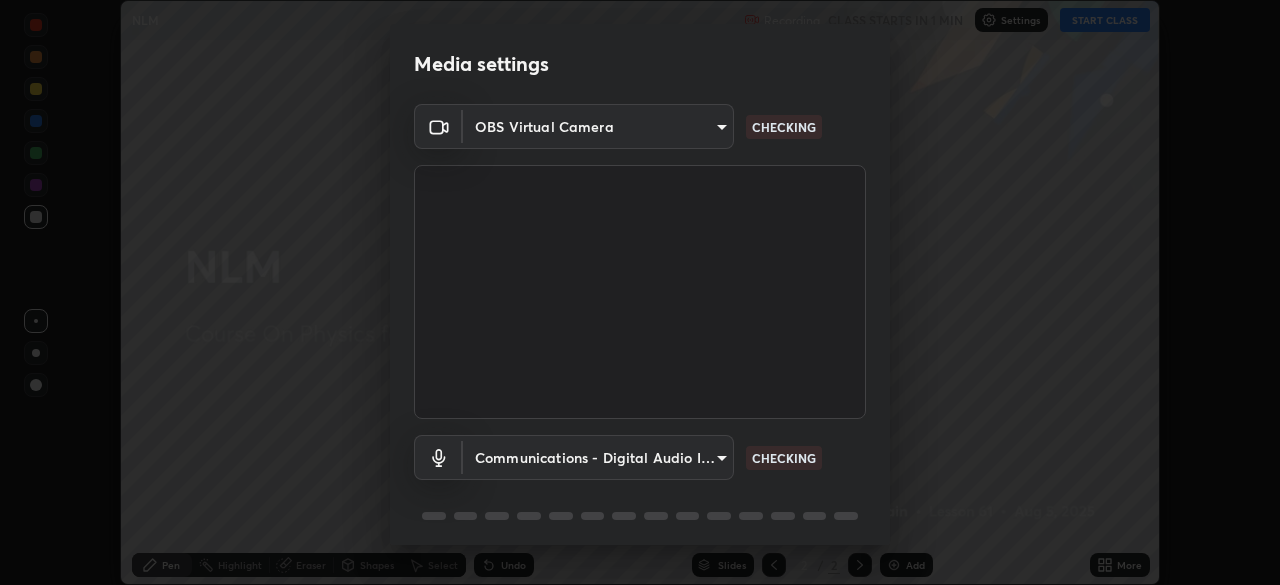 scroll, scrollTop: 71, scrollLeft: 0, axis: vertical 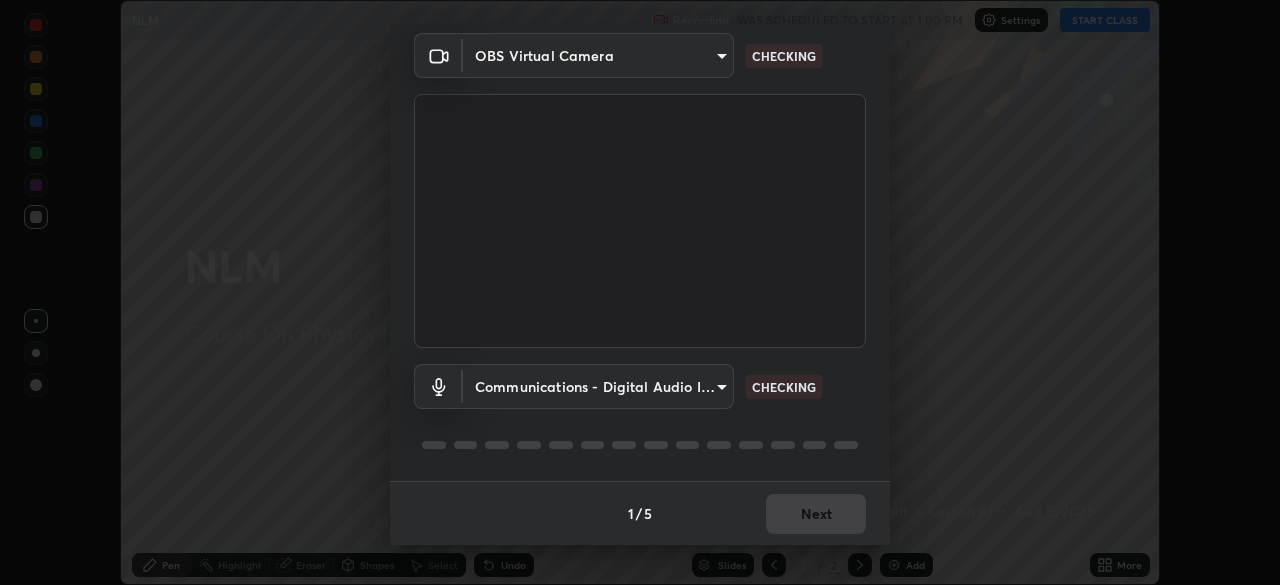 click on "Erase all NLM Recording WAS SCHEDULED TO START AT  1:00 PM Settings START CLASS Setting up your live class NLM • L61 of Course On Physics for JEE Growth 2 2027 [FIRST] [LAST] Pen Highlight Eraser Shapes Select Undo Slides 2 / 2 Add More No doubts shared Encourage your learners to ask a doubt for better clarity Report an issue Reason for reporting Buffering Chat not working Audio - Video sync issue Educator video quality low ​ Attach an image Report Media settings OBS Virtual Camera [HASH] CHECKING Communications - Digital Audio Interface (Cam Link 4K) communications CHECKING 1 / 5 Next" at bounding box center (640, 292) 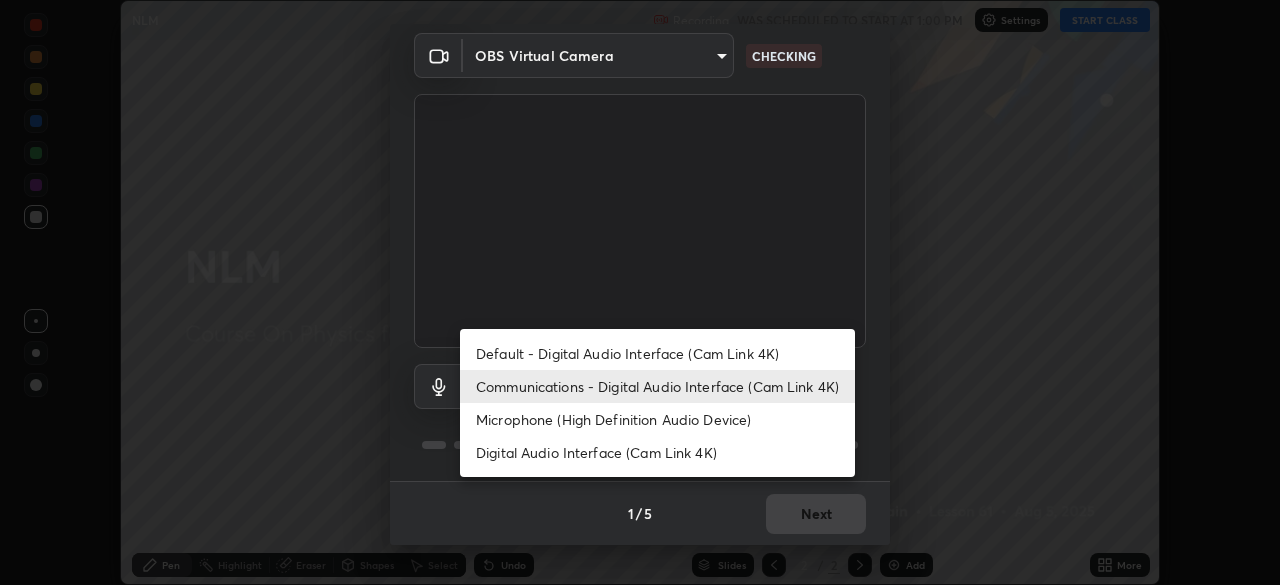 click on "Default - Digital Audio Interface (Cam Link 4K)" at bounding box center [657, 353] 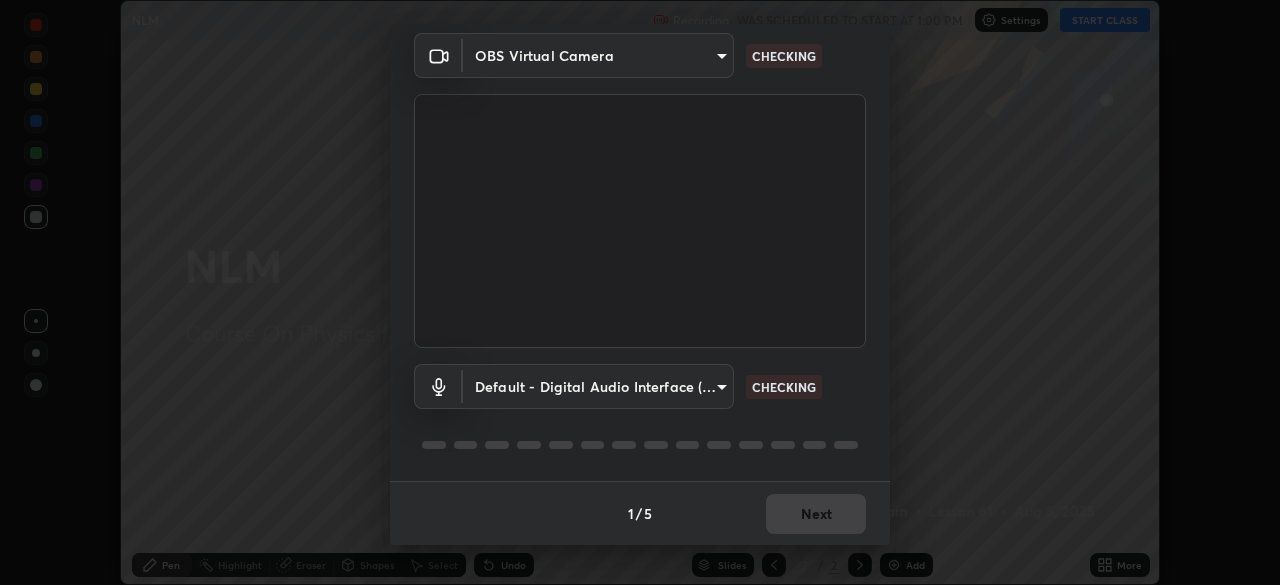 type on "default" 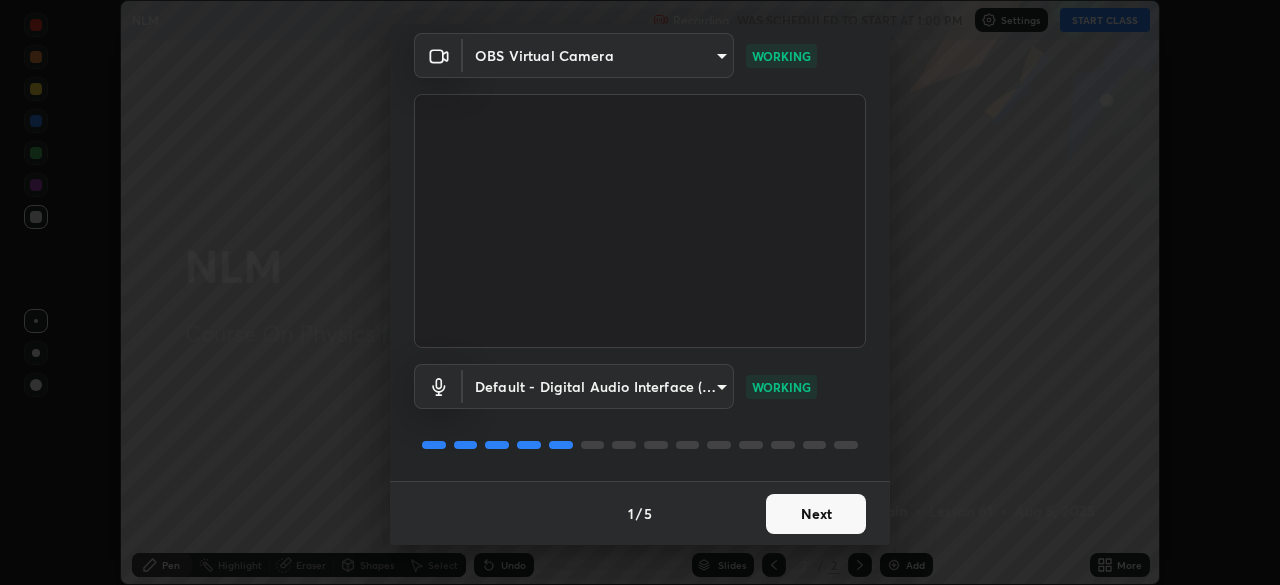 click on "Next" at bounding box center (816, 514) 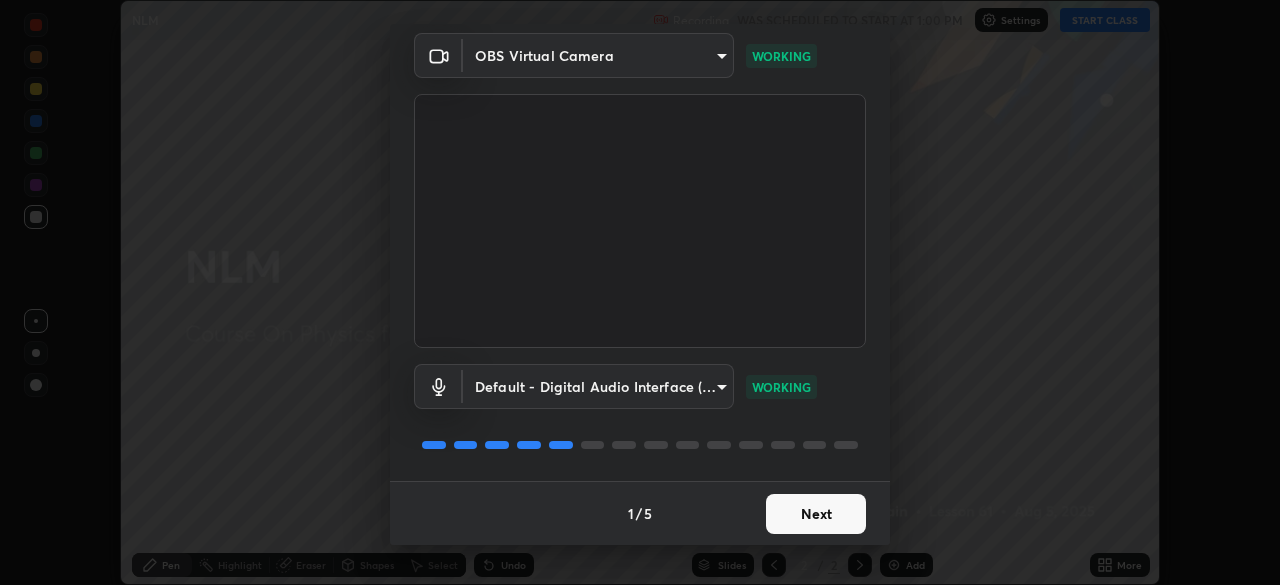 scroll, scrollTop: 0, scrollLeft: 0, axis: both 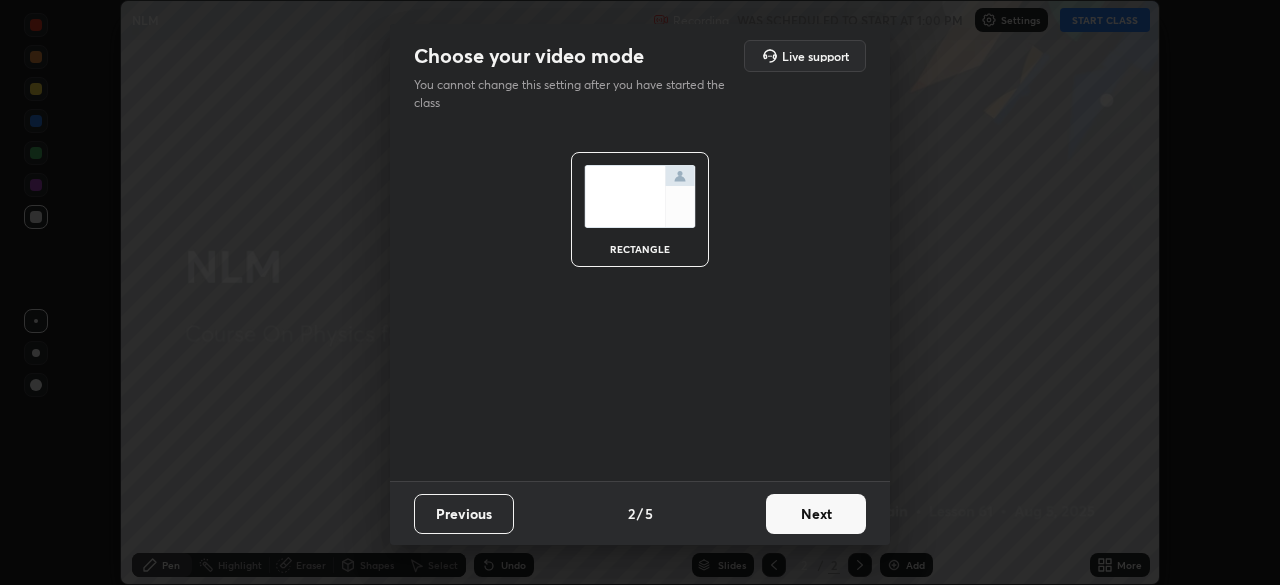 click on "Next" at bounding box center (816, 514) 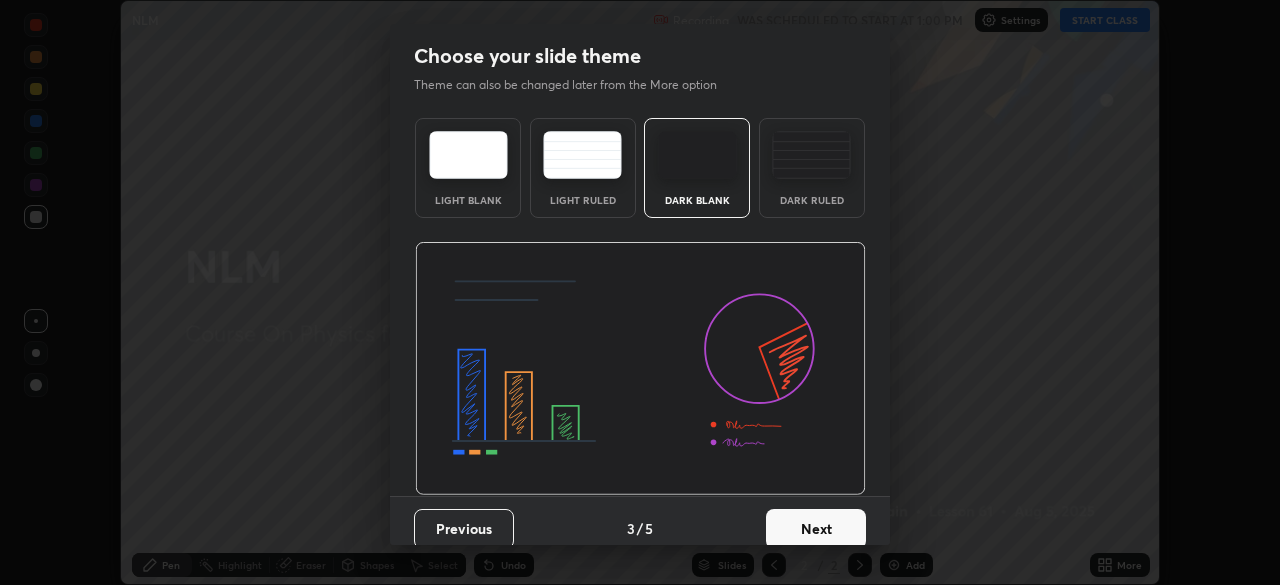 click on "Next" at bounding box center [816, 529] 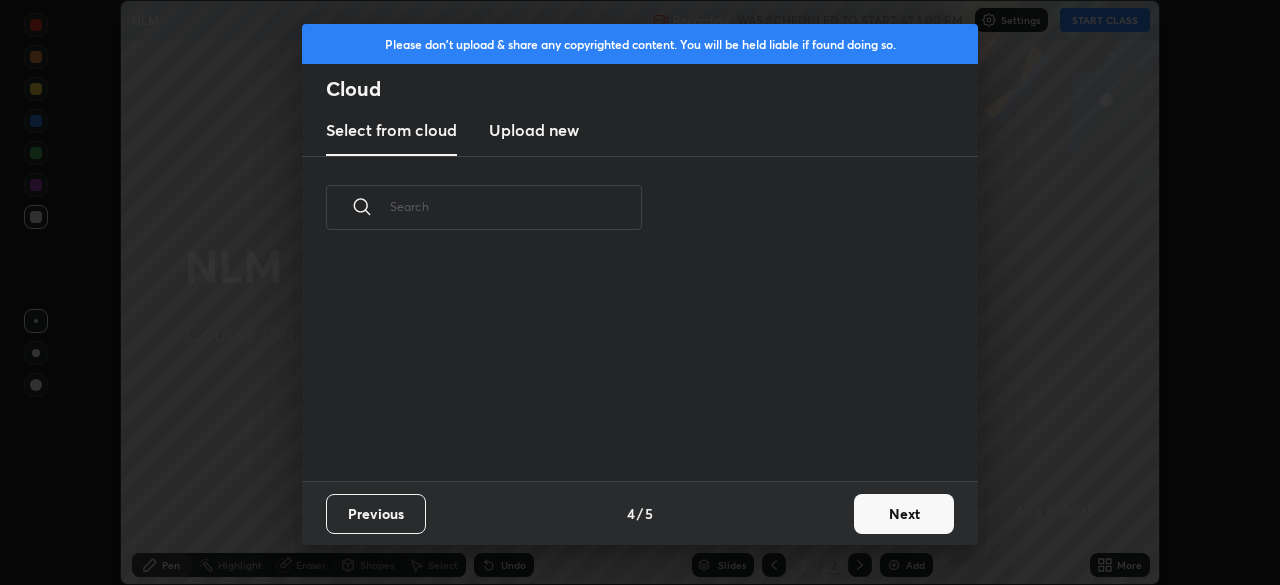 scroll, scrollTop: 7, scrollLeft: 11, axis: both 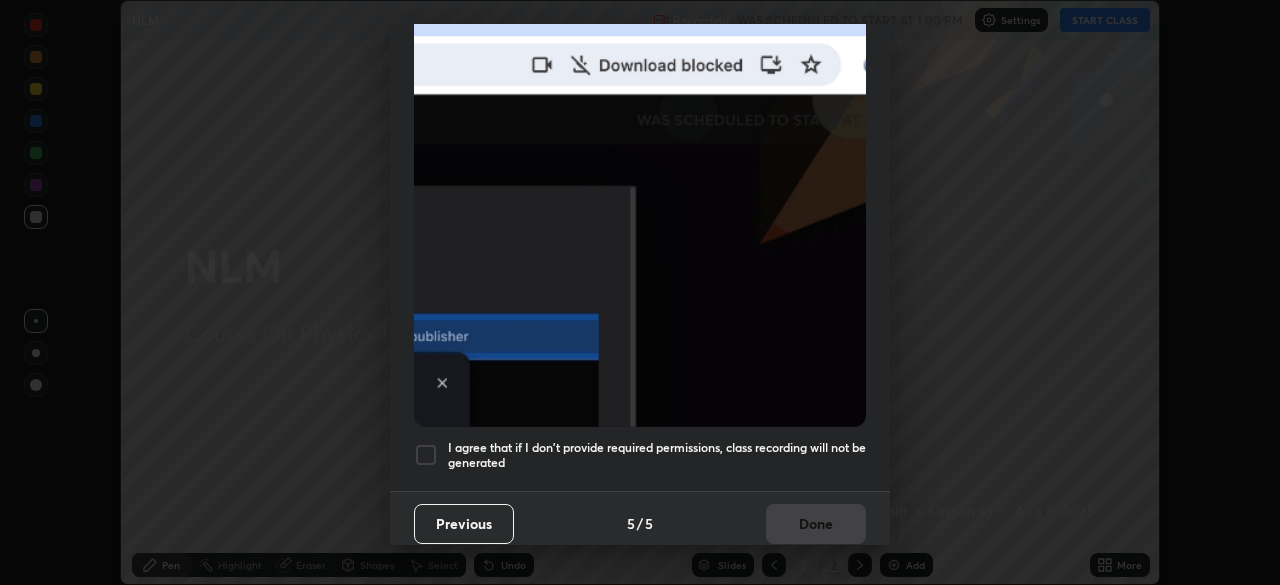 click at bounding box center [426, 455] 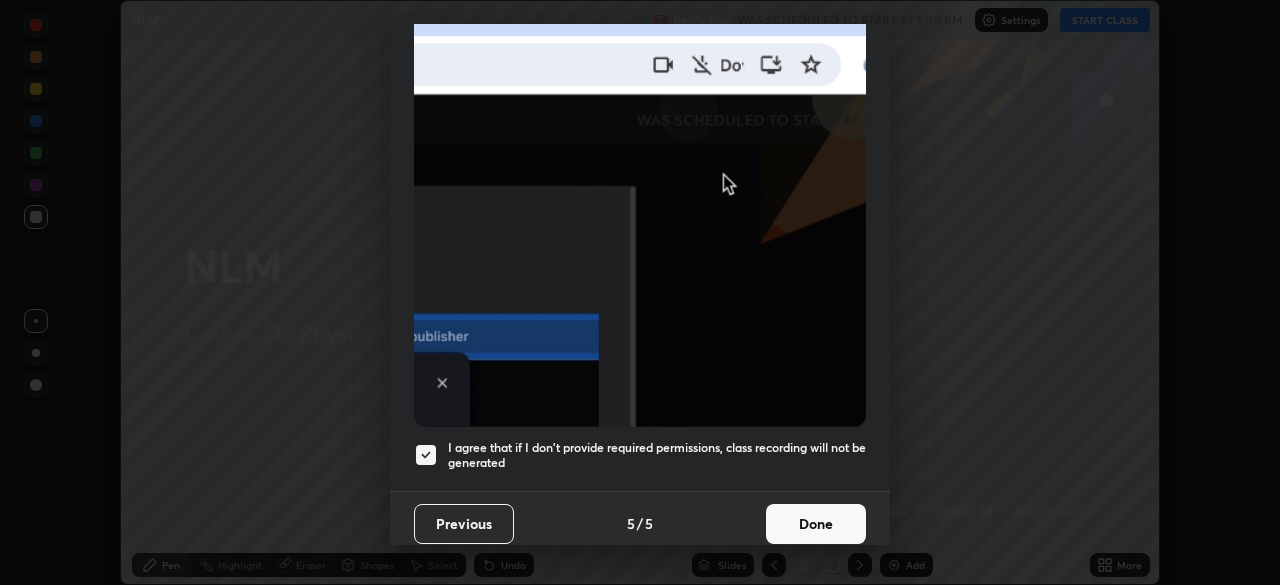 click on "Done" at bounding box center (816, 524) 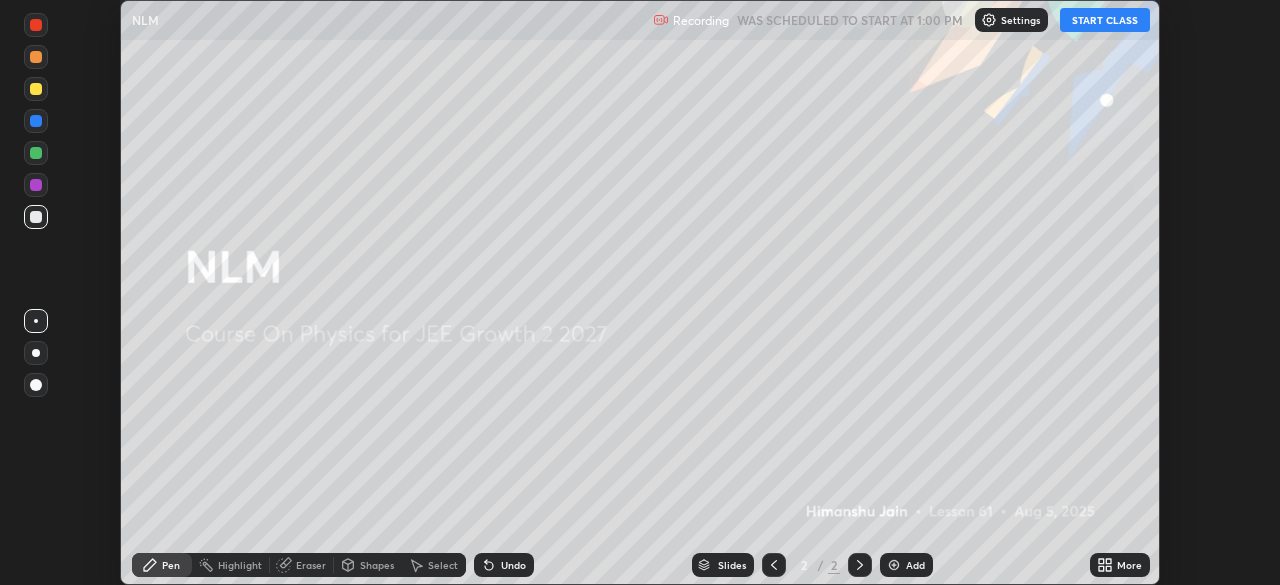 click on "START CLASS" at bounding box center [1105, 20] 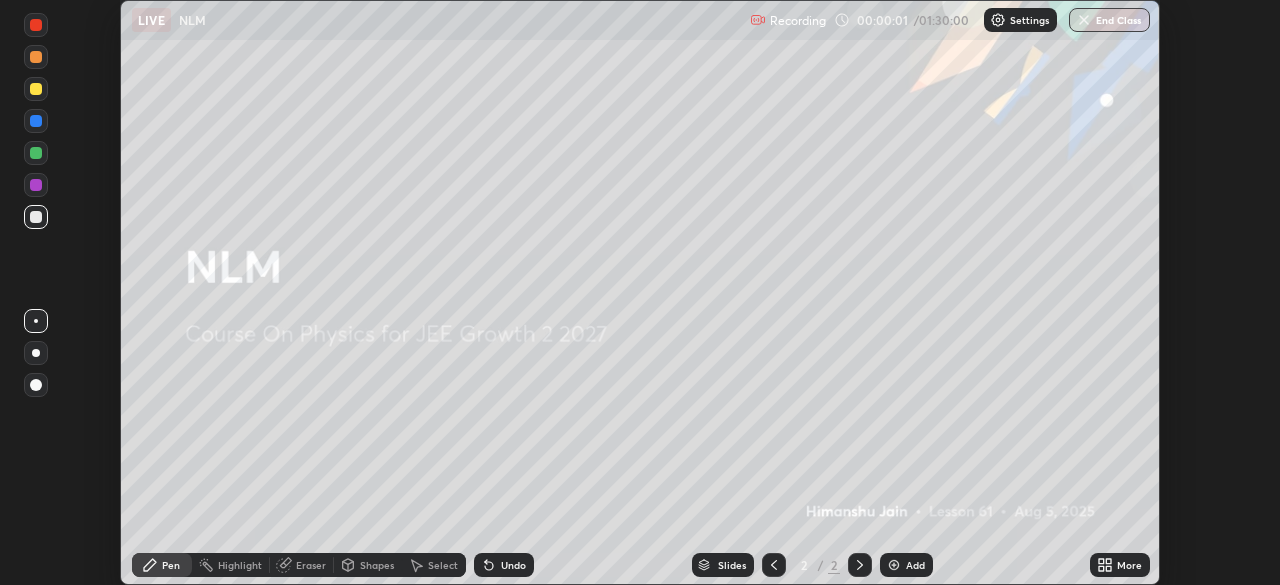 click 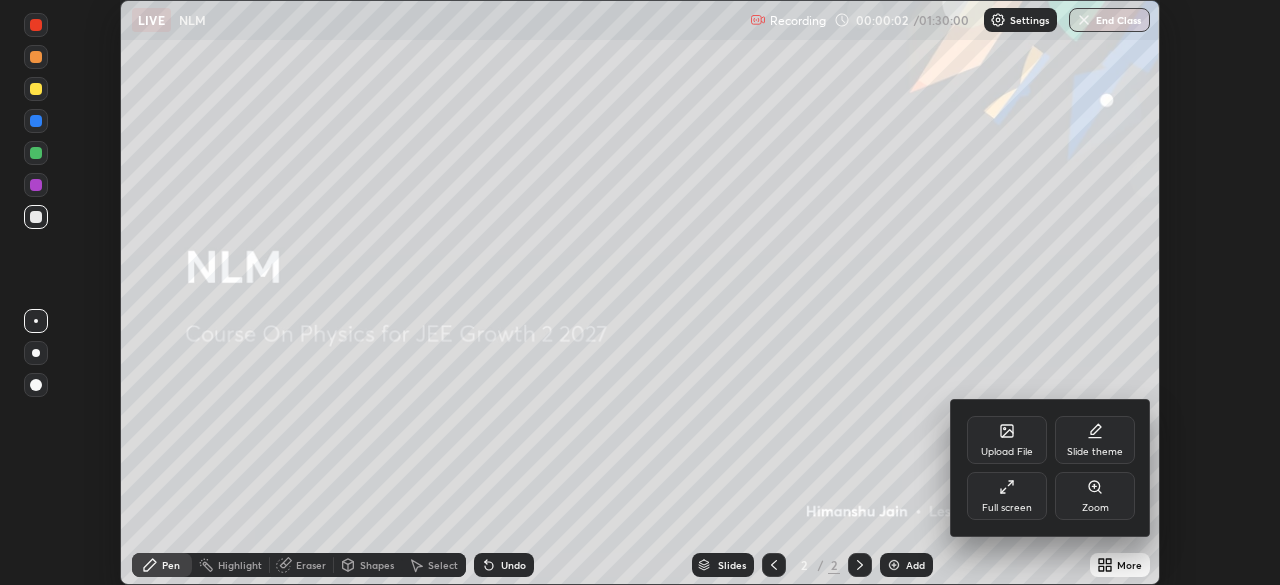 click 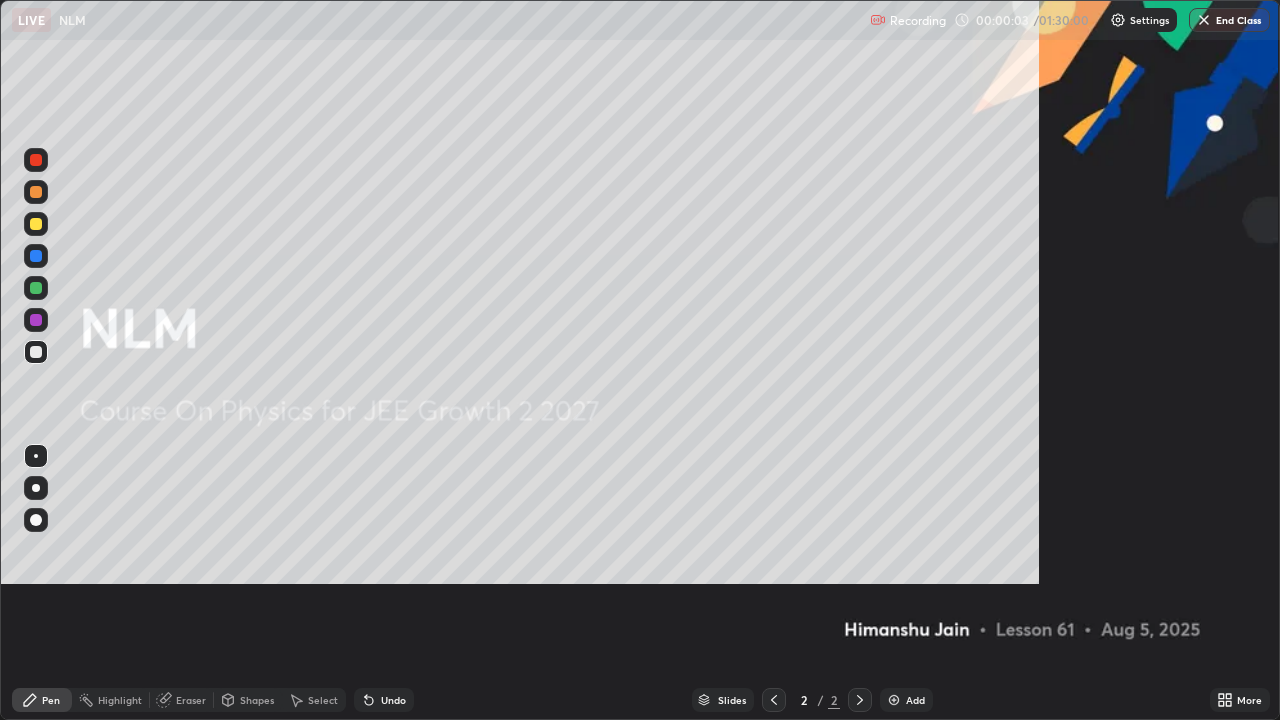 scroll, scrollTop: 99280, scrollLeft: 98720, axis: both 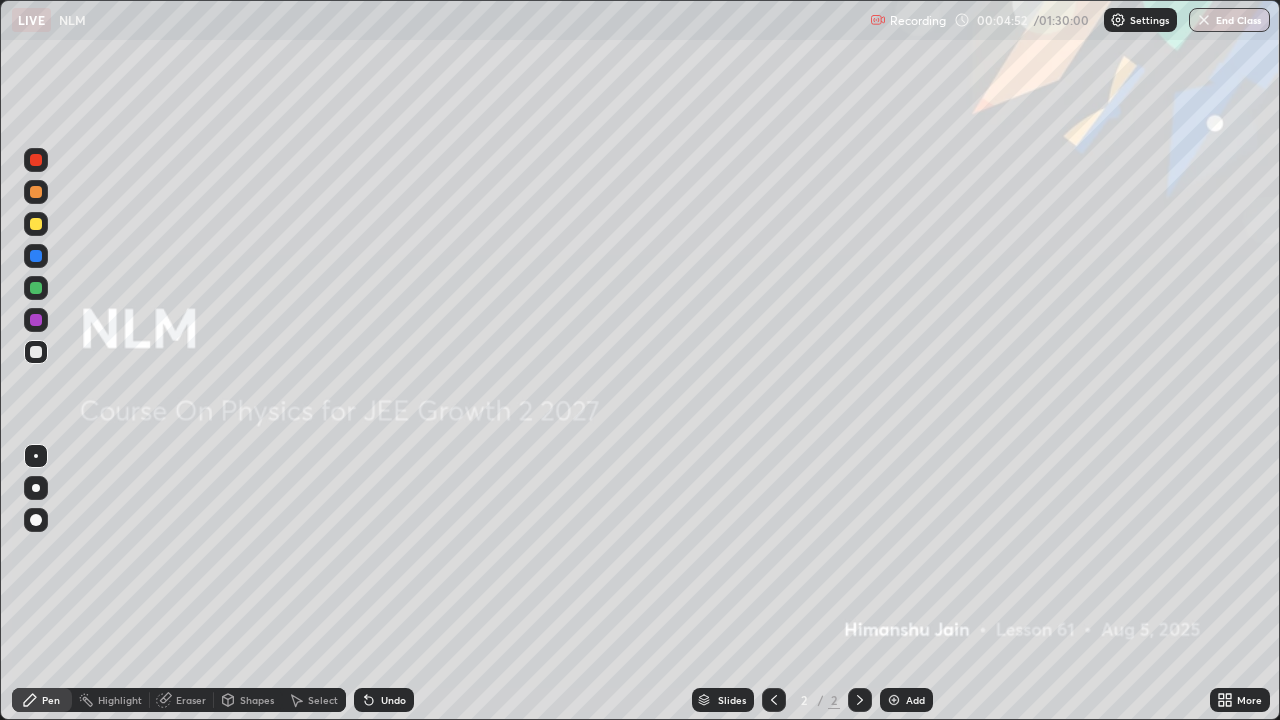 click on "Add" at bounding box center [906, 700] 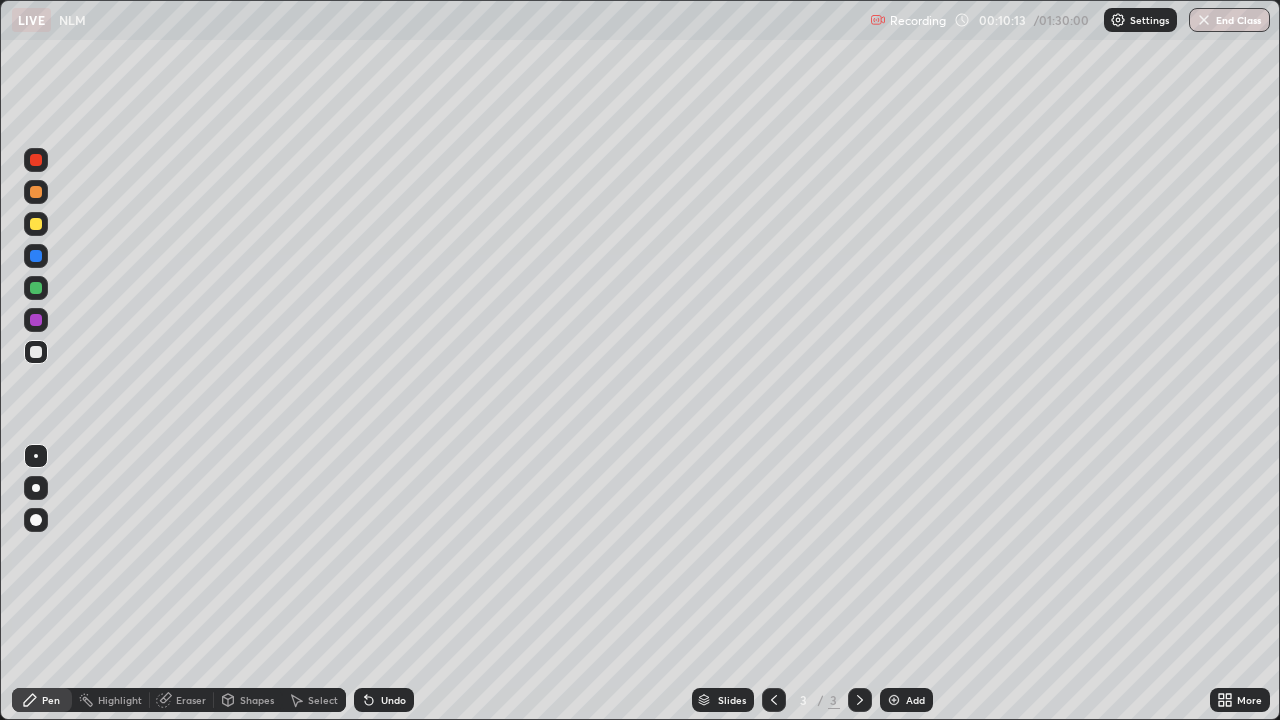 click at bounding box center [36, 560] 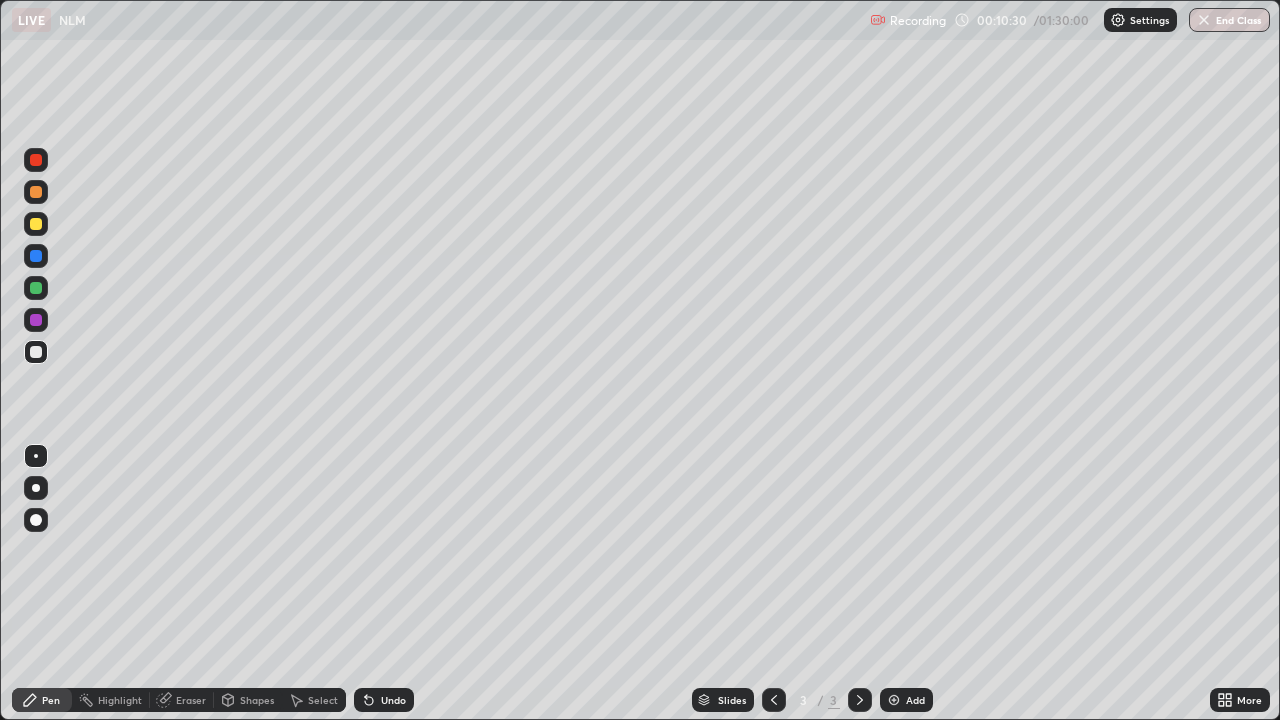 click on "Shapes" at bounding box center (257, 700) 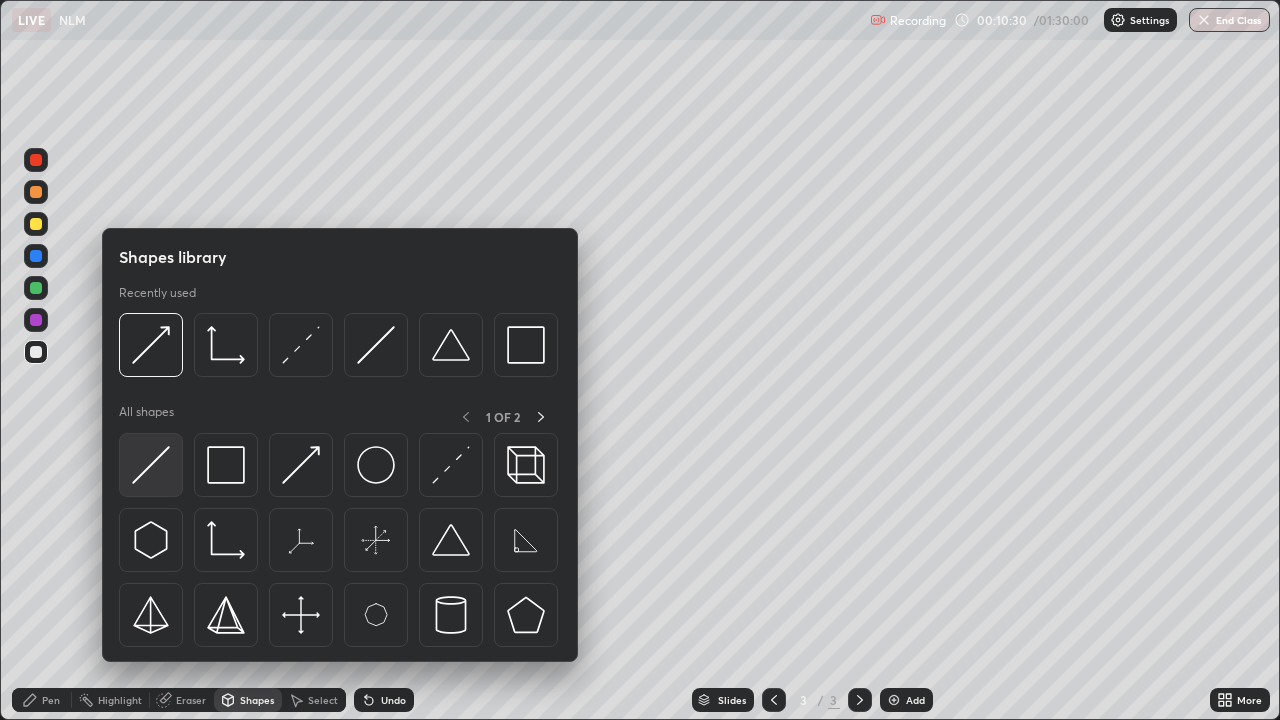 click at bounding box center [151, 465] 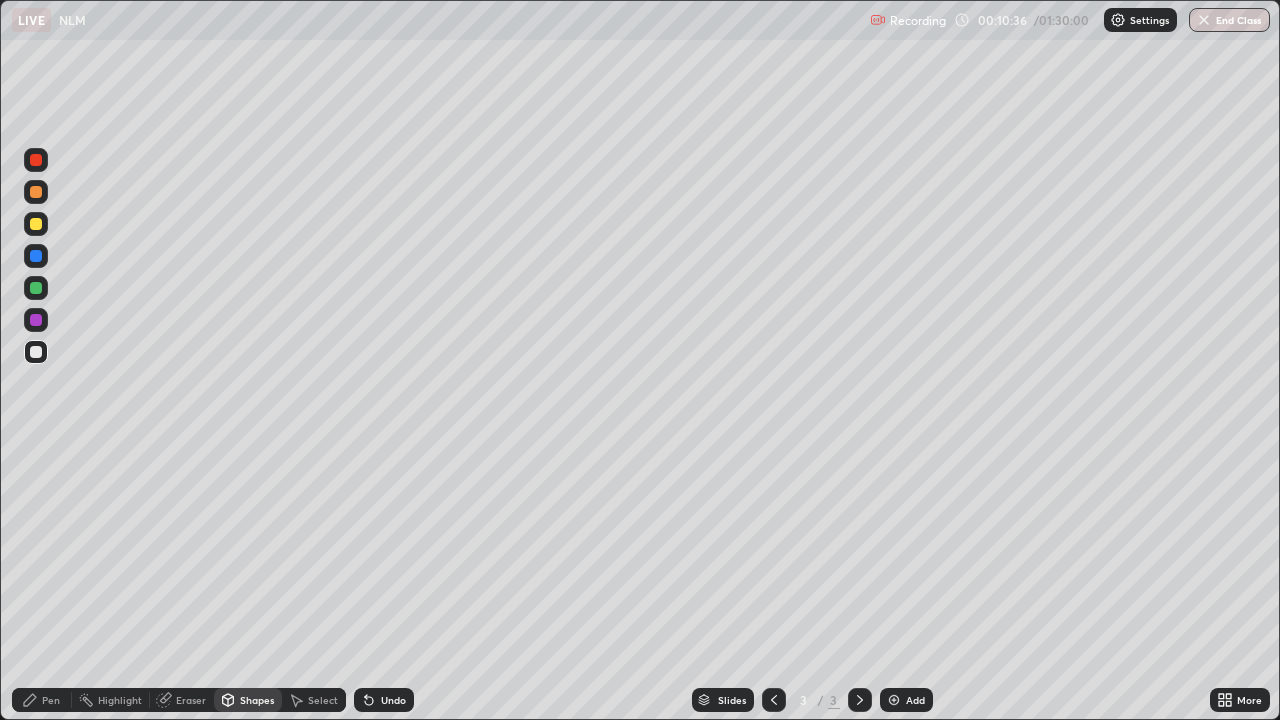 click on "Pen" at bounding box center [42, 700] 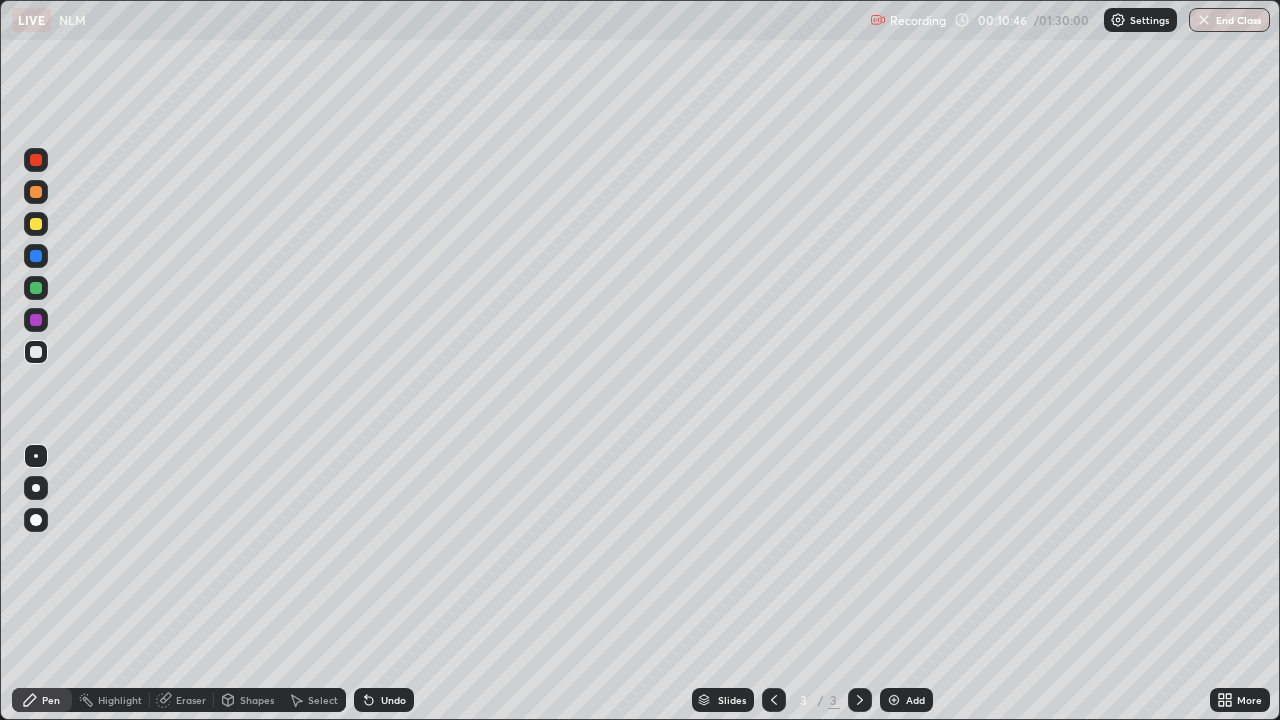 click on "Shapes" at bounding box center [248, 700] 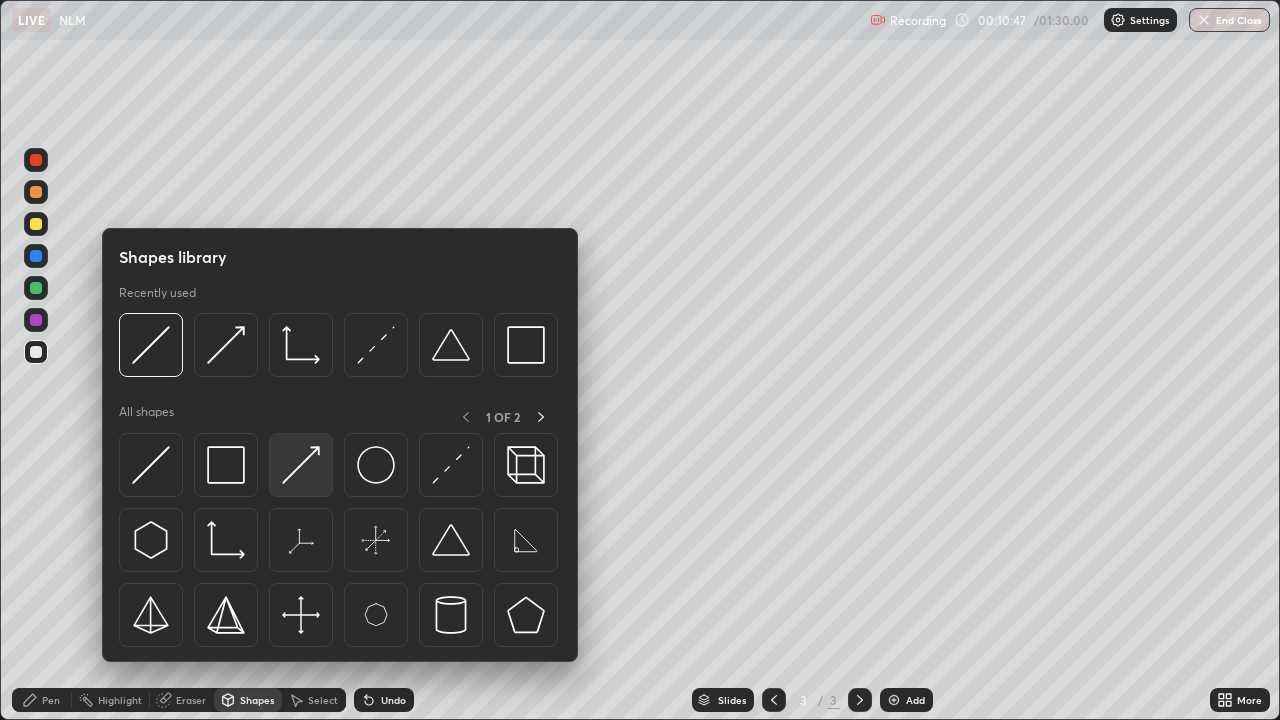 click at bounding box center (301, 465) 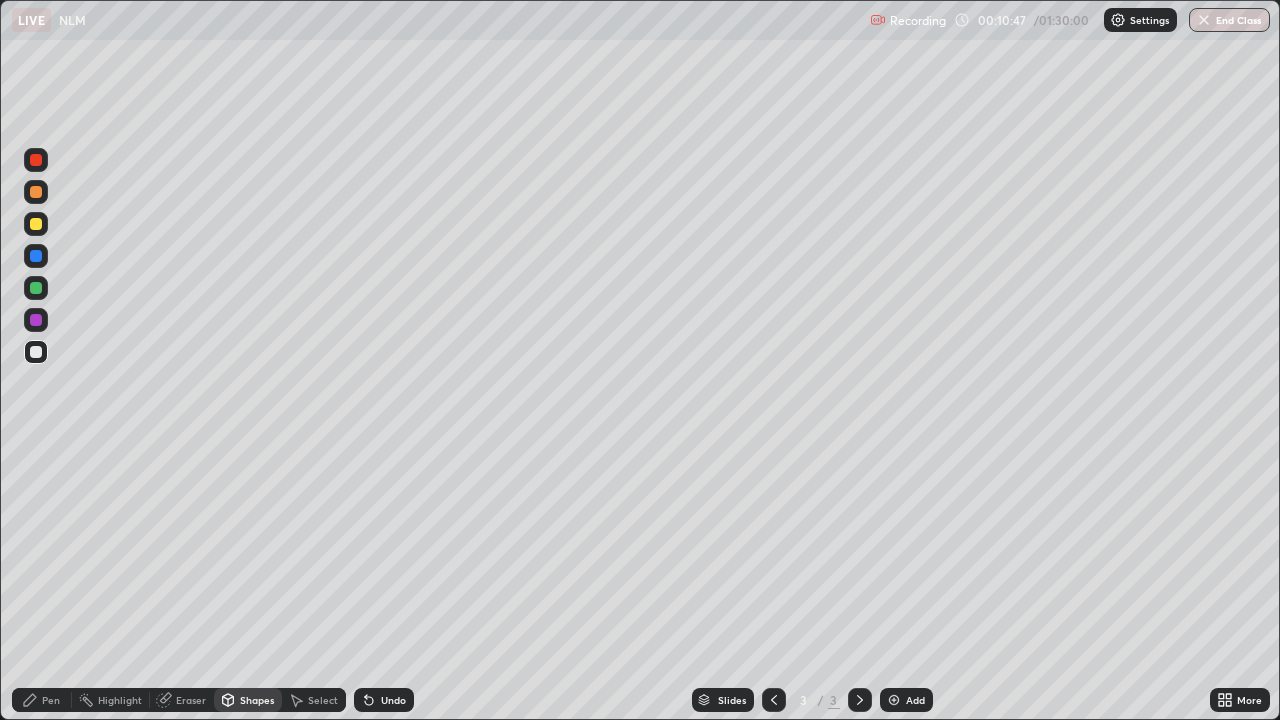click at bounding box center [36, 320] 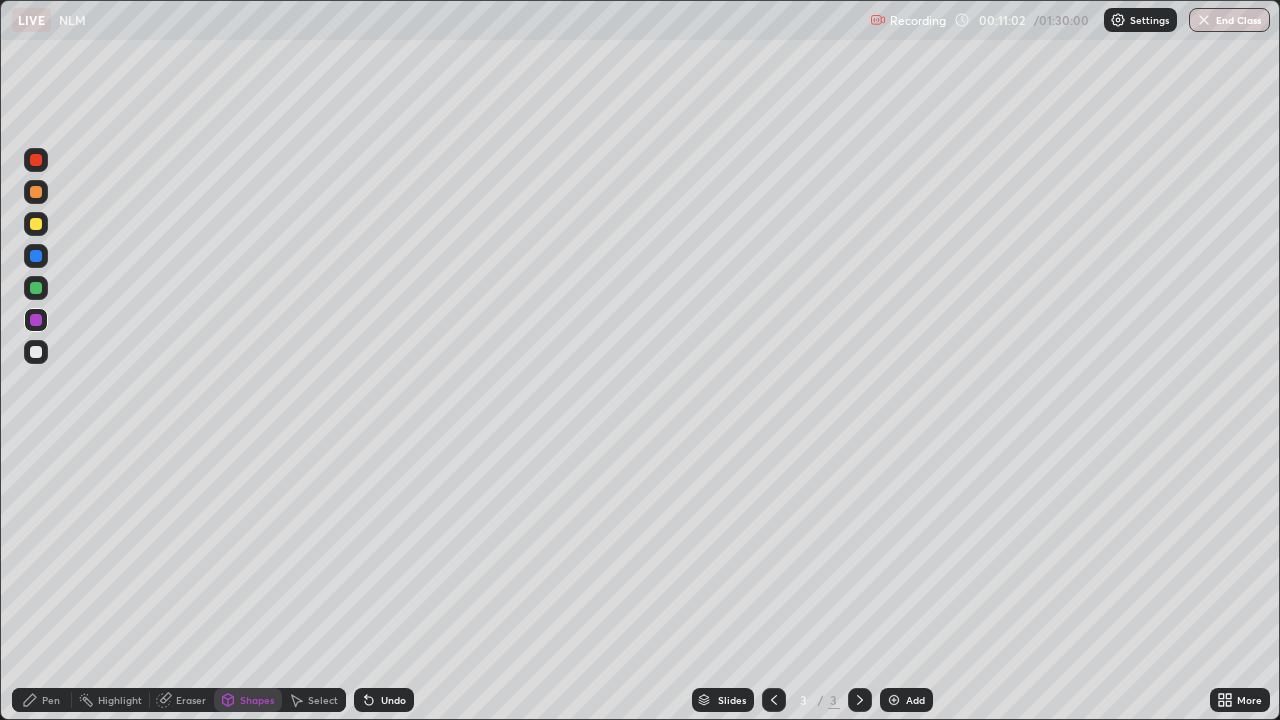 click on "Pen" at bounding box center (42, 700) 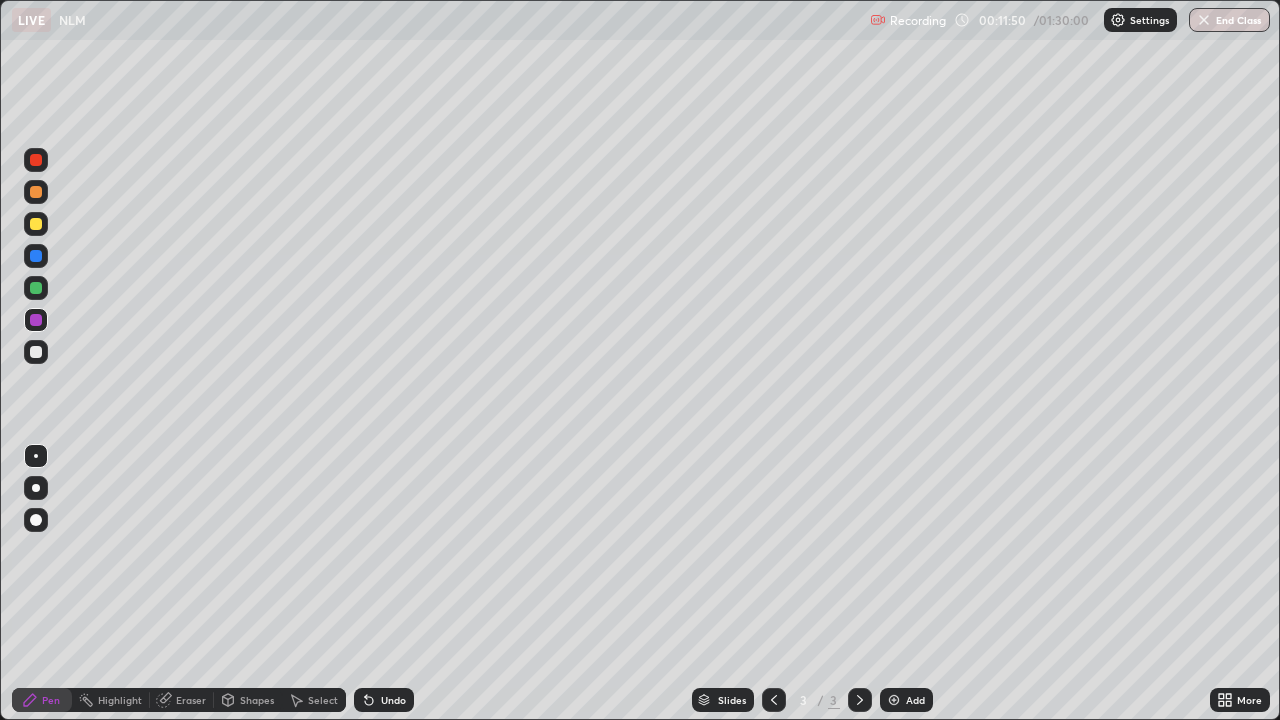 click on "Shapes" at bounding box center [257, 700] 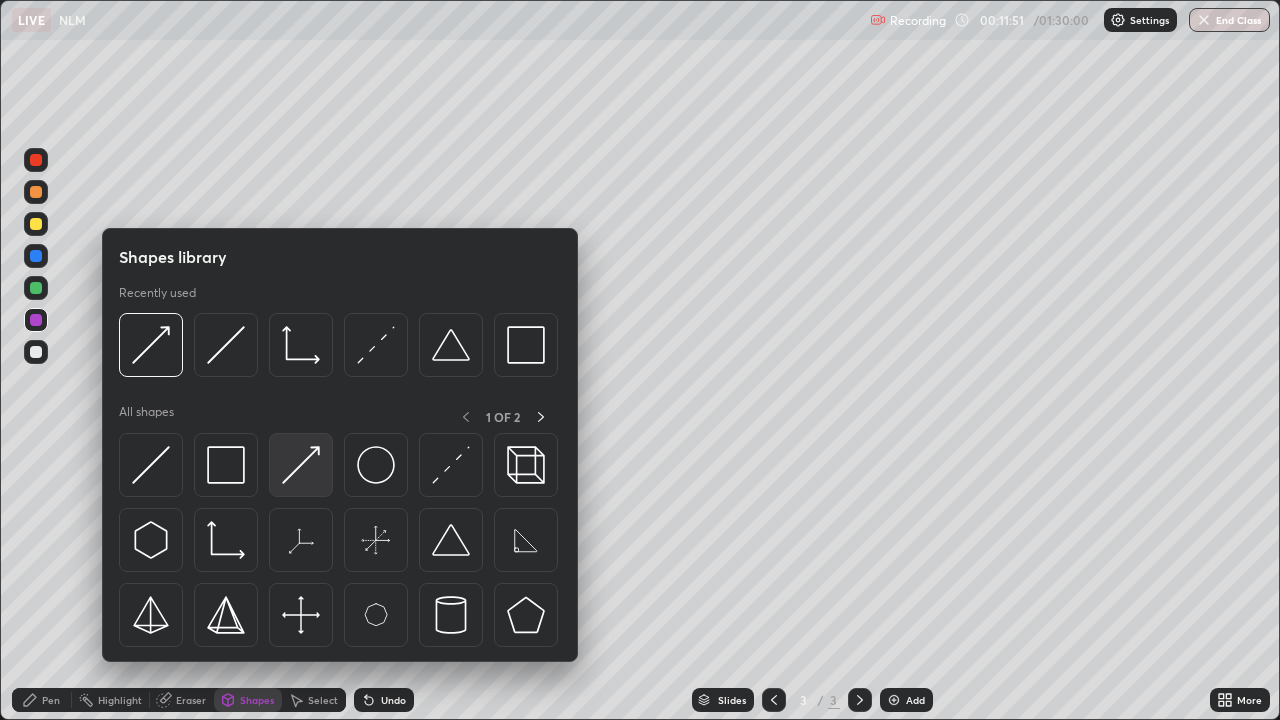 click at bounding box center (301, 465) 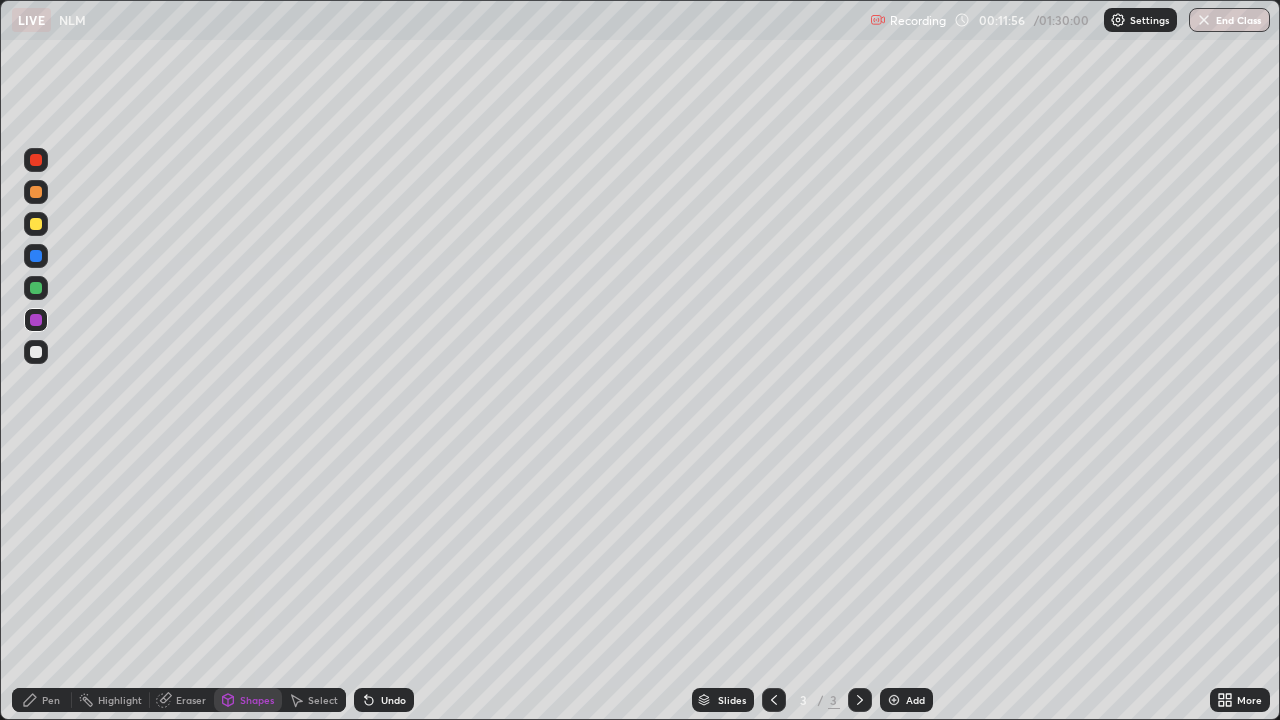 click on "Pen" at bounding box center (51, 700) 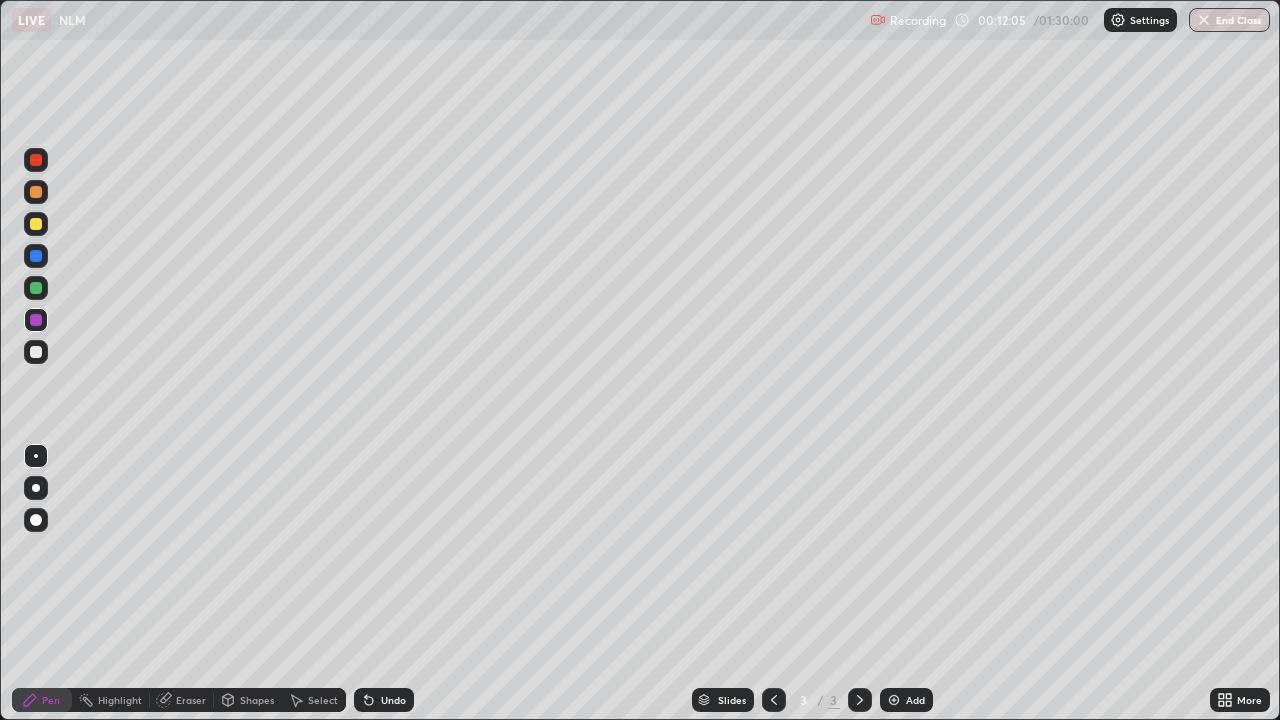 click on "Shapes" at bounding box center (257, 700) 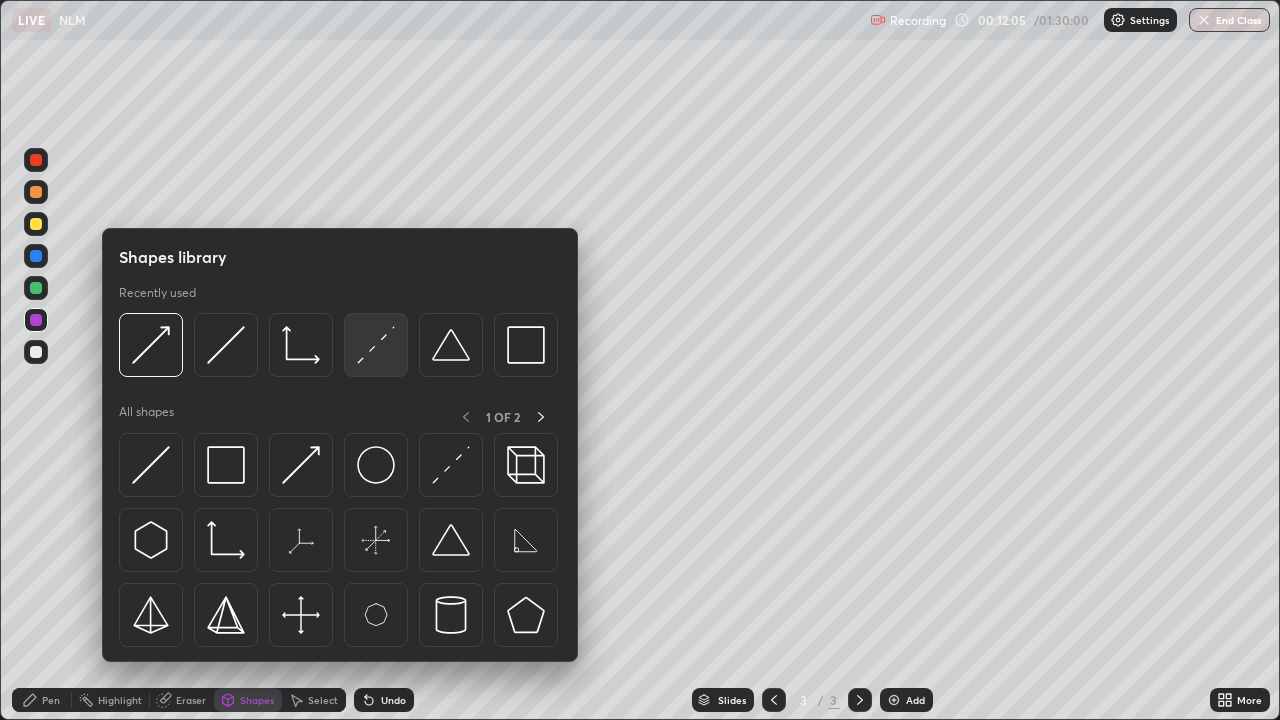 click at bounding box center (376, 345) 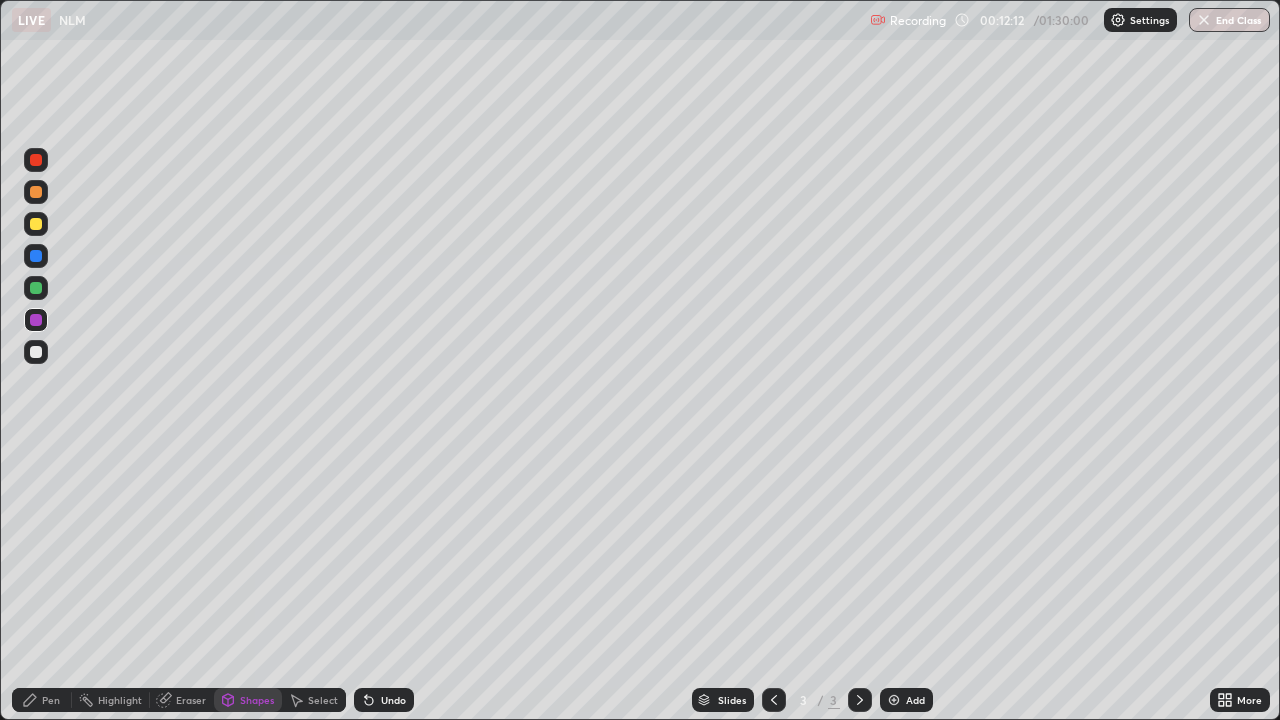 click on "Shapes" at bounding box center [257, 700] 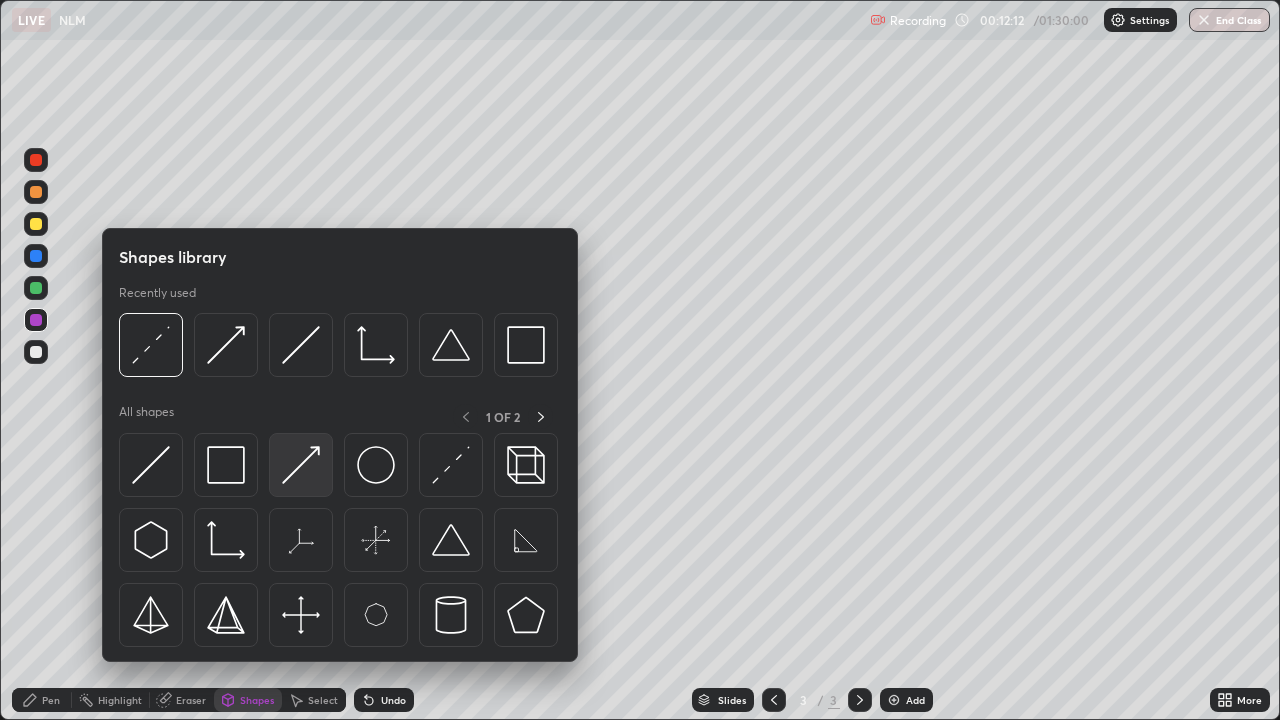 click at bounding box center (301, 465) 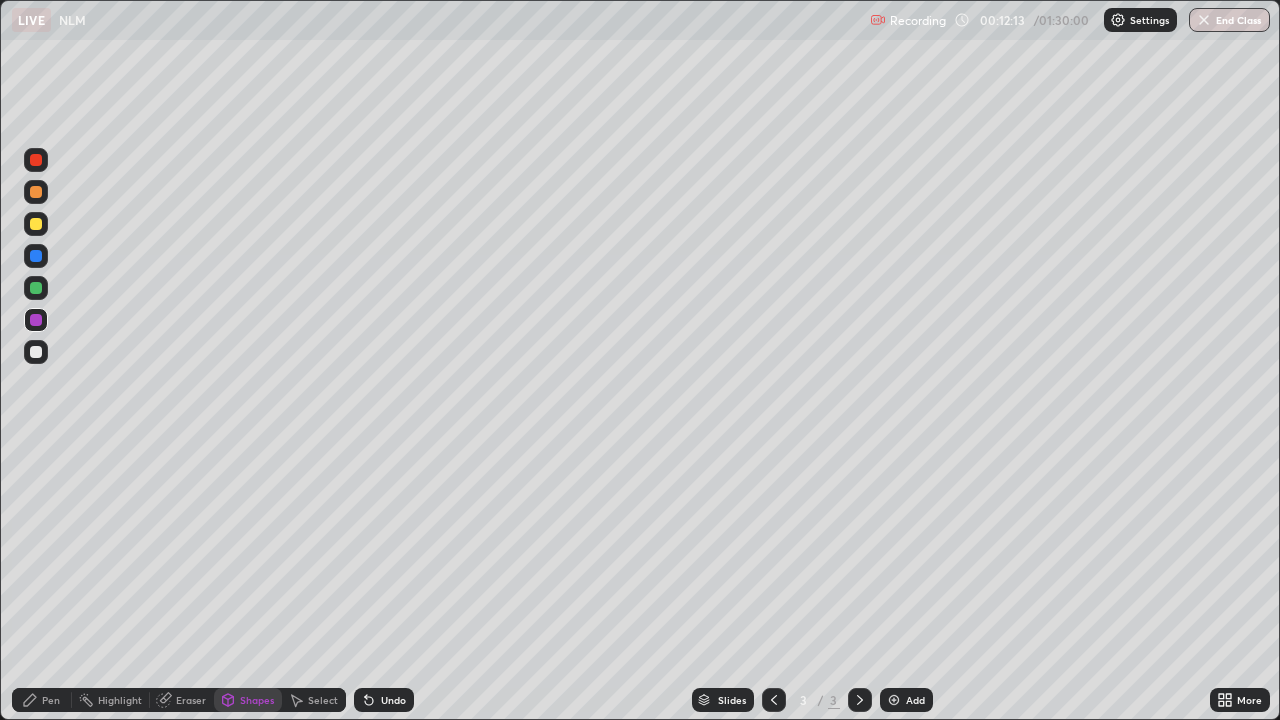 click at bounding box center (36, 224) 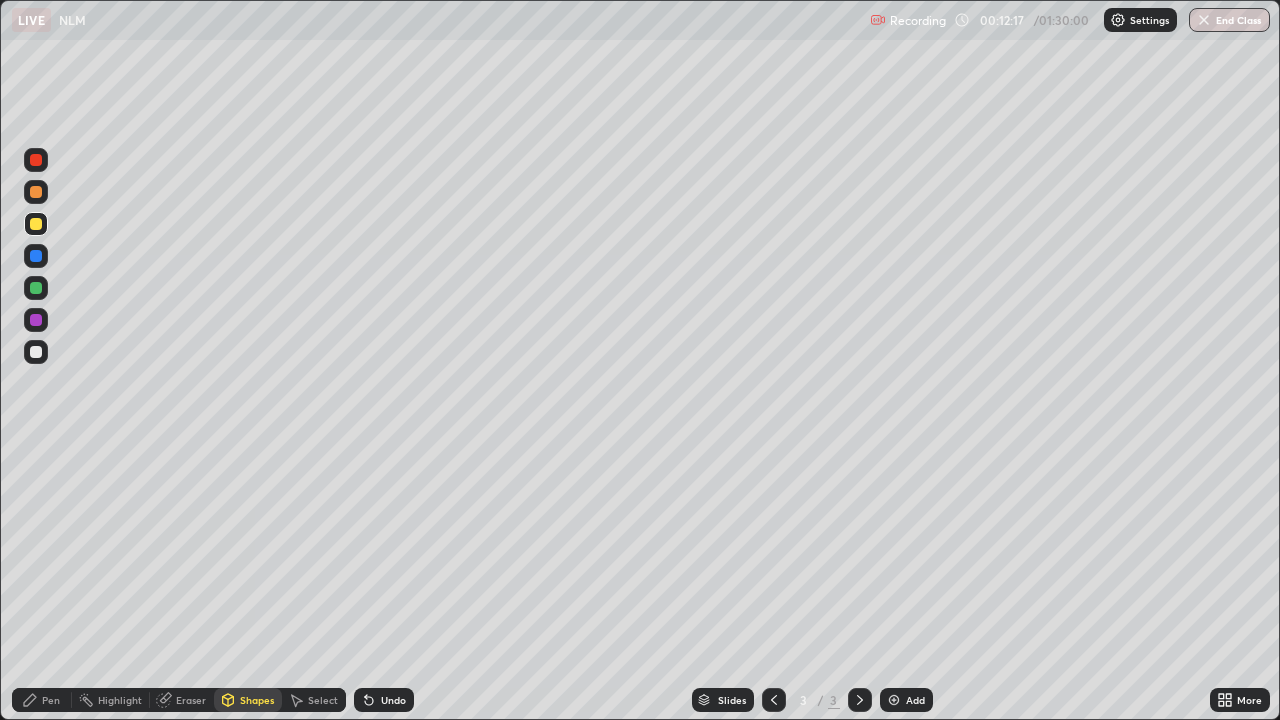 click on "Pen" at bounding box center [51, 700] 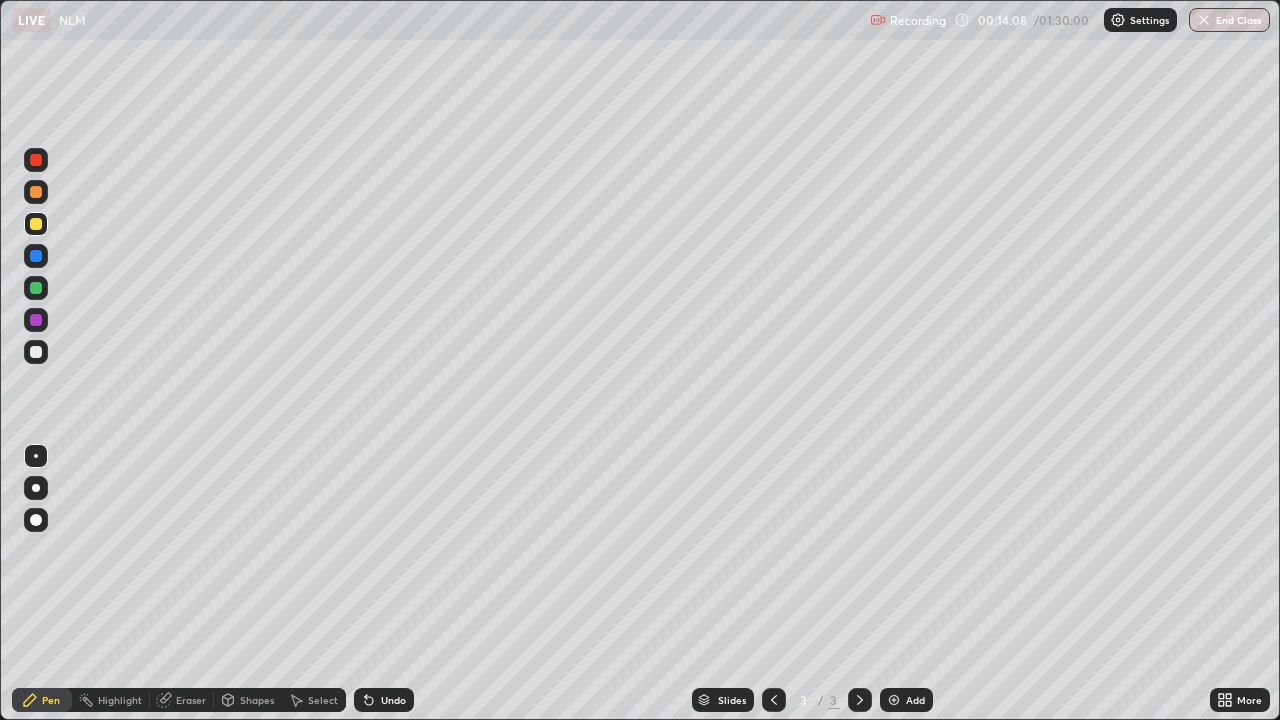 click on "Add" at bounding box center (915, 700) 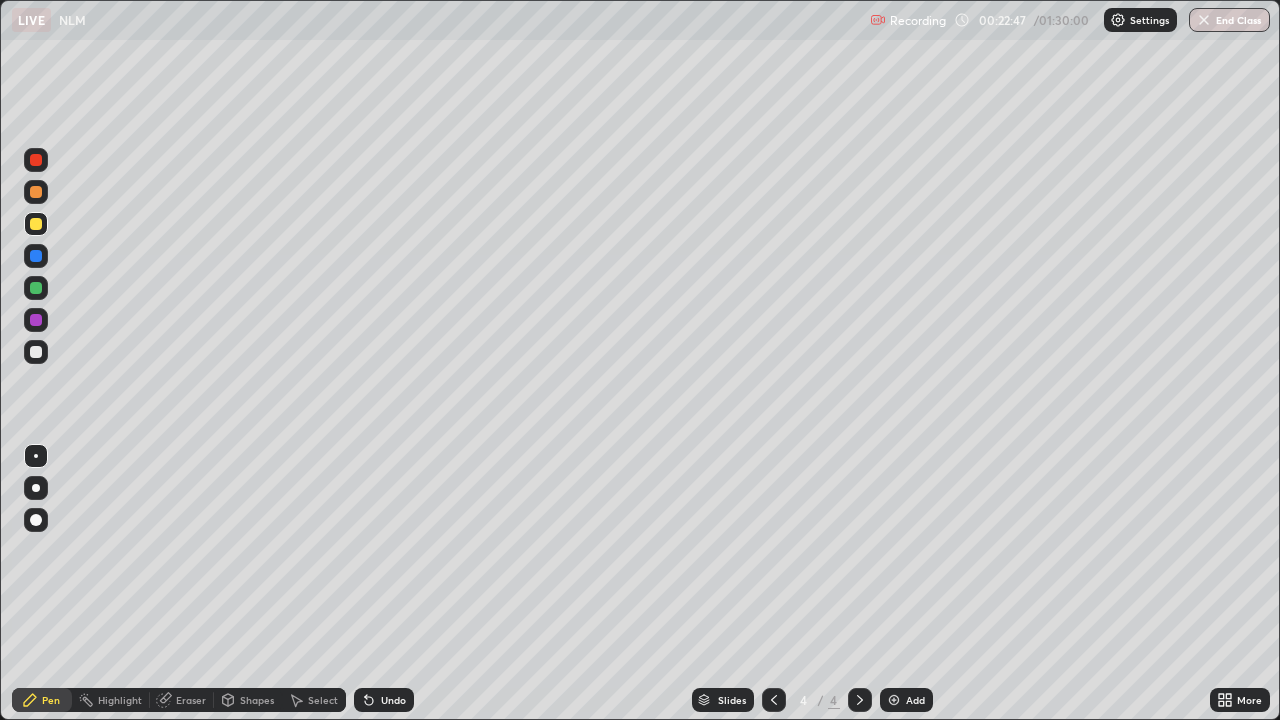 click on "Shapes" at bounding box center [257, 700] 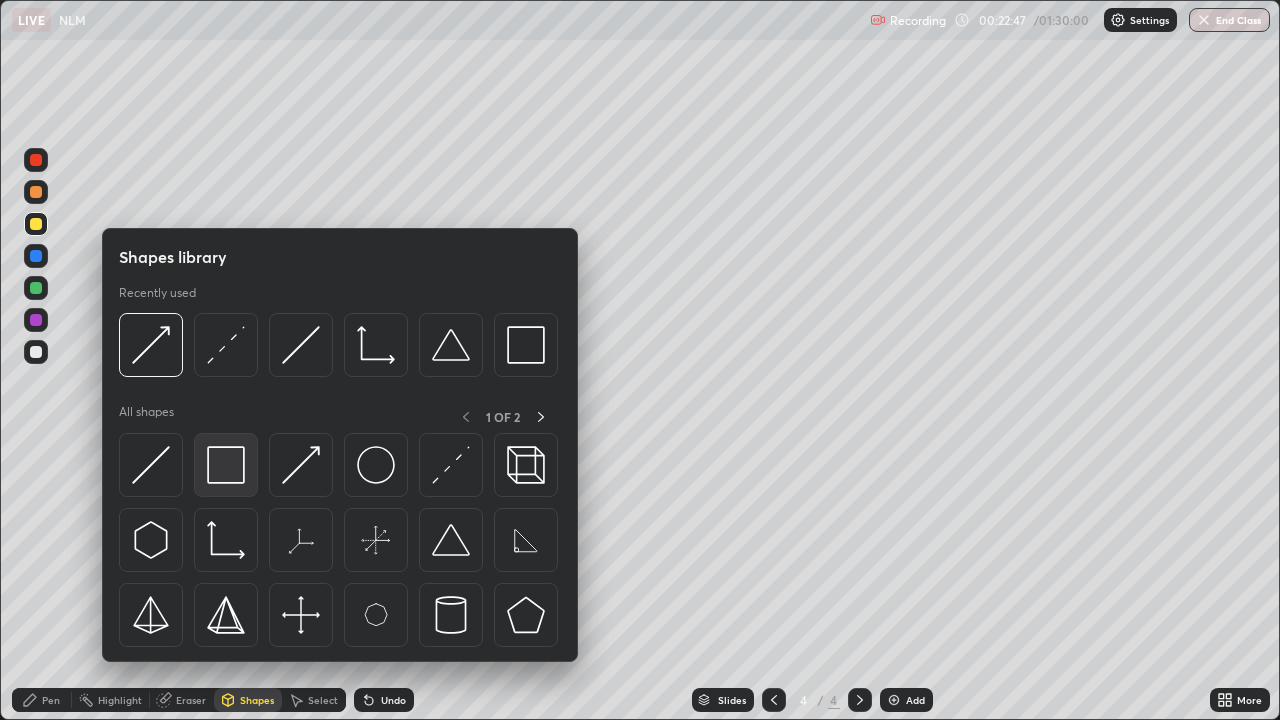 click at bounding box center (226, 465) 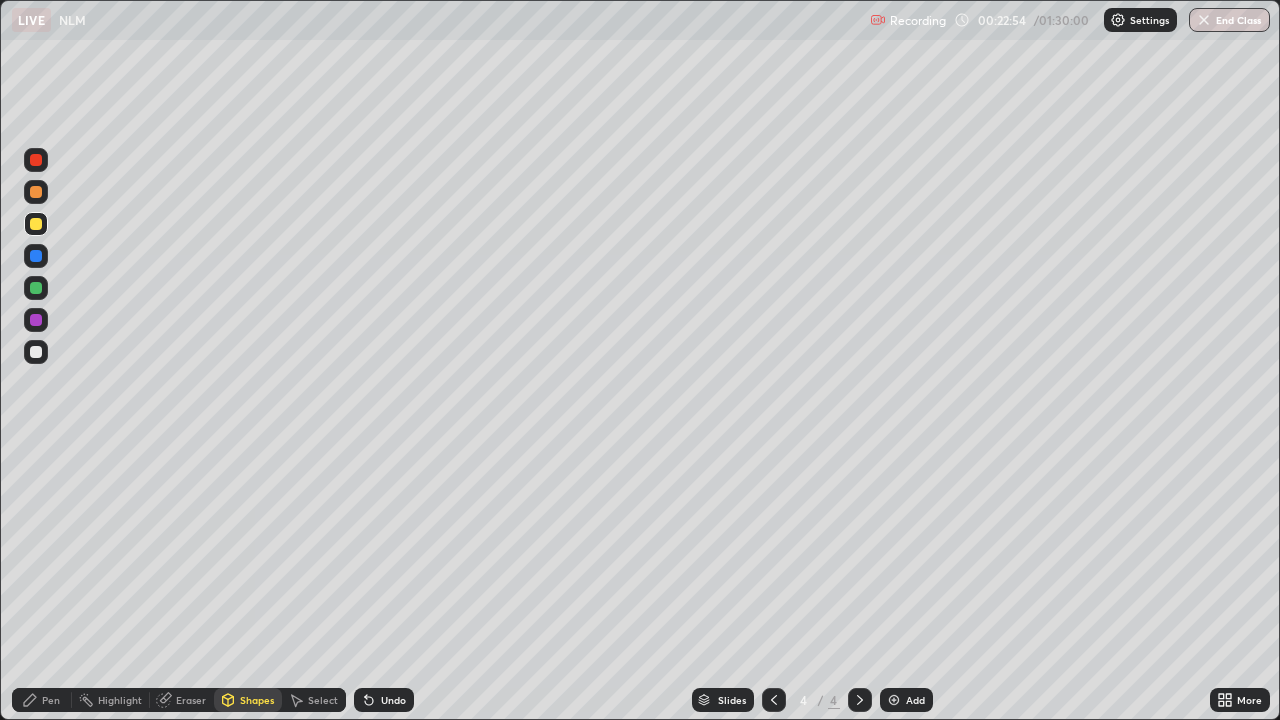 click on "Pen" at bounding box center [42, 700] 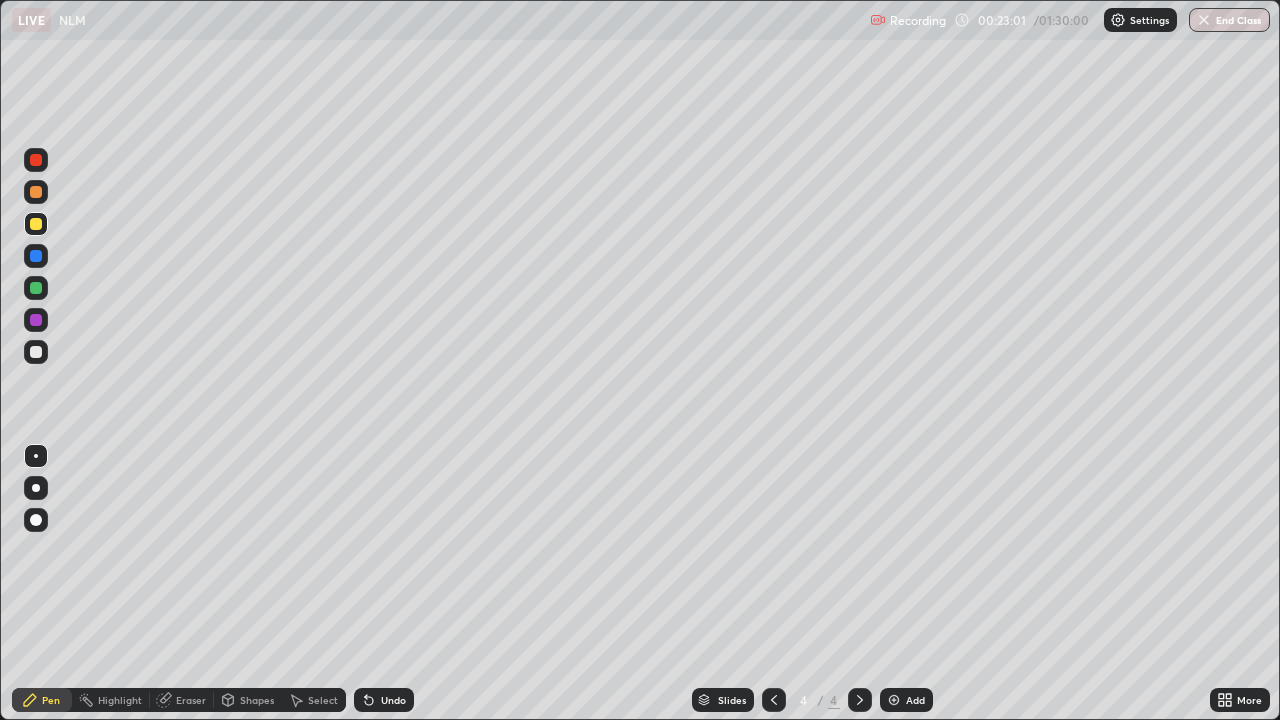 click on "Shapes" at bounding box center (248, 700) 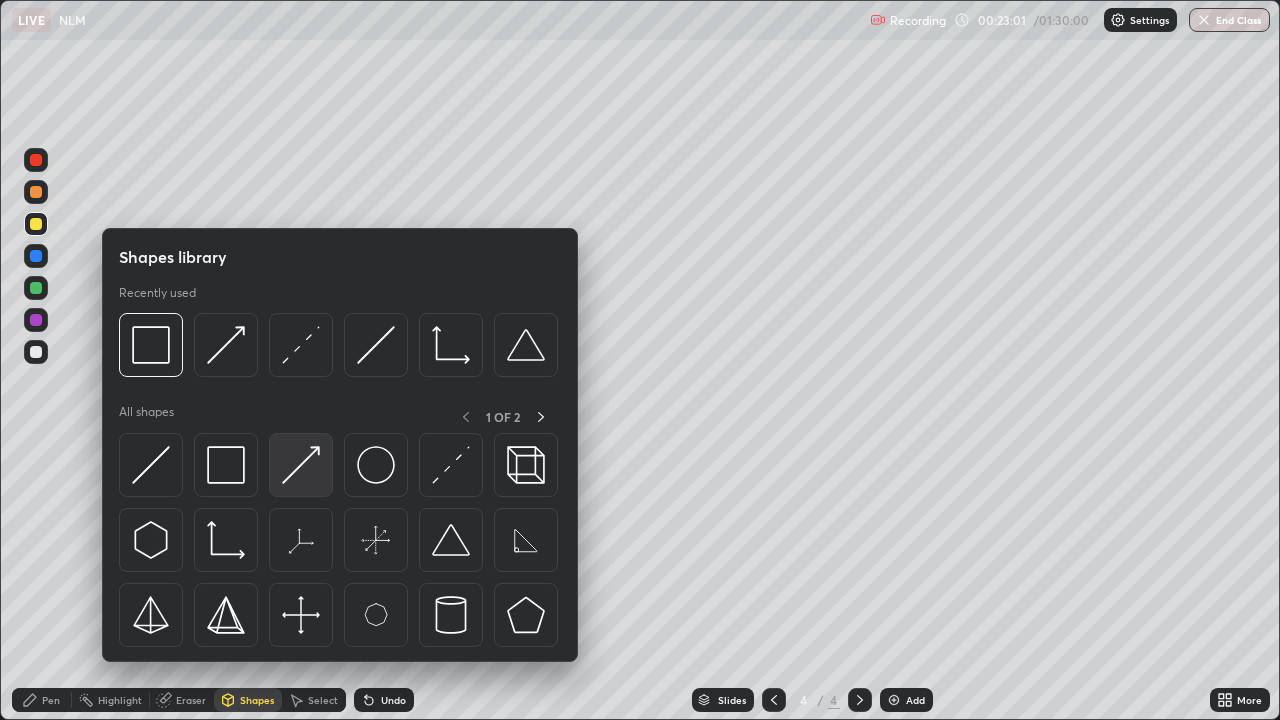 click at bounding box center [301, 465] 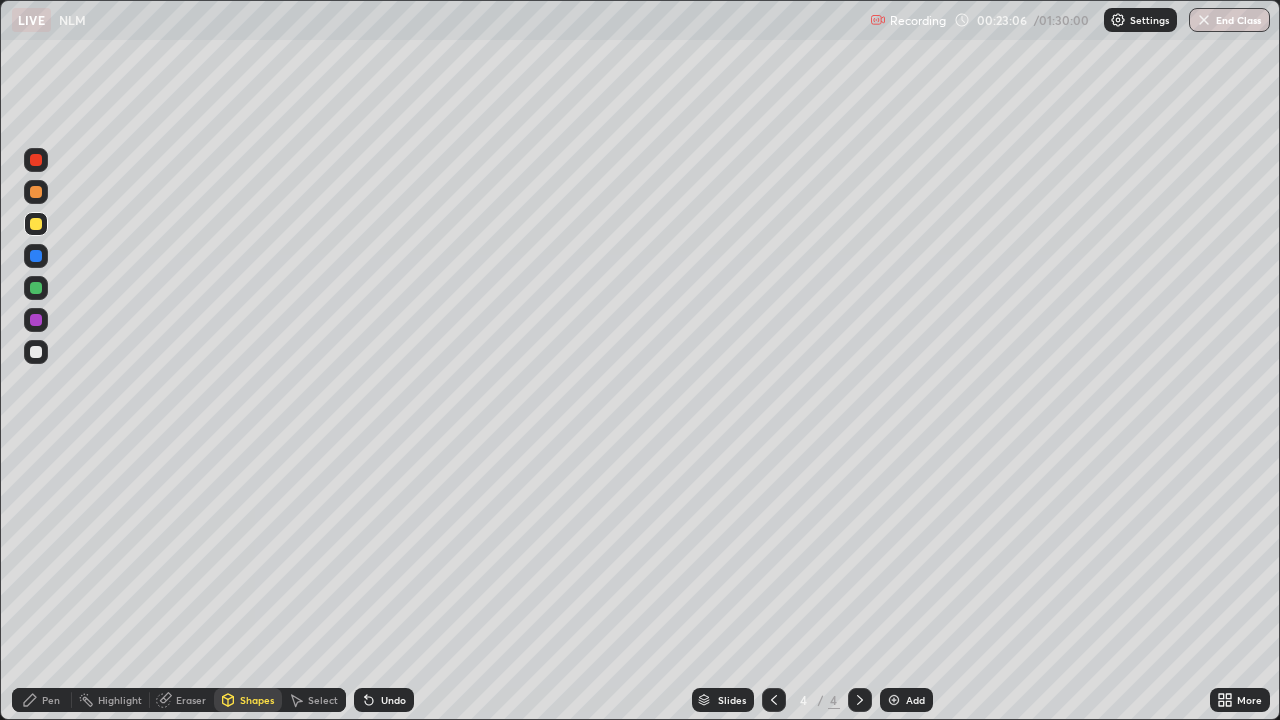 click at bounding box center [36, 352] 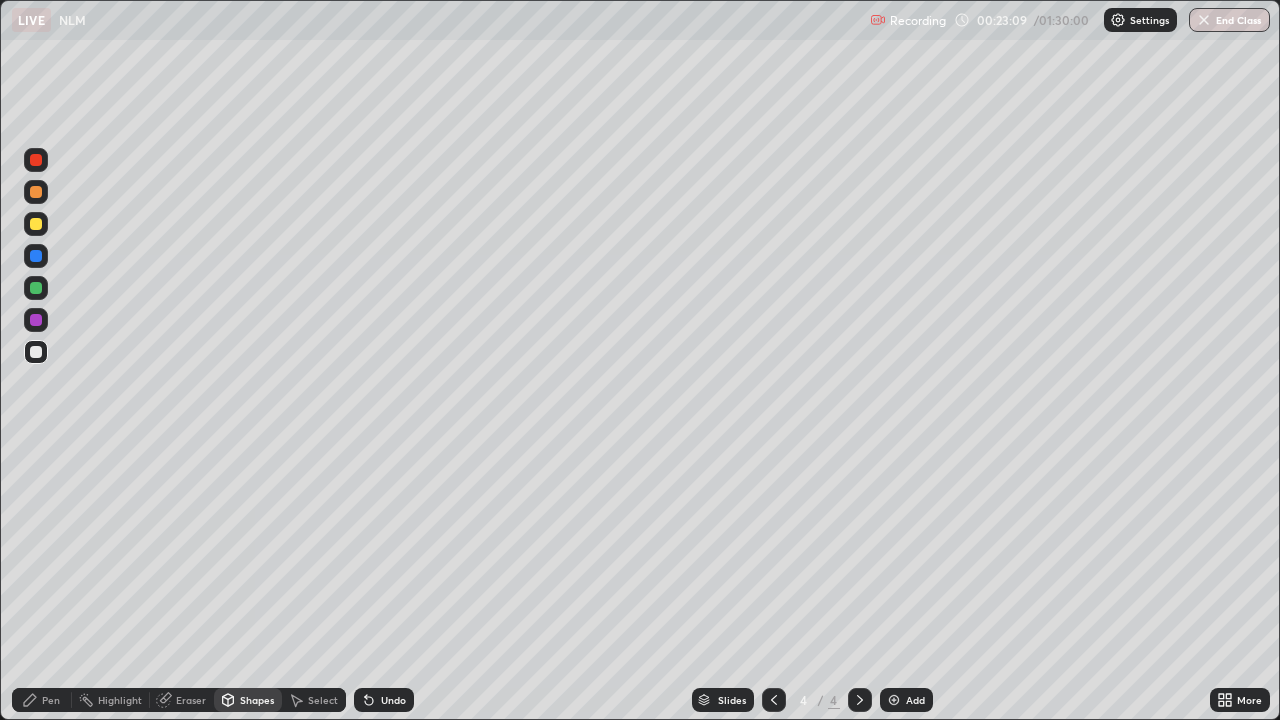 click on "Undo" at bounding box center [393, 700] 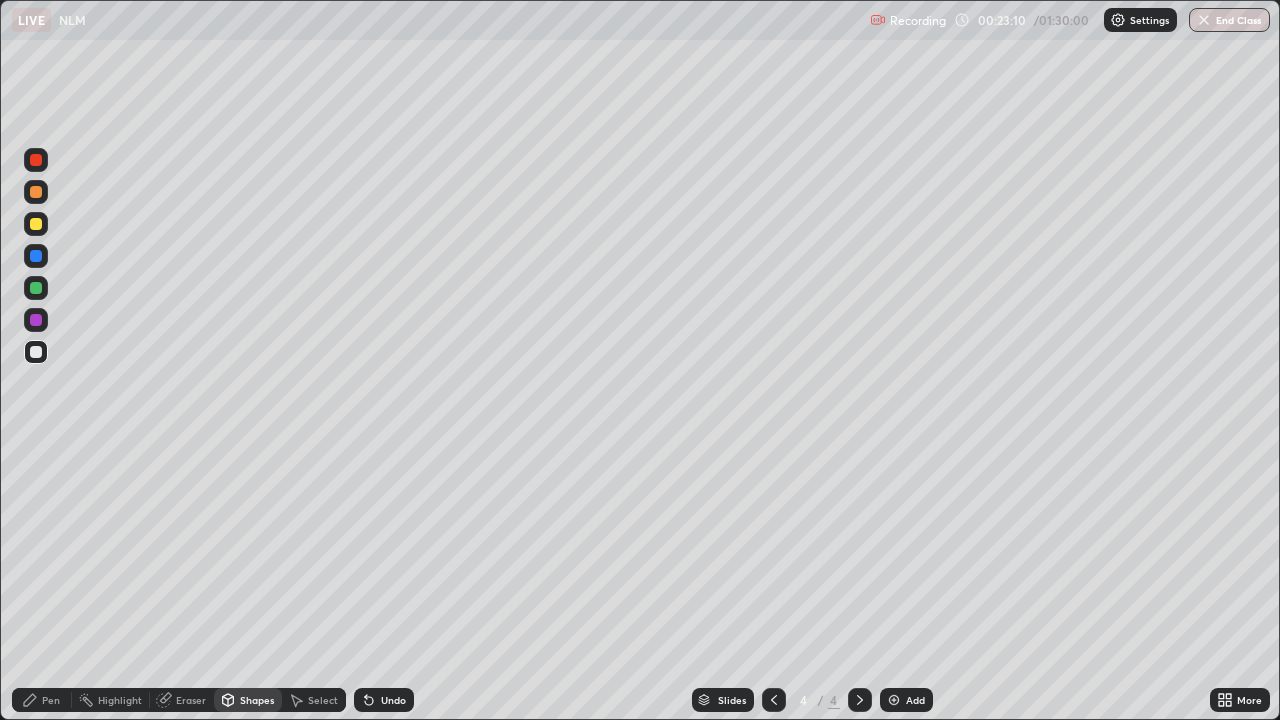 click on "Pen" at bounding box center [51, 700] 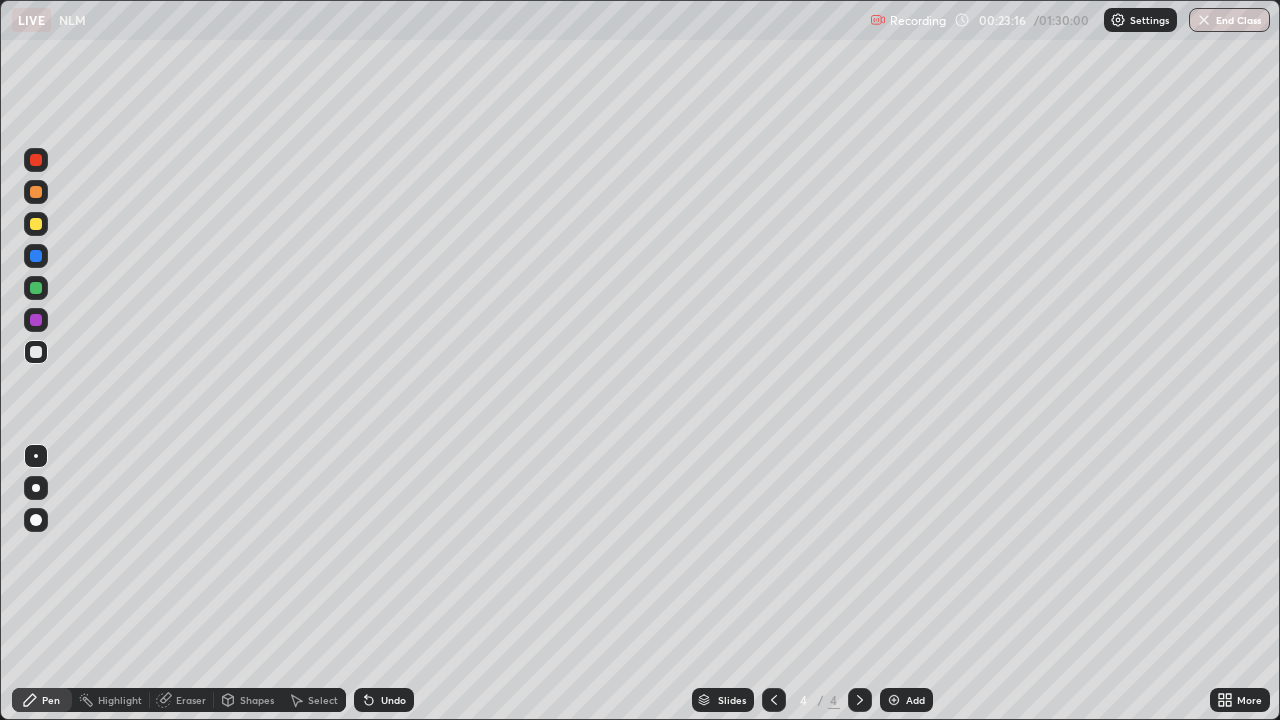 click on "Shapes" at bounding box center (257, 700) 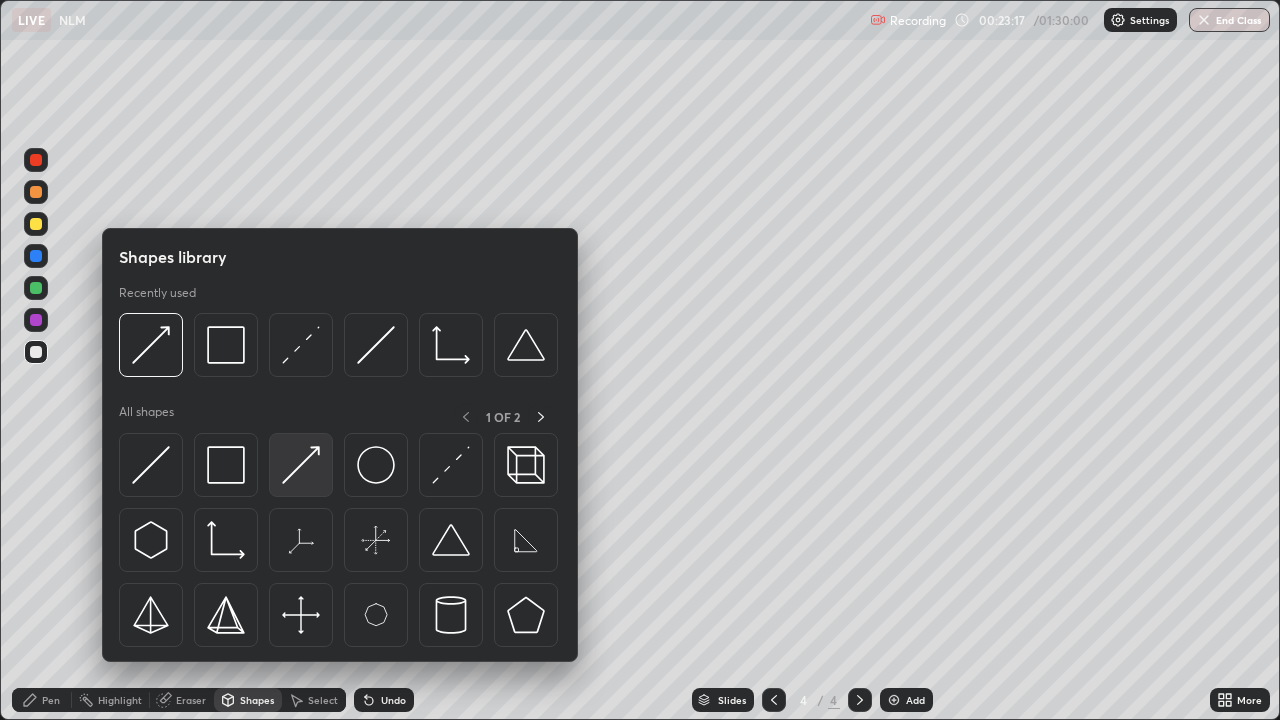 click at bounding box center (301, 465) 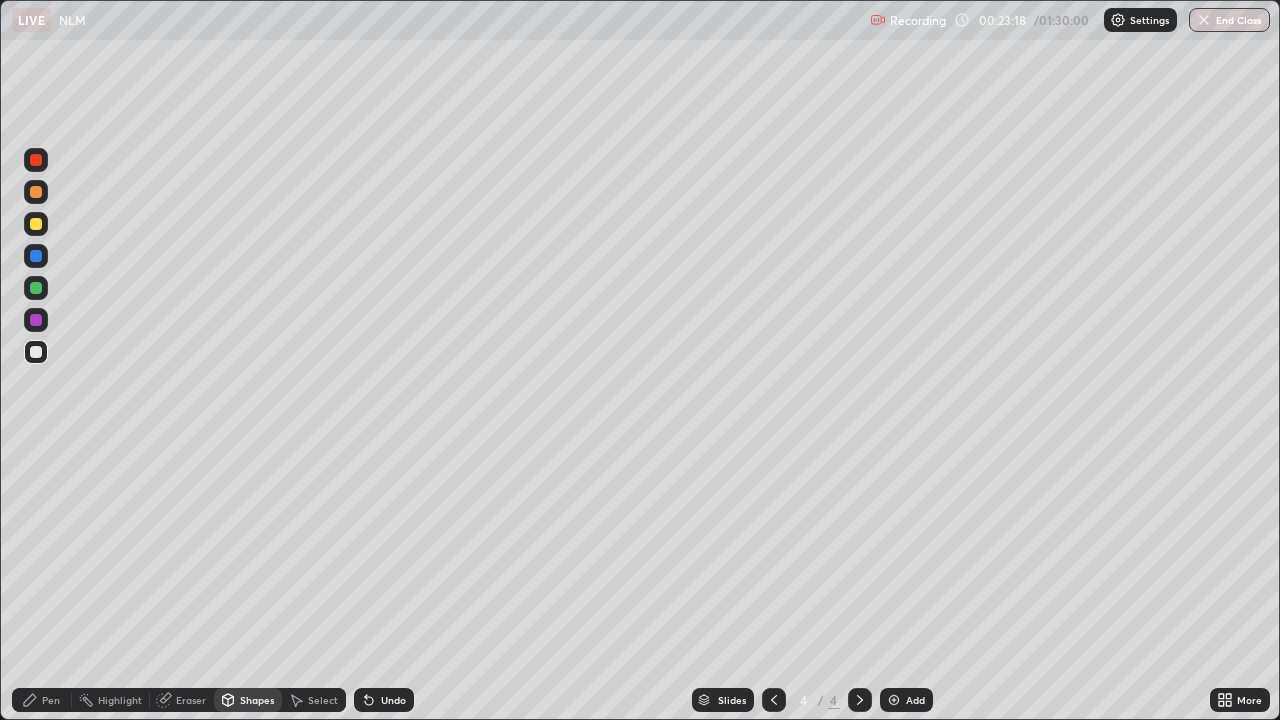 click at bounding box center (36, 224) 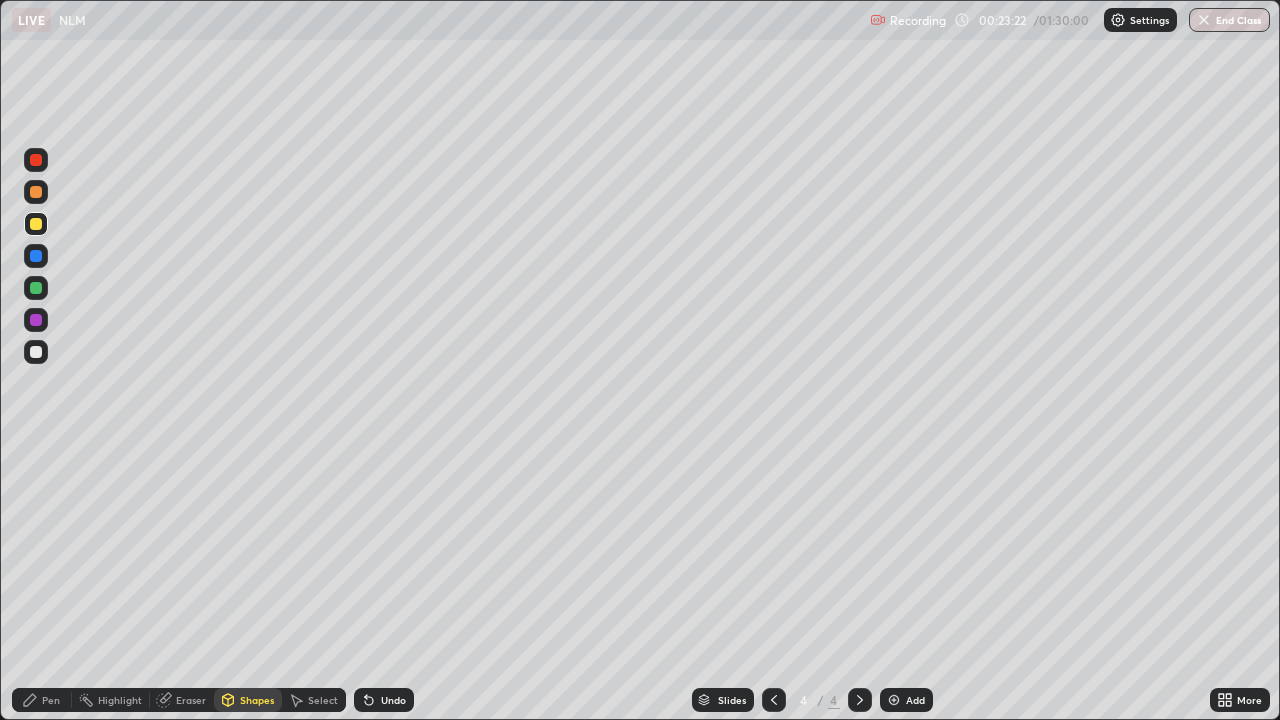 click on "Pen" at bounding box center [51, 700] 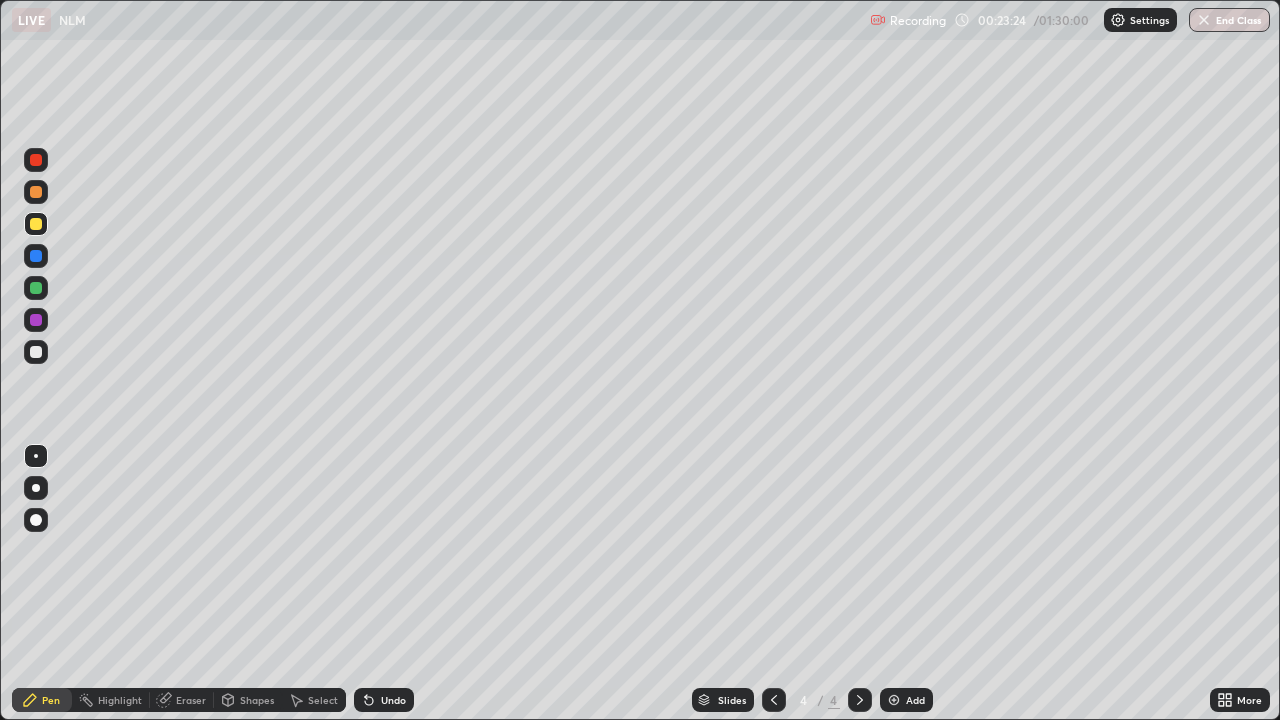 click on "Undo" at bounding box center (393, 700) 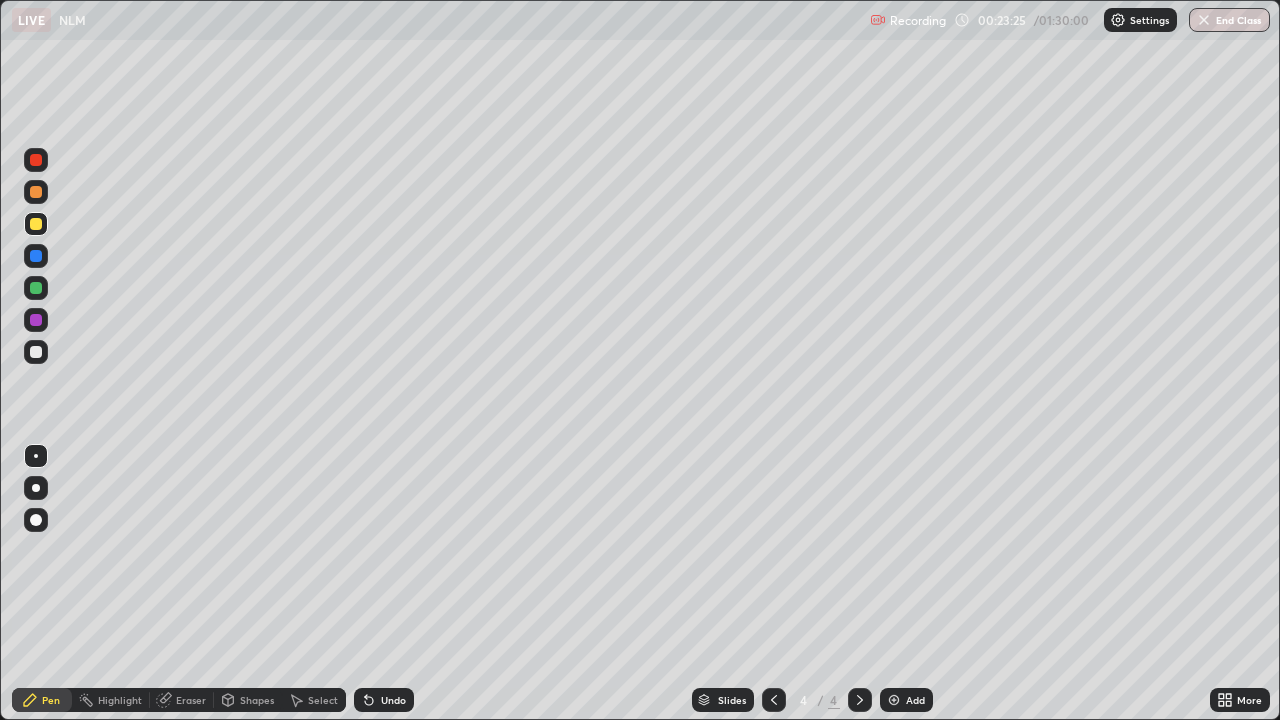 click on "Undo" at bounding box center [393, 700] 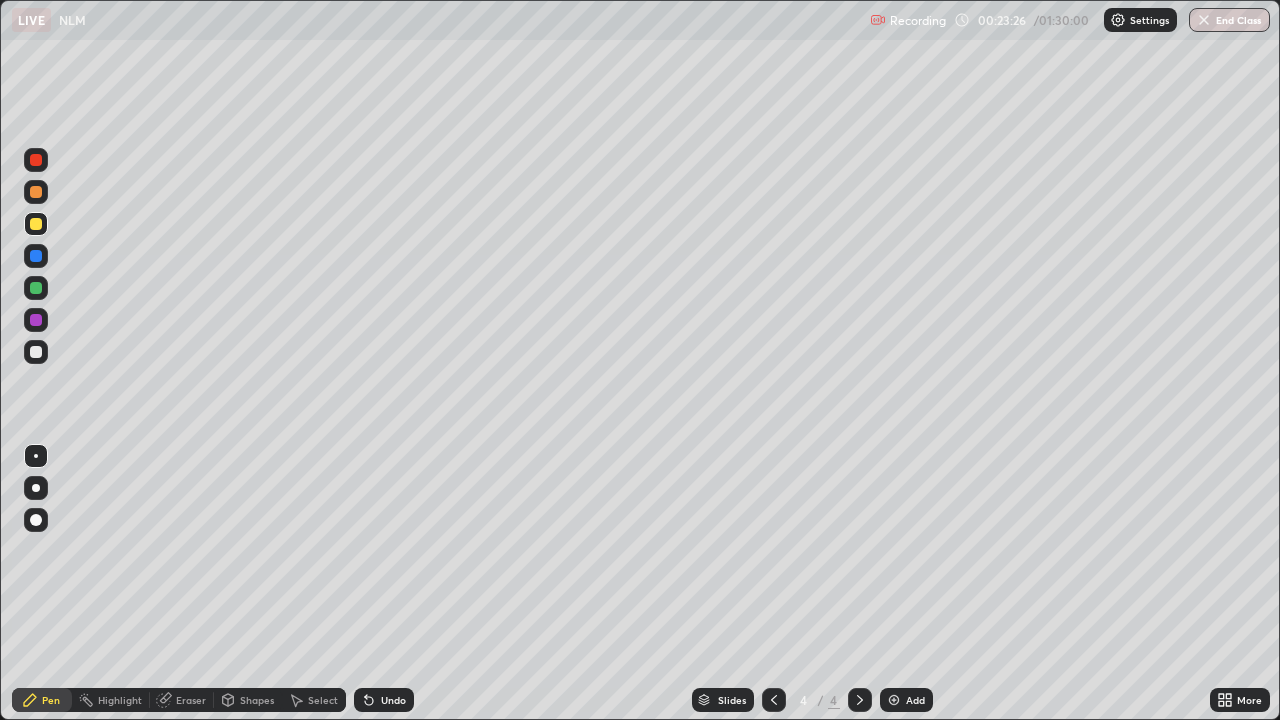 click at bounding box center [36, 352] 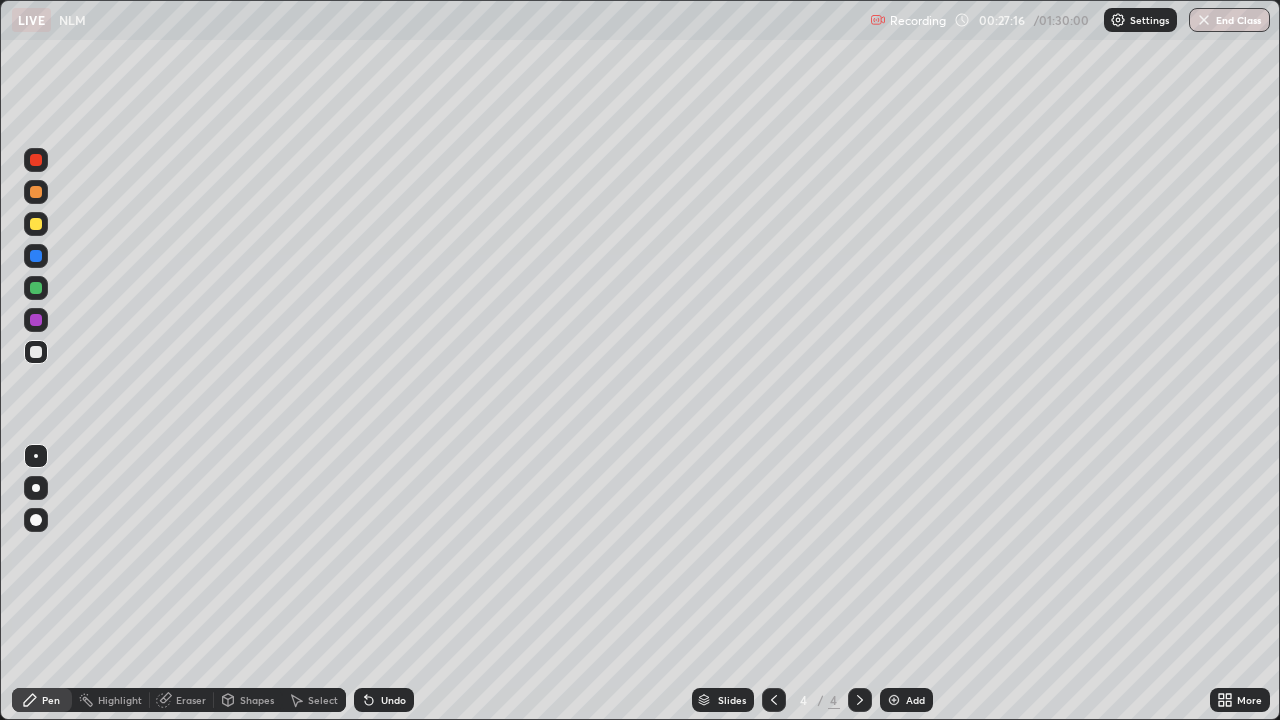 click on "Setting up your live class" at bounding box center (640, 360) 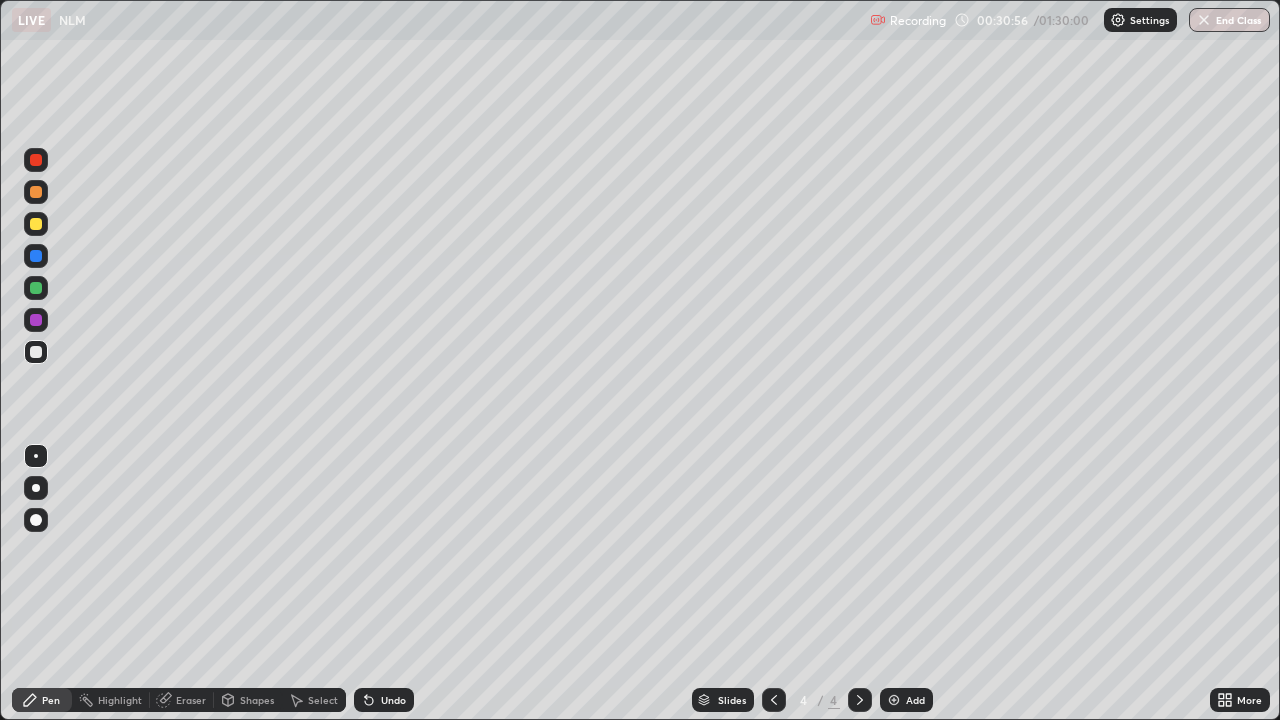 click on "Add" at bounding box center (915, 700) 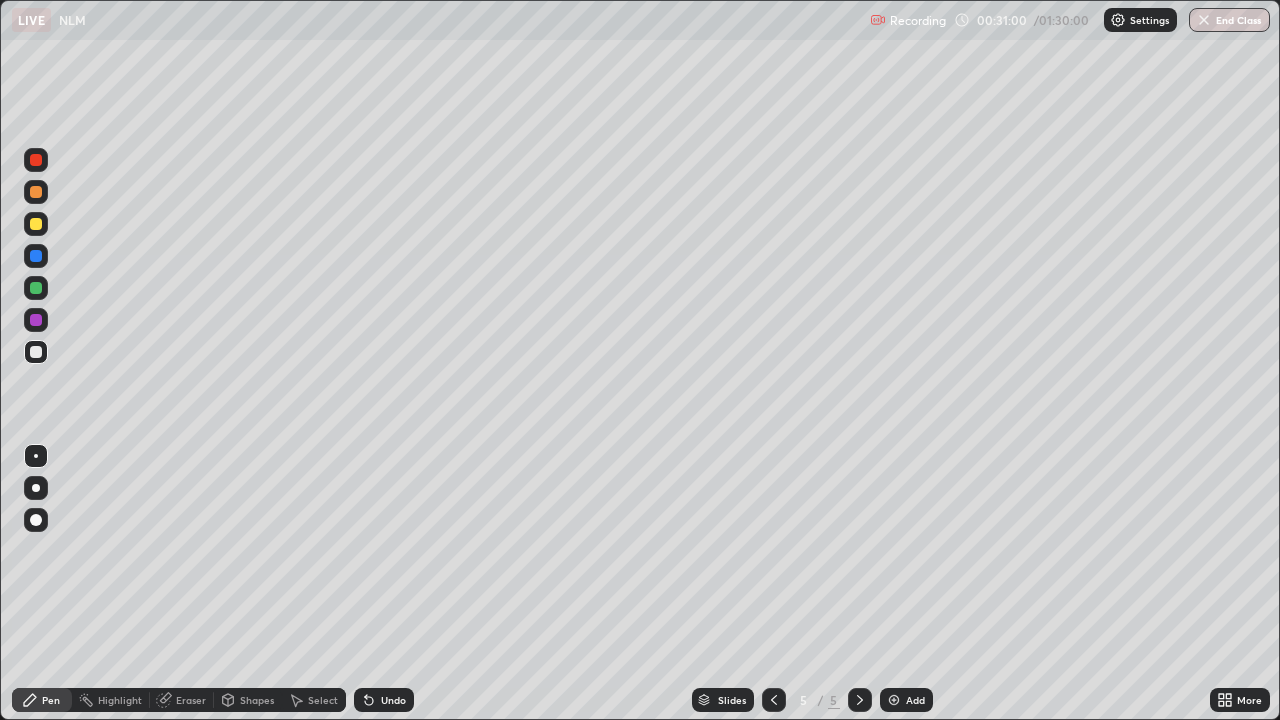 click on "Undo" at bounding box center [393, 700] 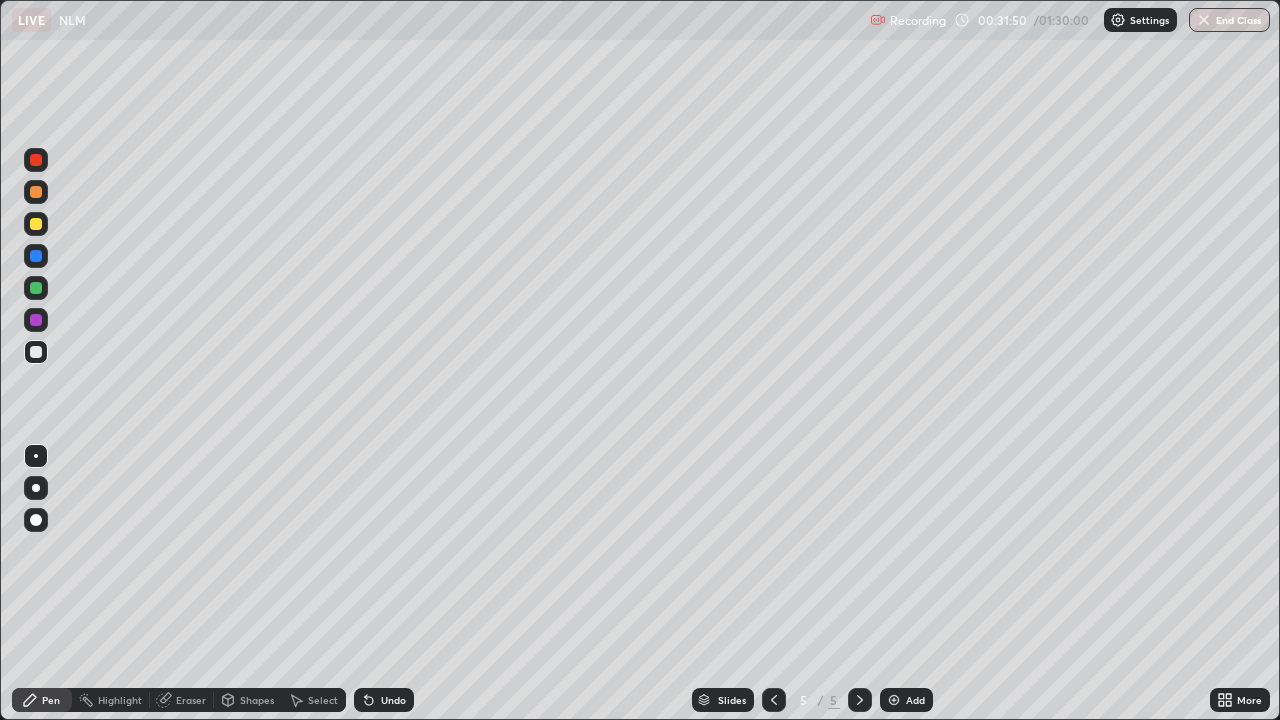 click on "Shapes" at bounding box center [257, 700] 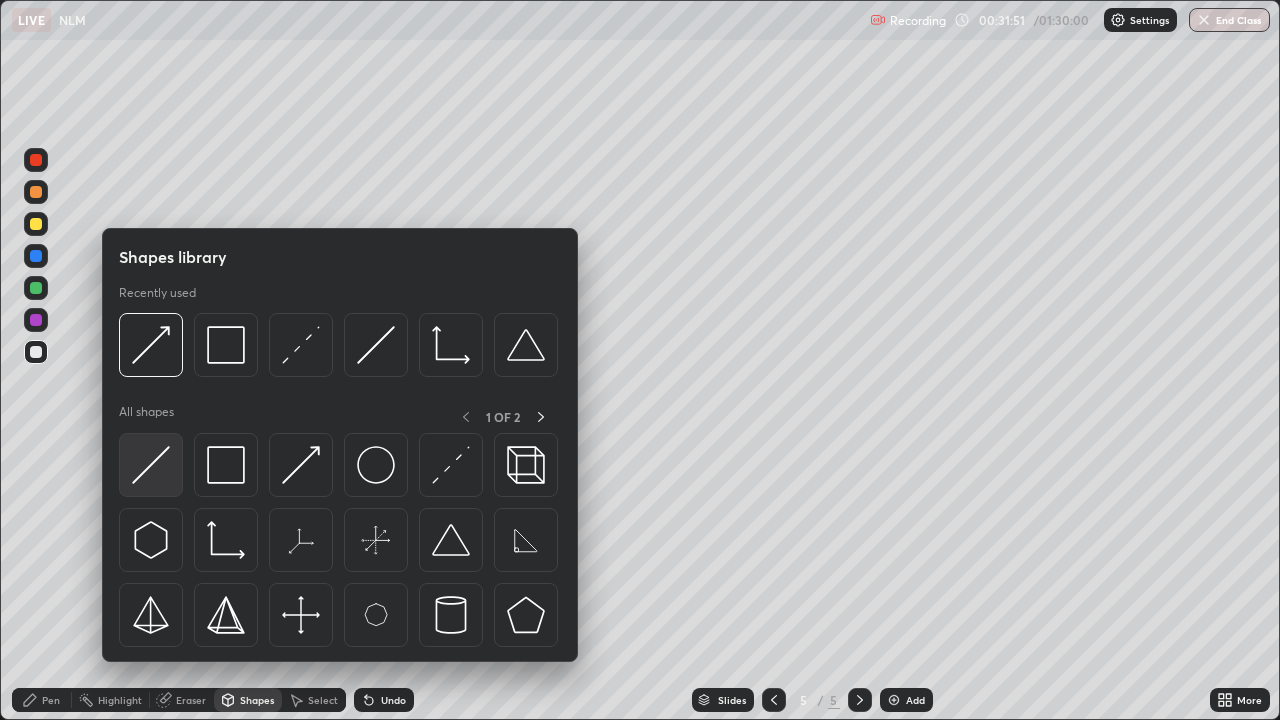 click at bounding box center [151, 465] 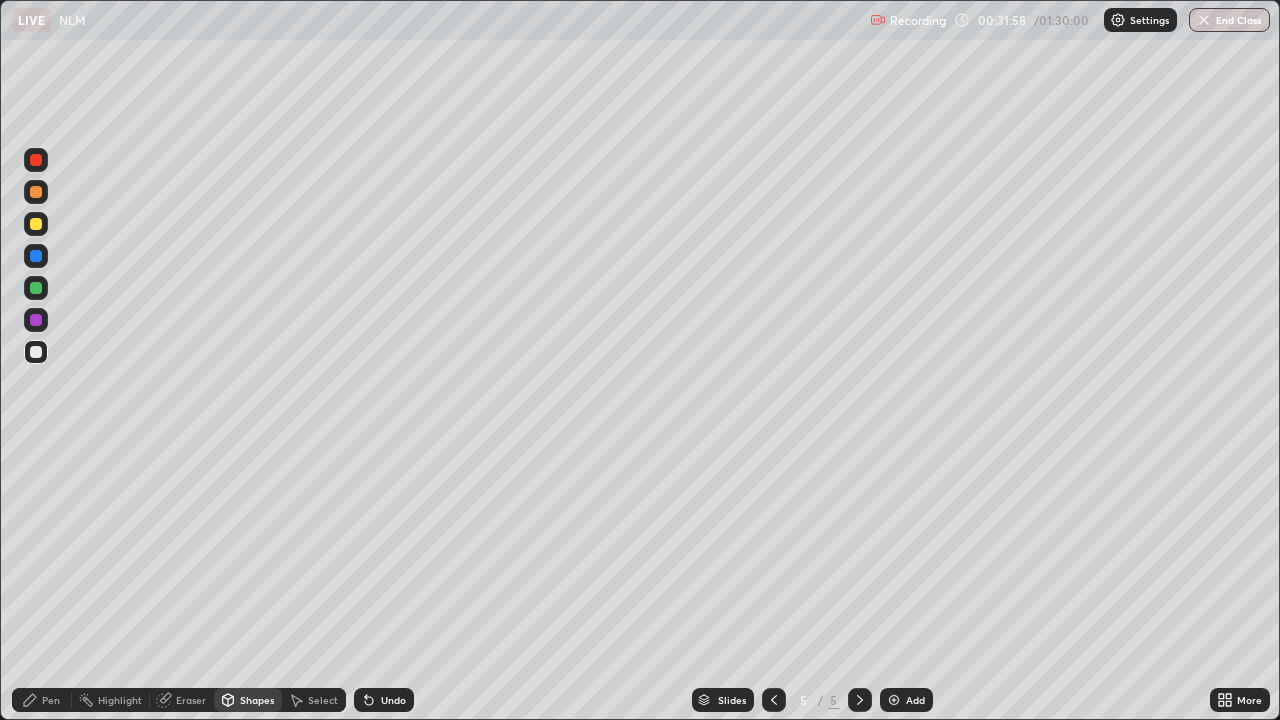 click 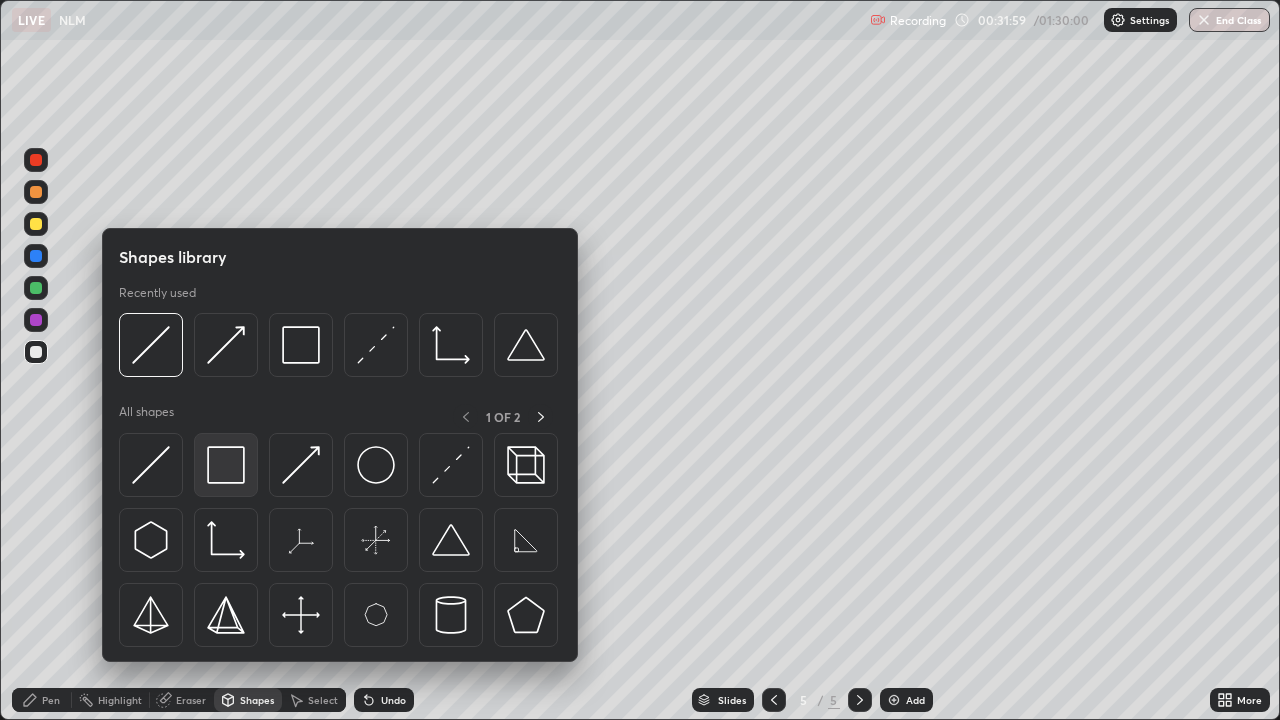 click at bounding box center (226, 465) 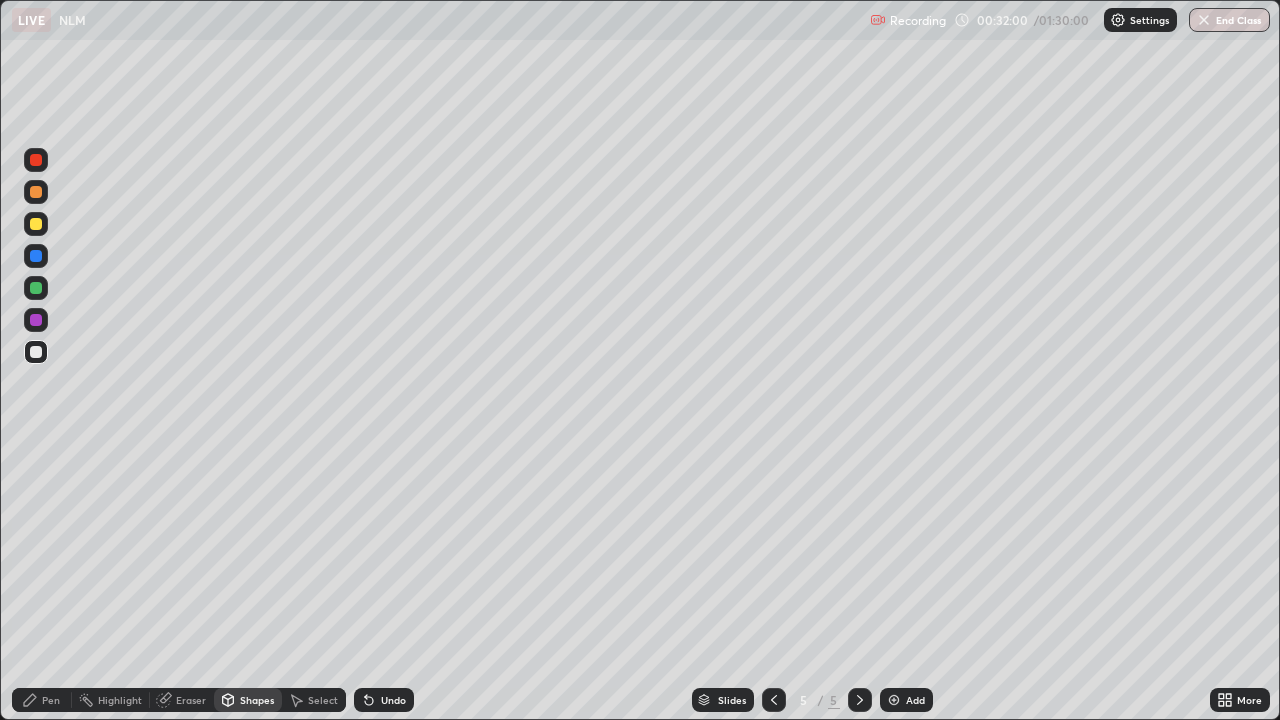 click at bounding box center [36, 320] 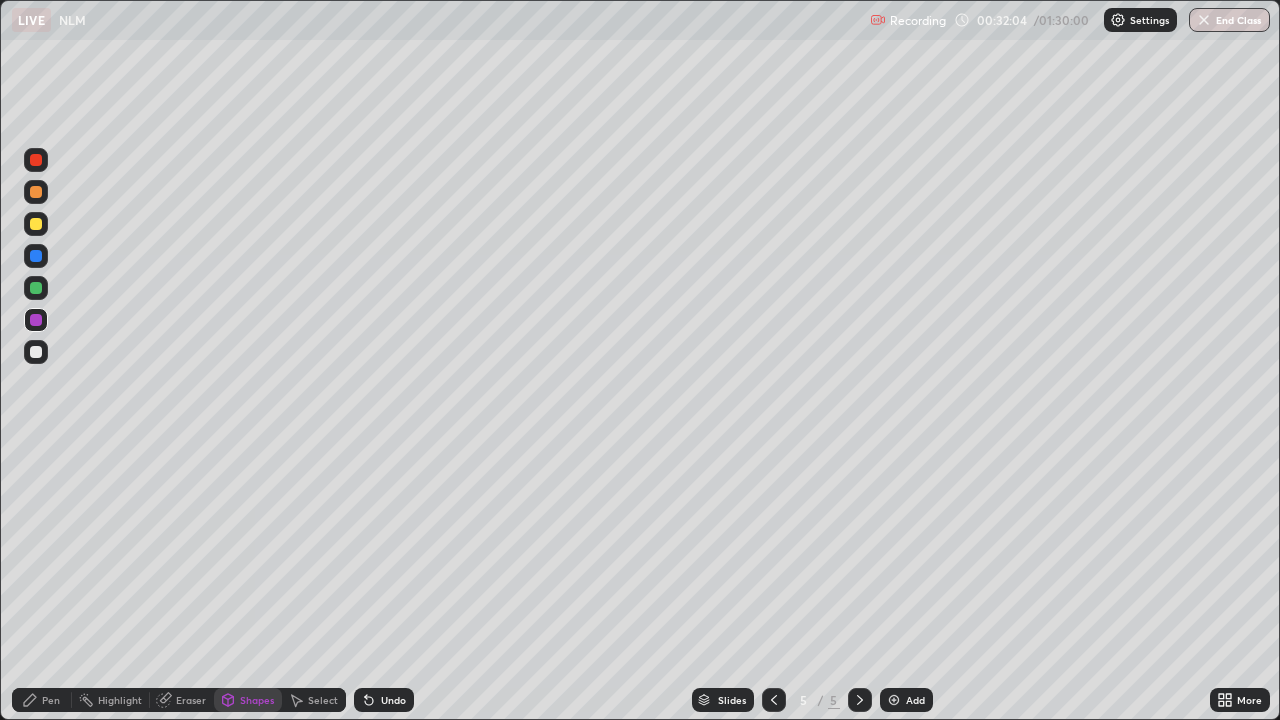 click on "Pen" at bounding box center [51, 700] 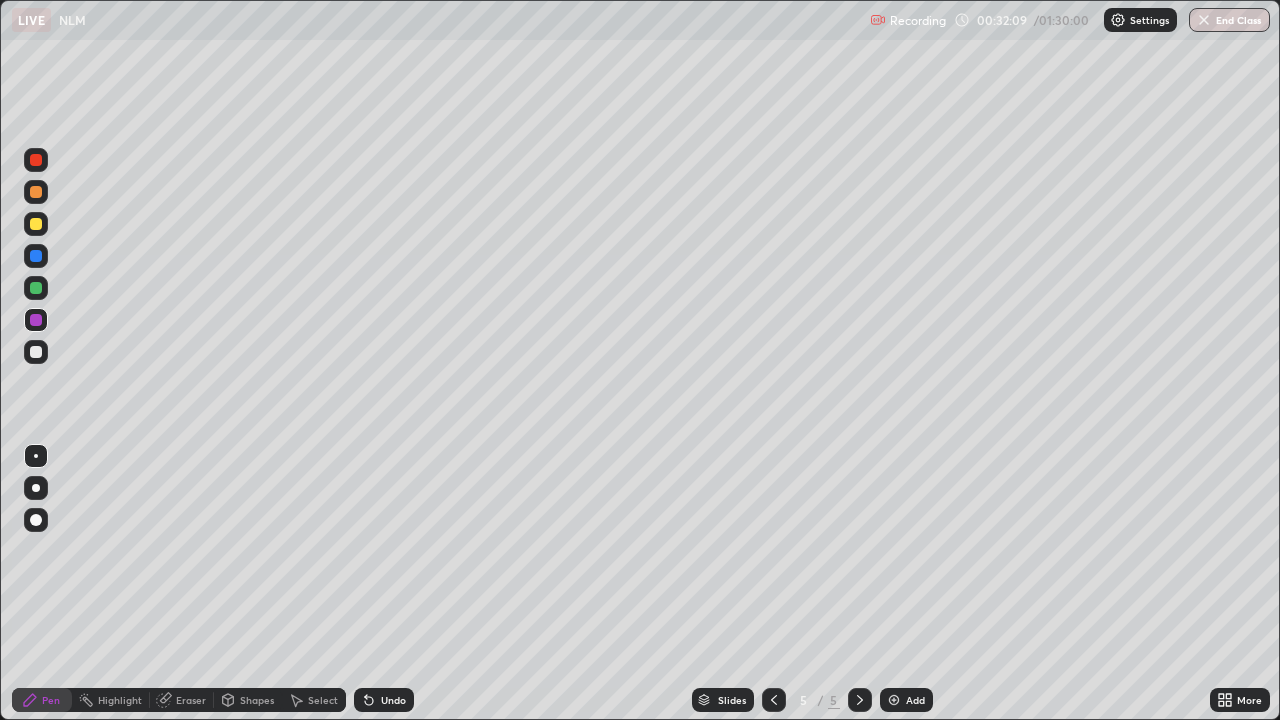 click on "Select" at bounding box center [323, 700] 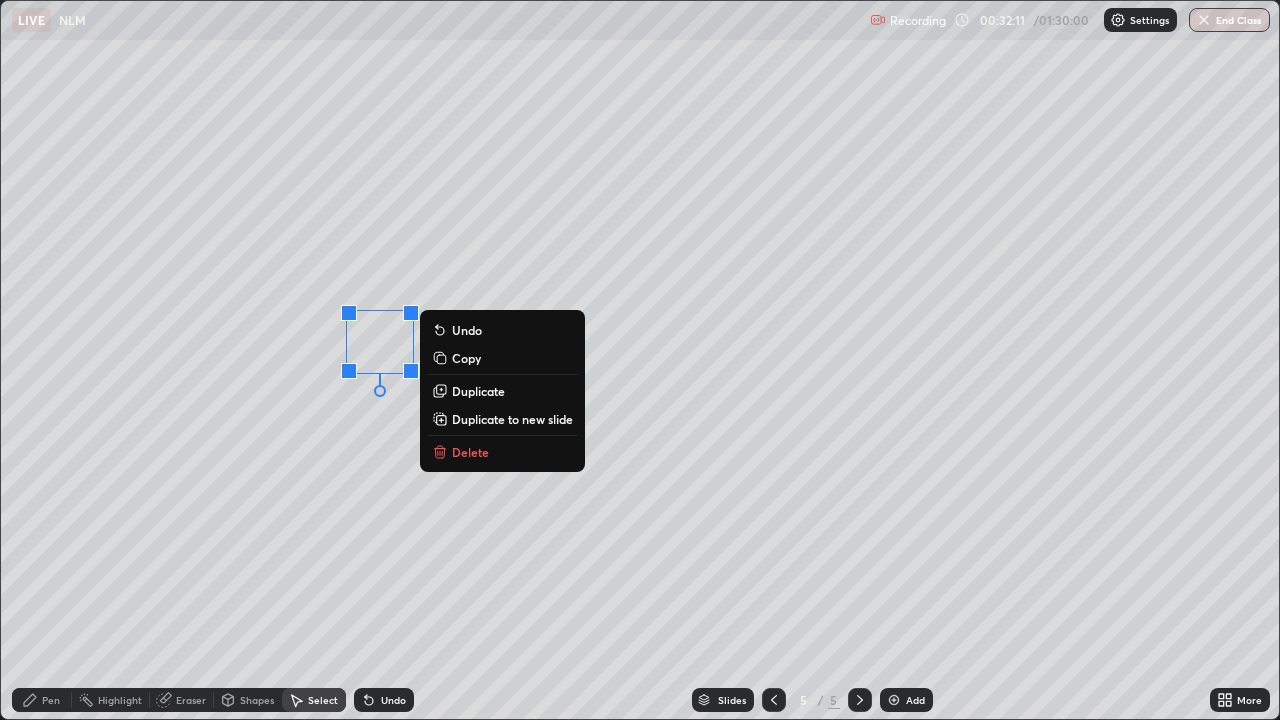 click on "Duplicate" at bounding box center [478, 391] 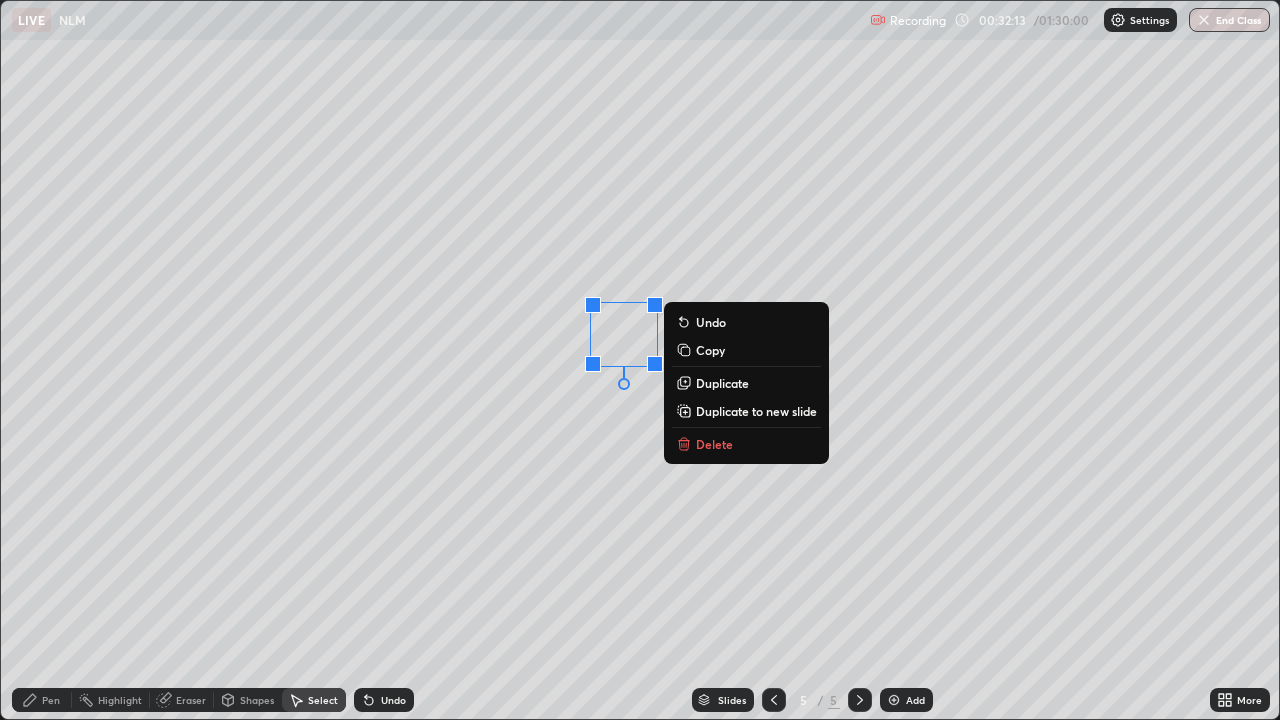 click on "Shapes" at bounding box center (248, 700) 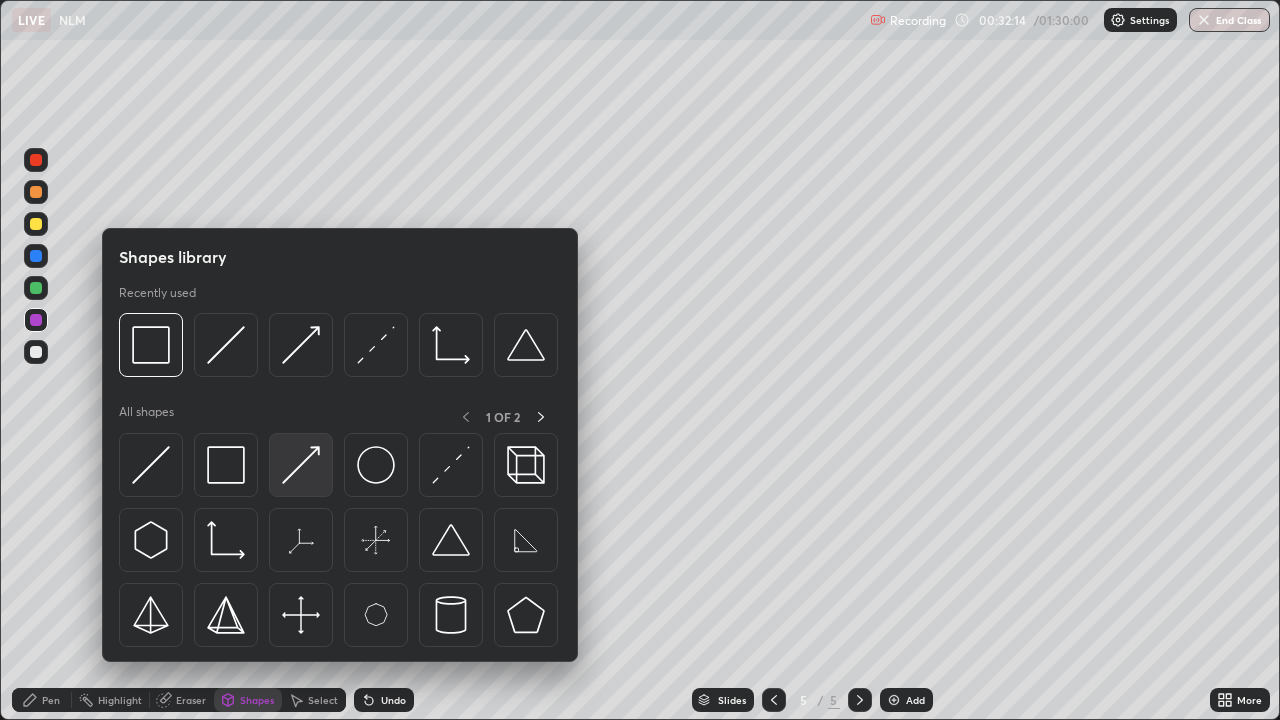 click at bounding box center (301, 465) 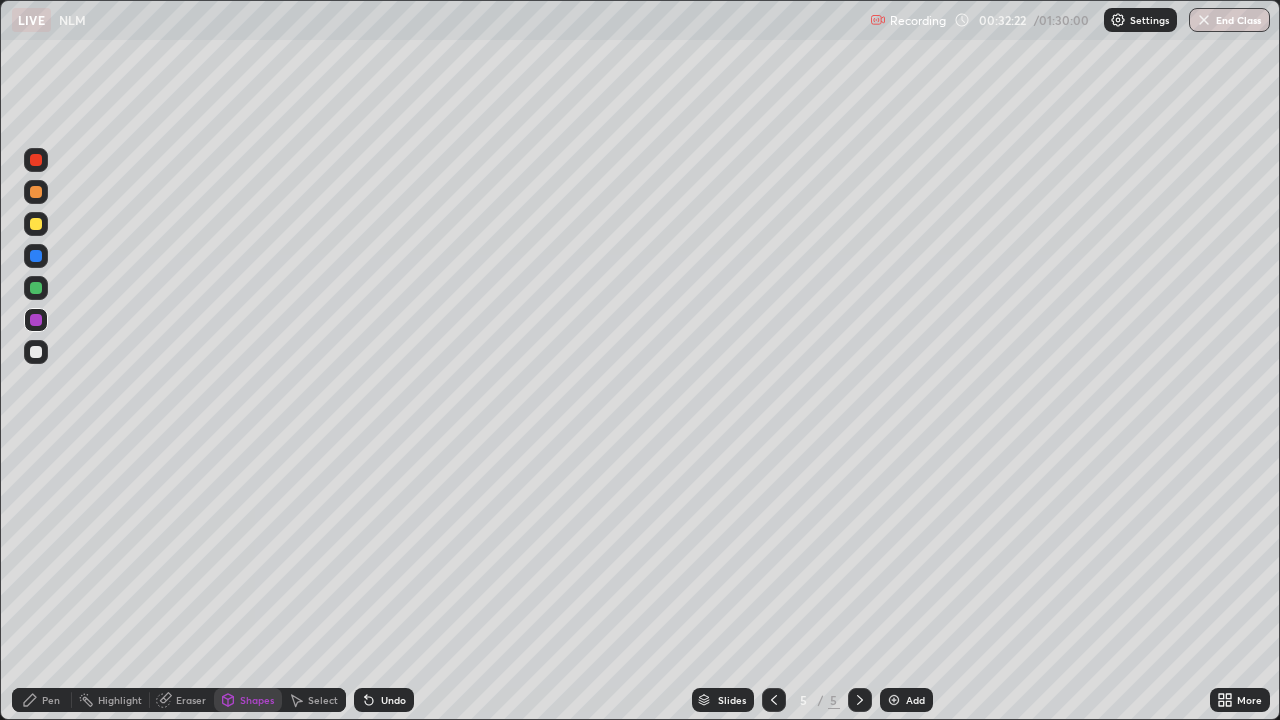click on "Pen" at bounding box center (51, 700) 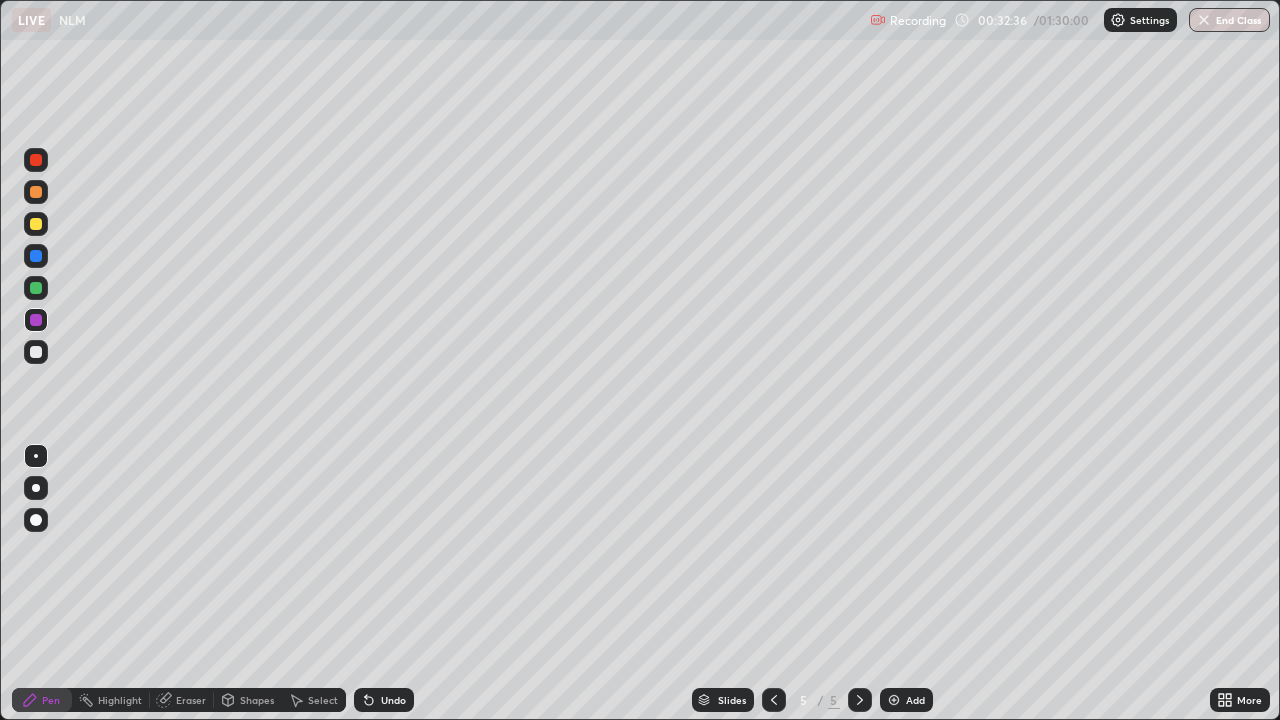 click on "Select" at bounding box center [314, 700] 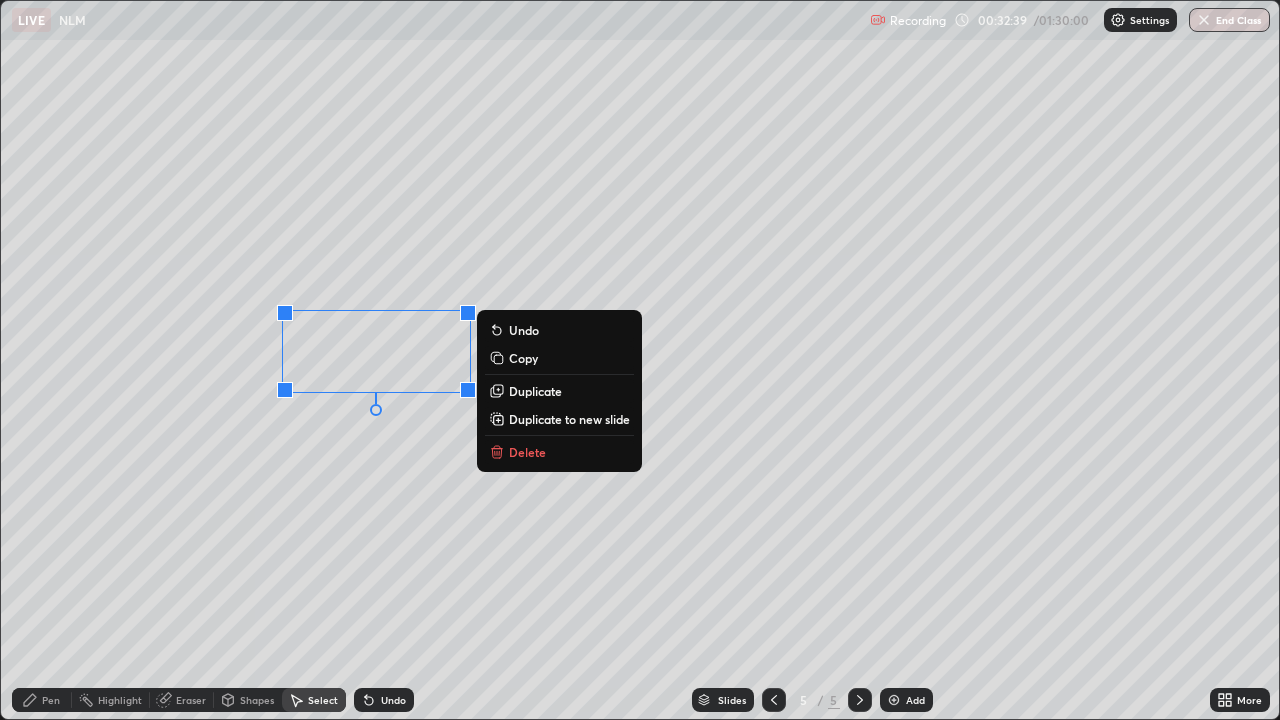 click on "Duplicate" at bounding box center (535, 391) 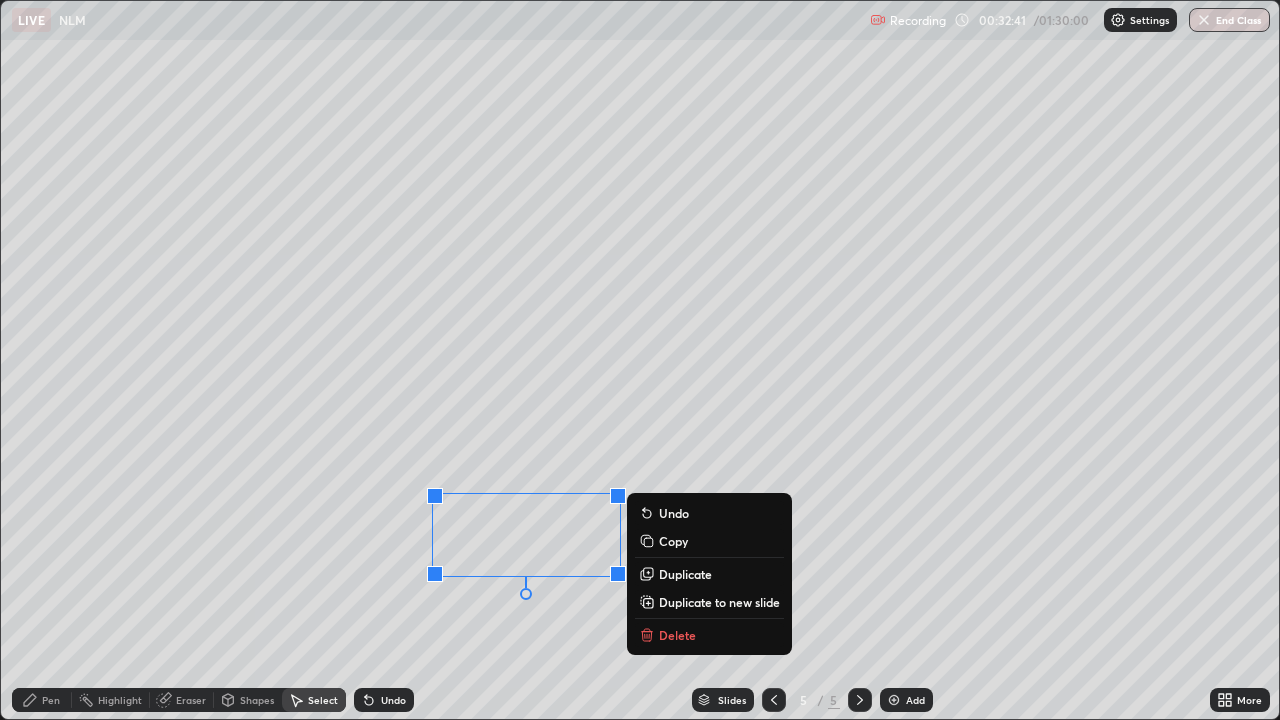click on "0 ° Undo Copy Duplicate Duplicate to new slide Delete" at bounding box center (640, 360) 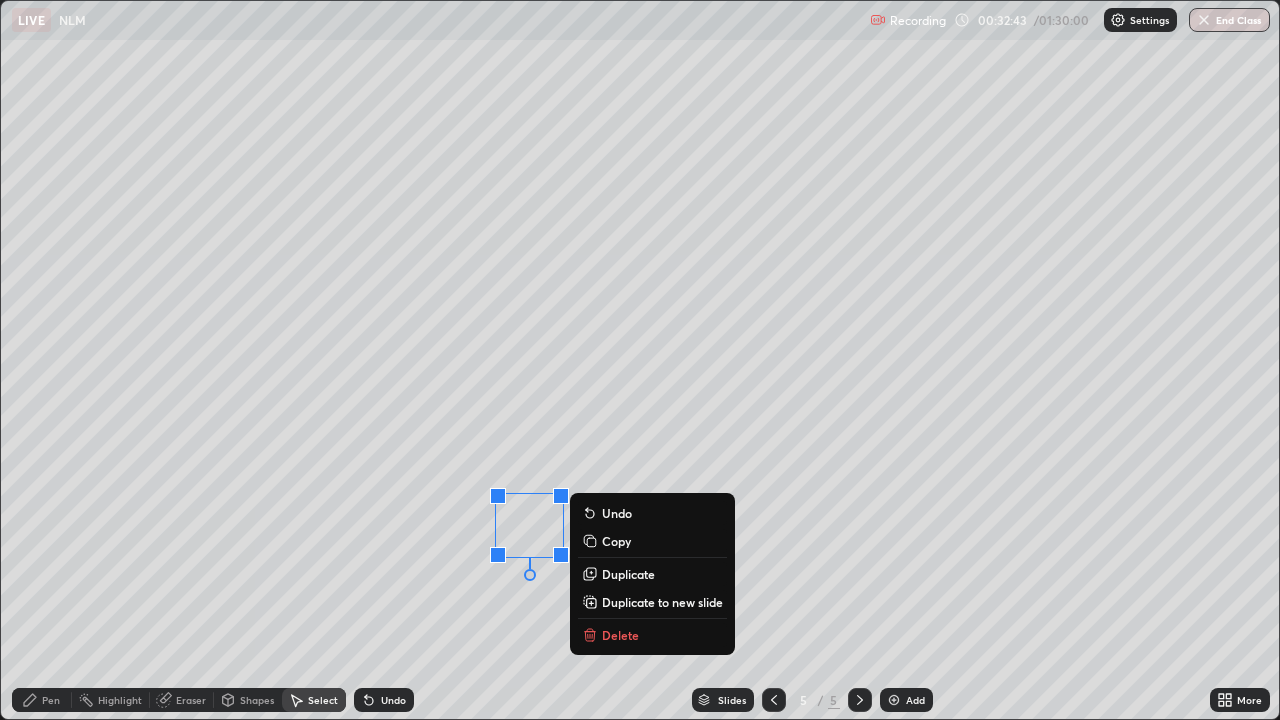 click on "Delete" at bounding box center (620, 635) 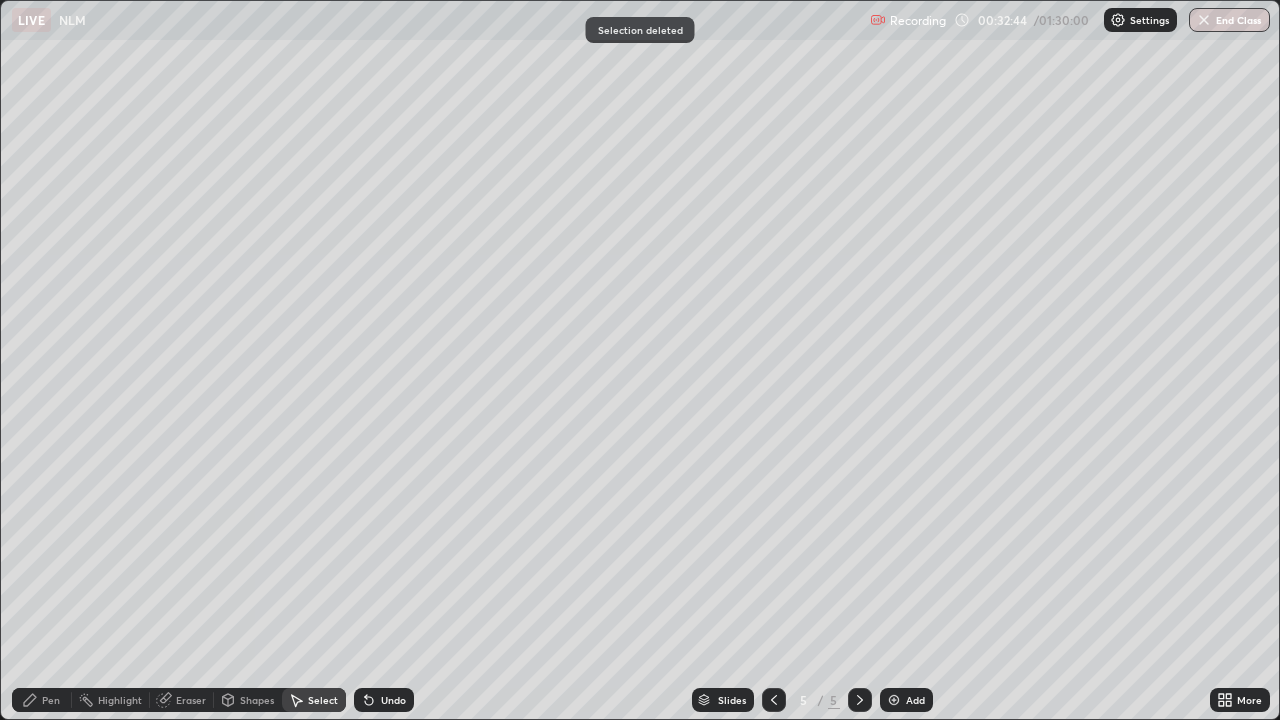 click on "Select" at bounding box center [323, 700] 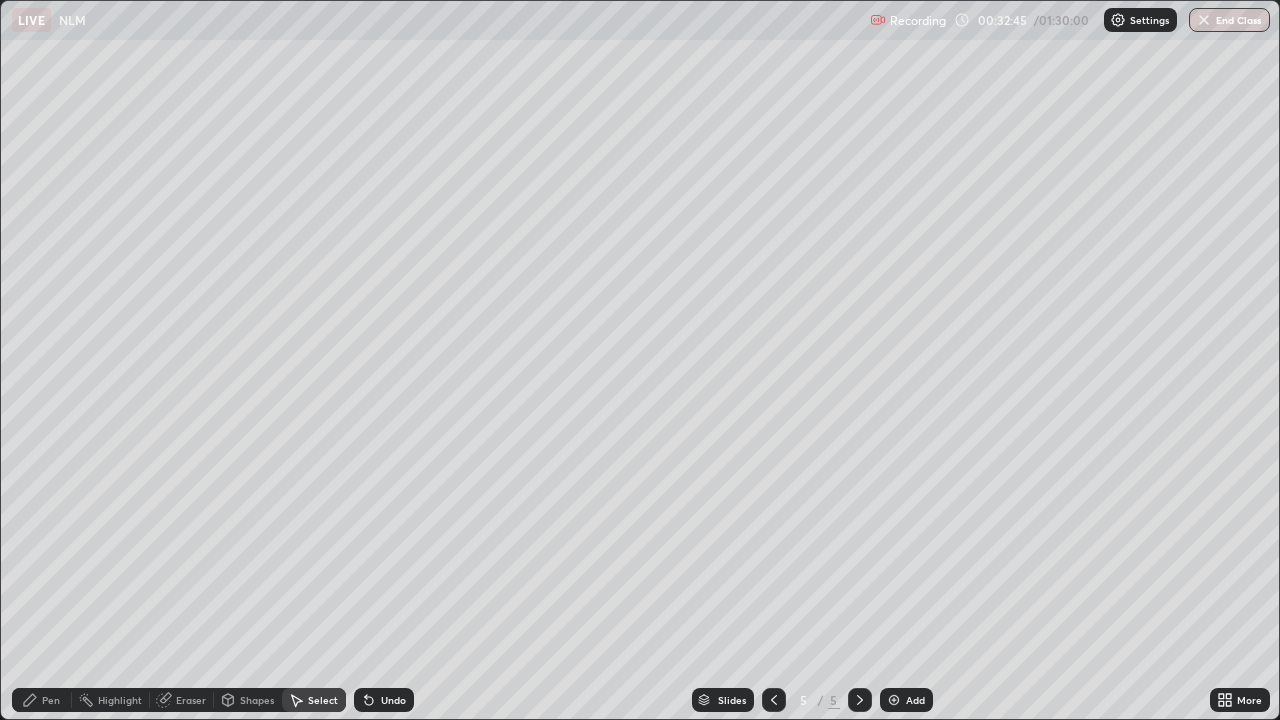 click on "Shapes" at bounding box center [257, 700] 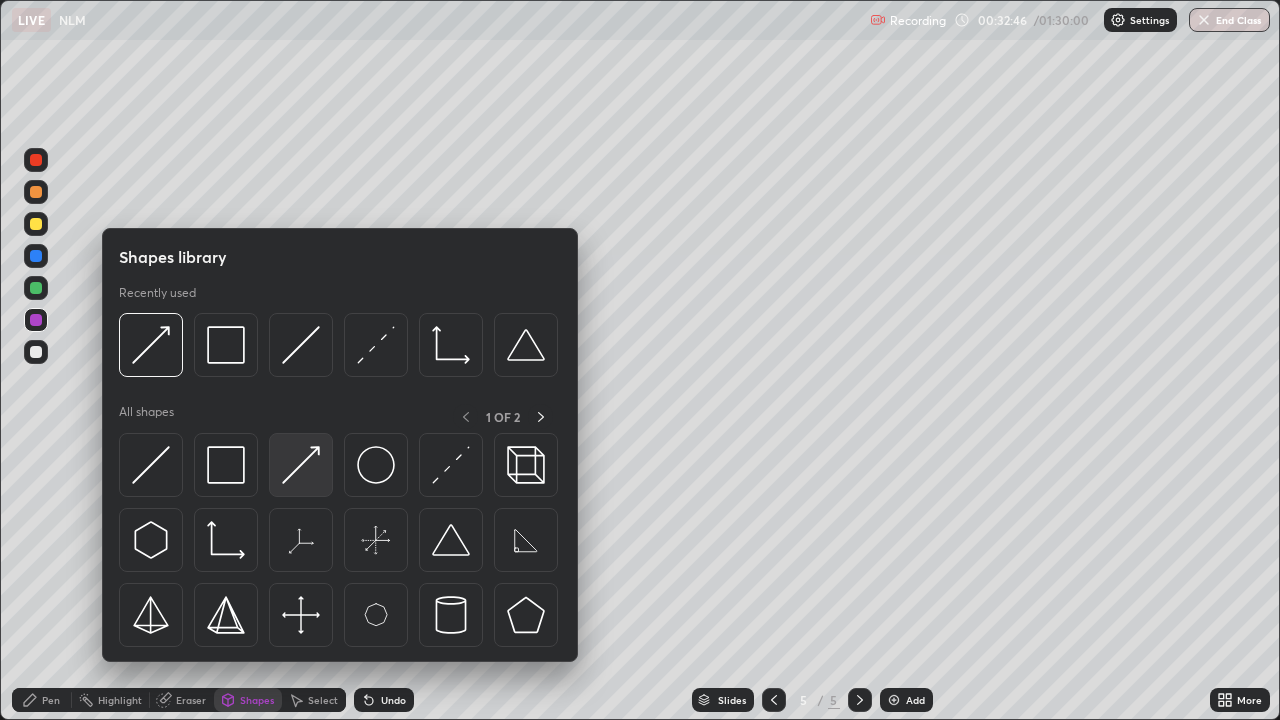 click at bounding box center [301, 465] 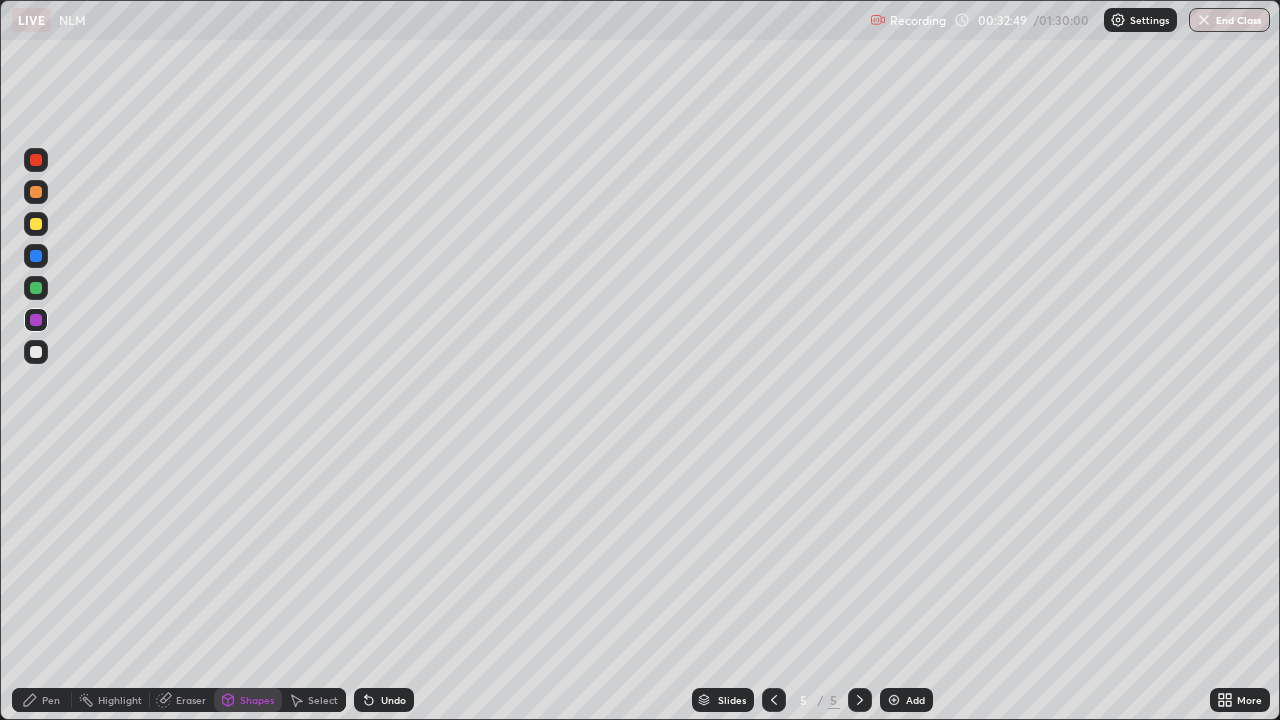 click on "Undo" at bounding box center [384, 700] 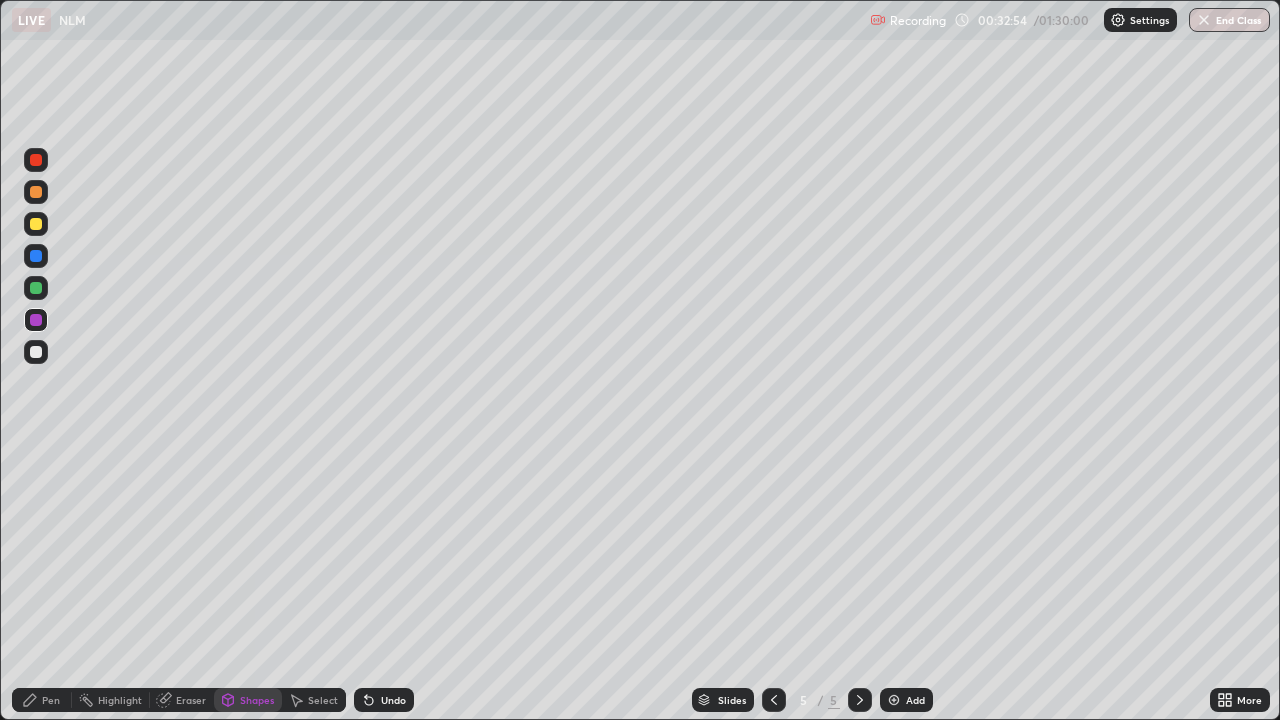 click on "Pen" at bounding box center [51, 700] 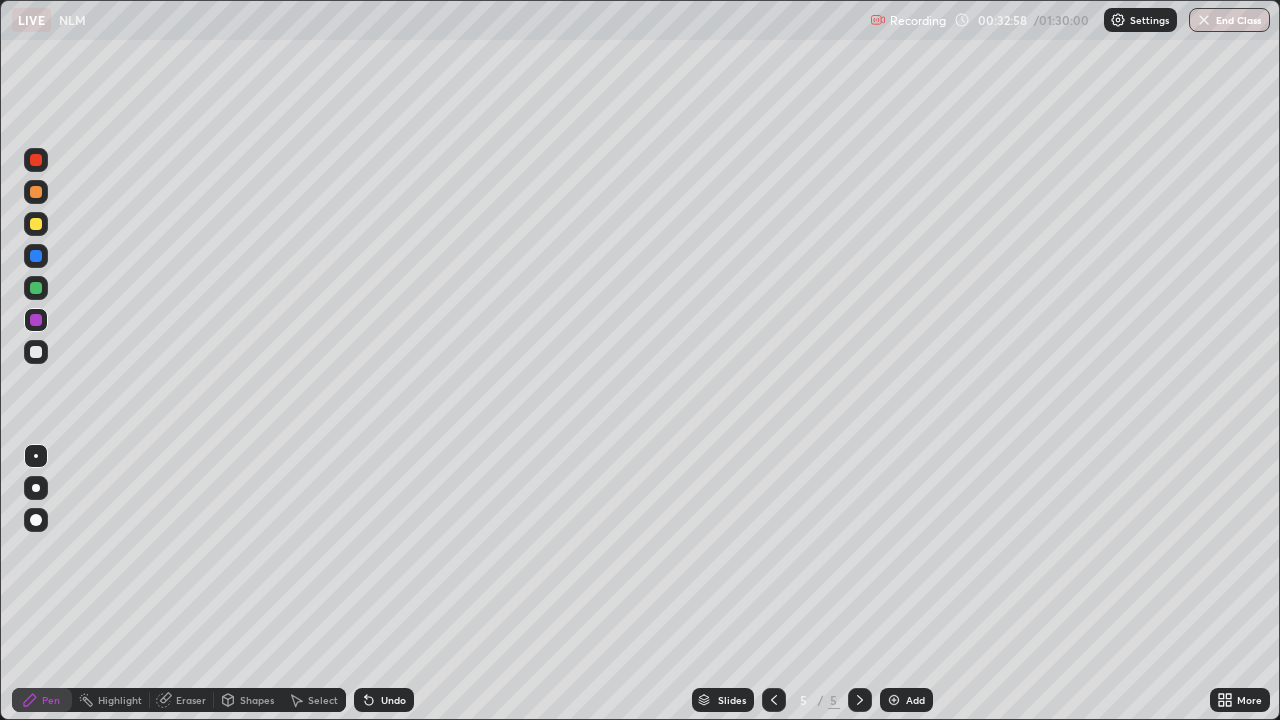 click on "Undo" at bounding box center [393, 700] 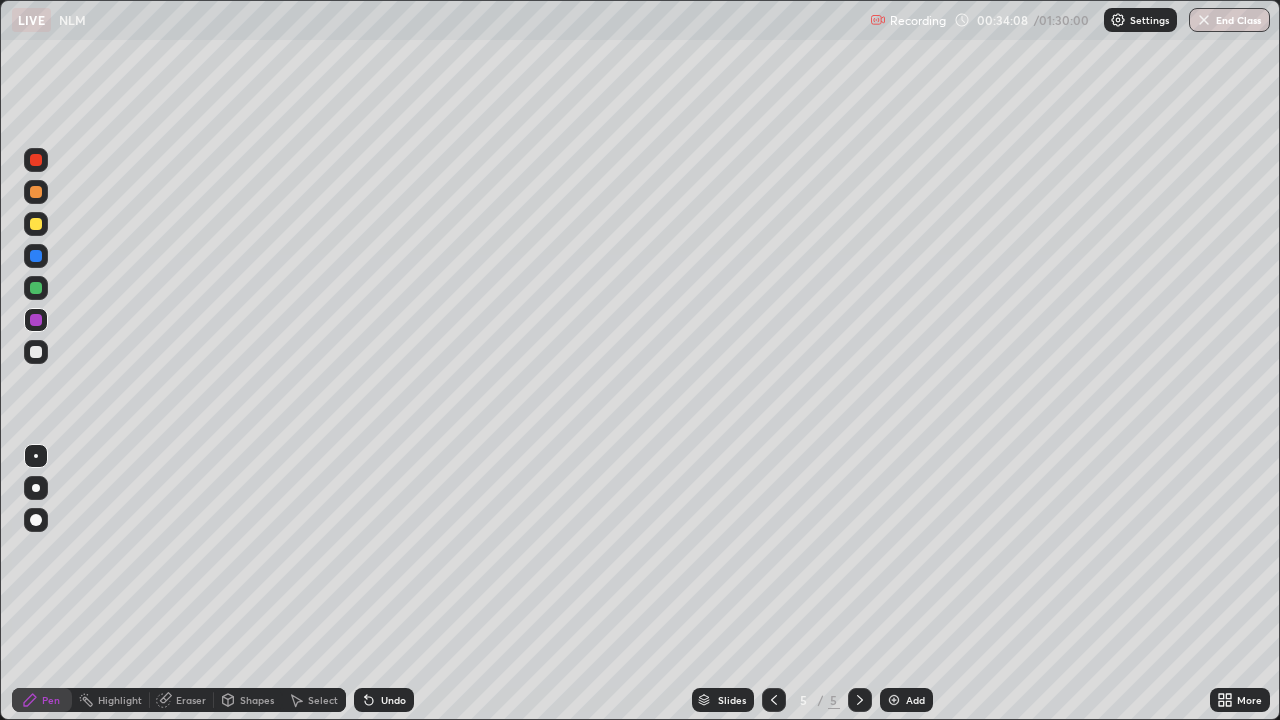 click at bounding box center (36, 352) 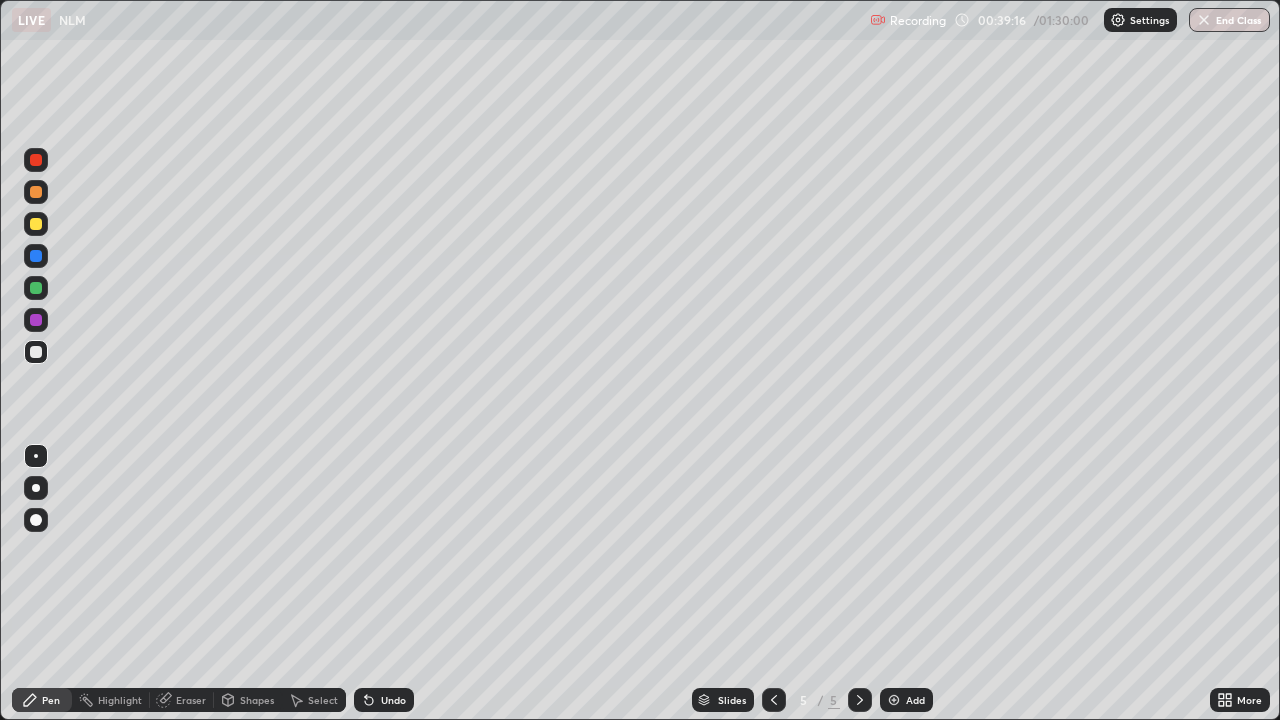 click on "Add" at bounding box center (915, 700) 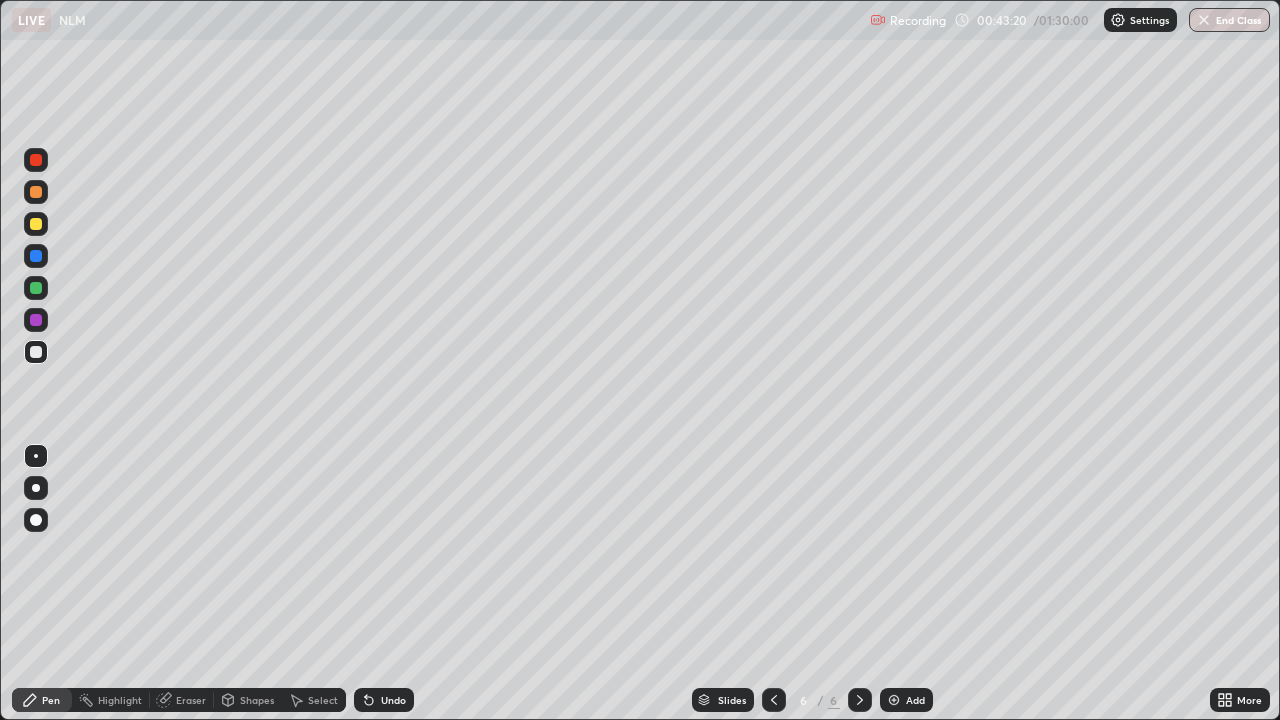 click on "Shapes" at bounding box center [257, 700] 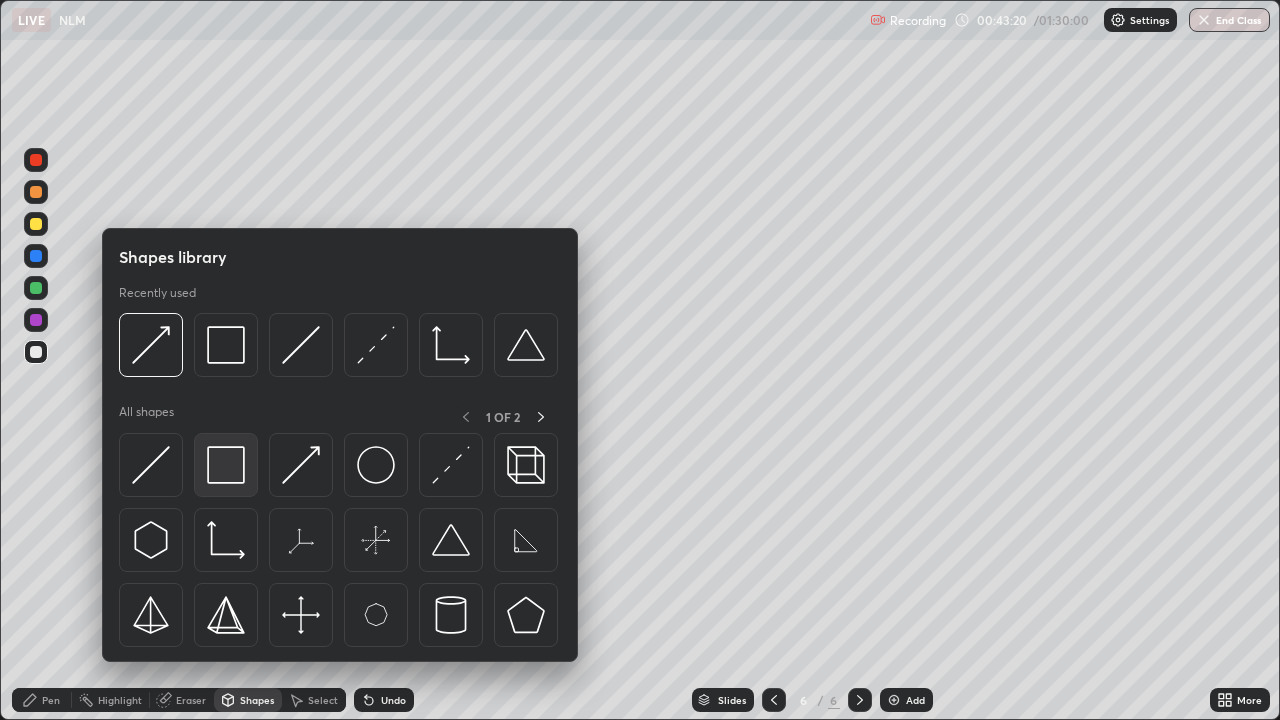 click at bounding box center (226, 465) 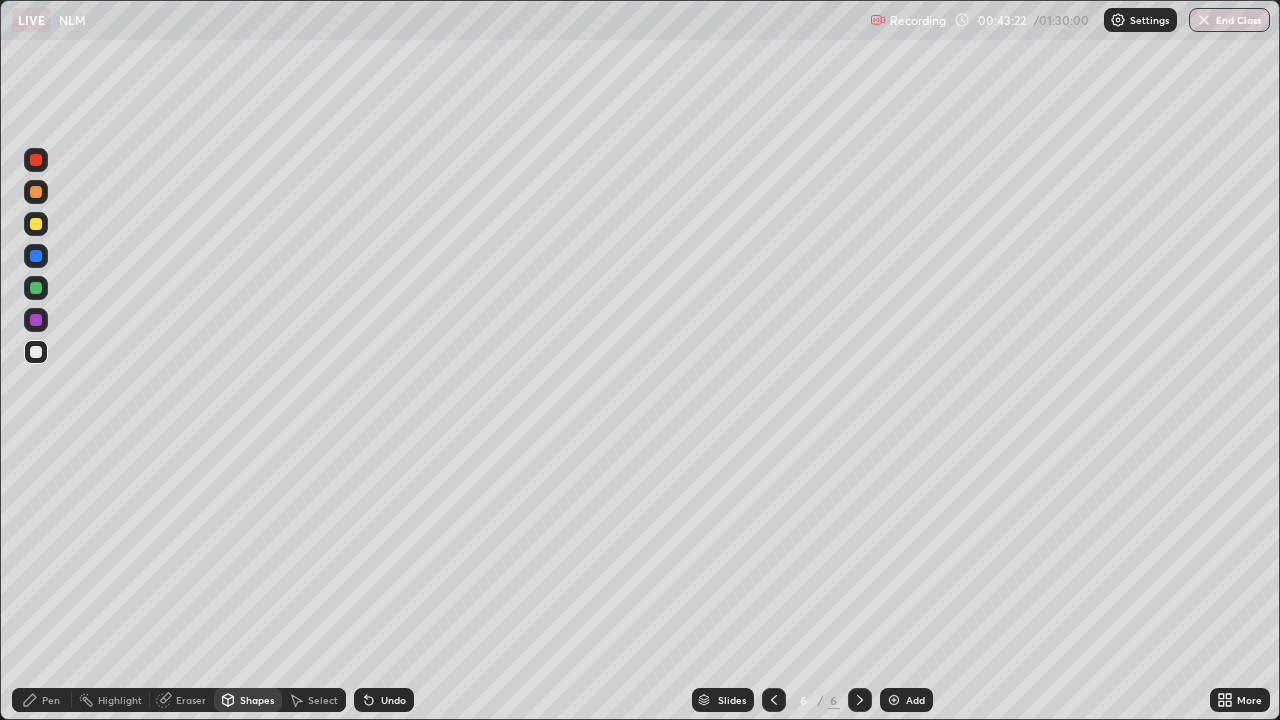 click on "Undo" at bounding box center [393, 700] 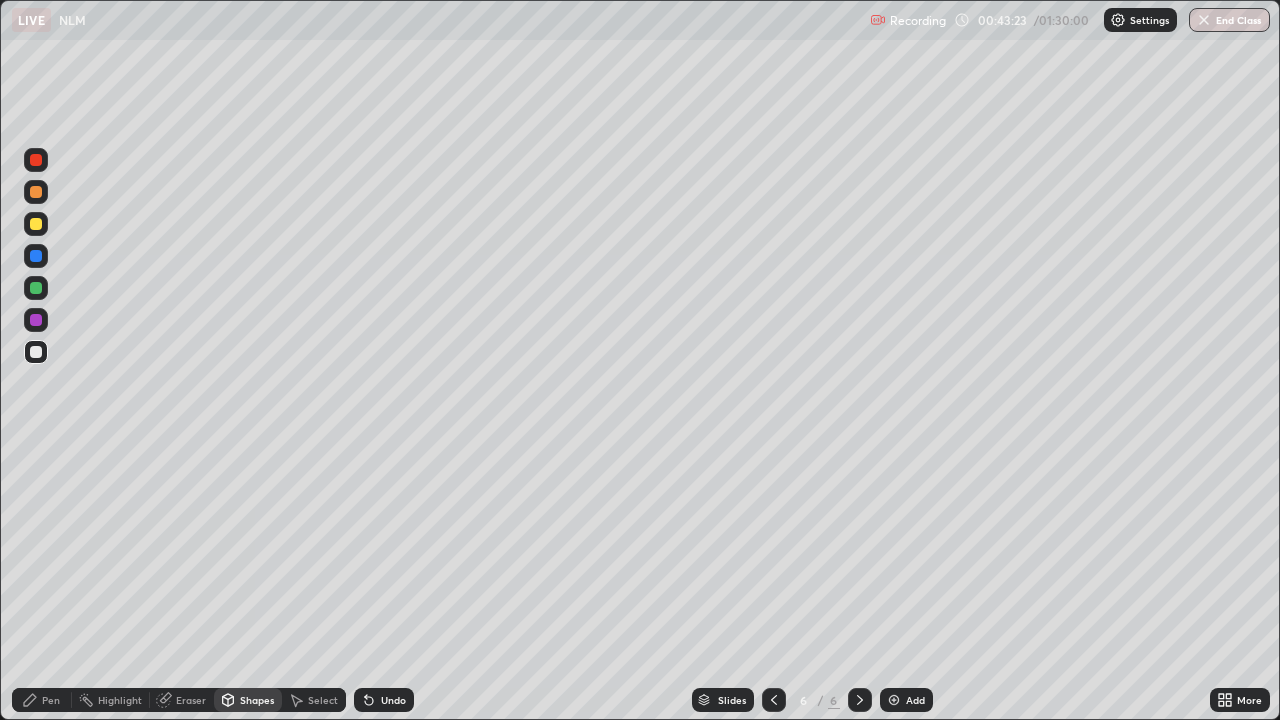 click on "Shapes" at bounding box center (248, 700) 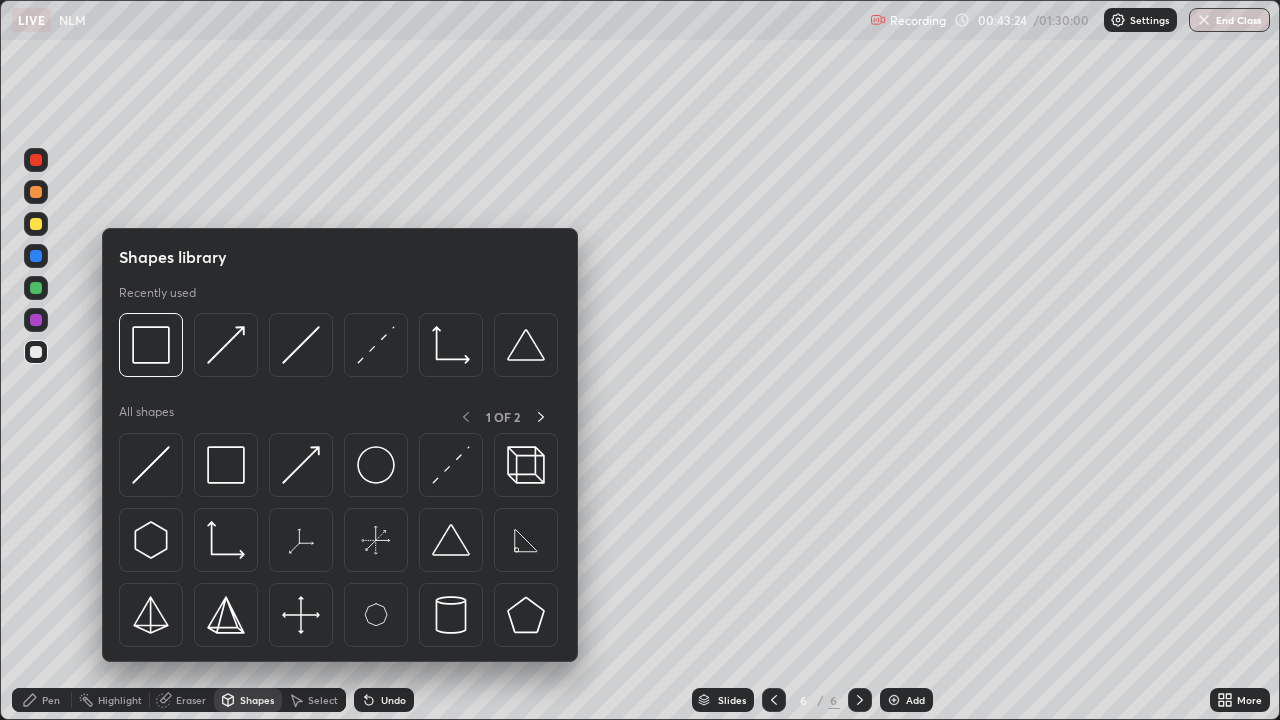 click at bounding box center [151, 465] 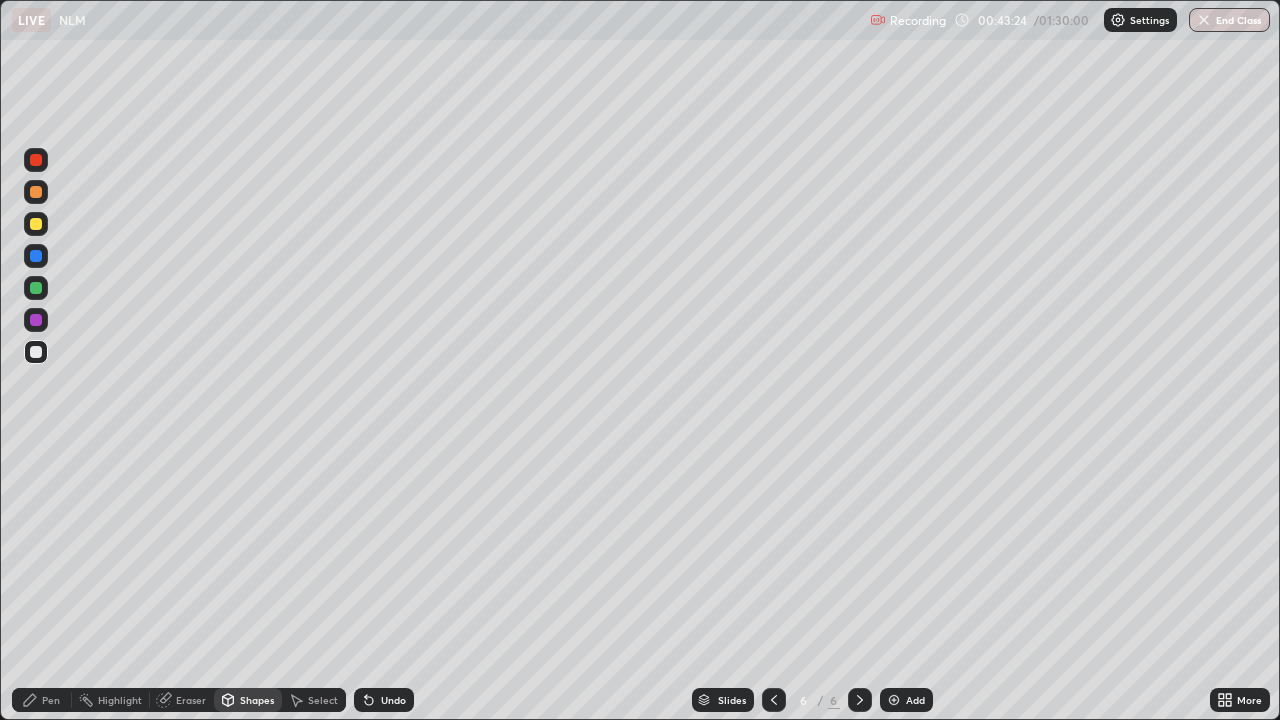 click at bounding box center [36, 320] 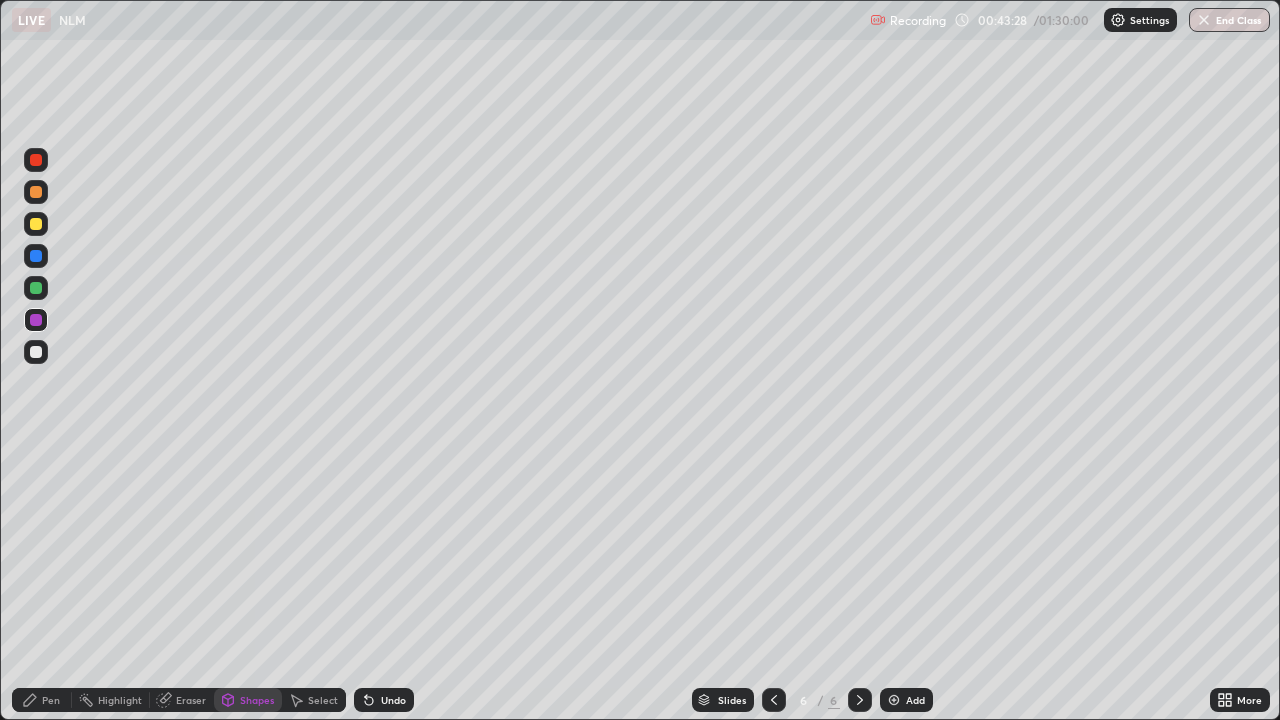 click on "Shapes" at bounding box center [257, 700] 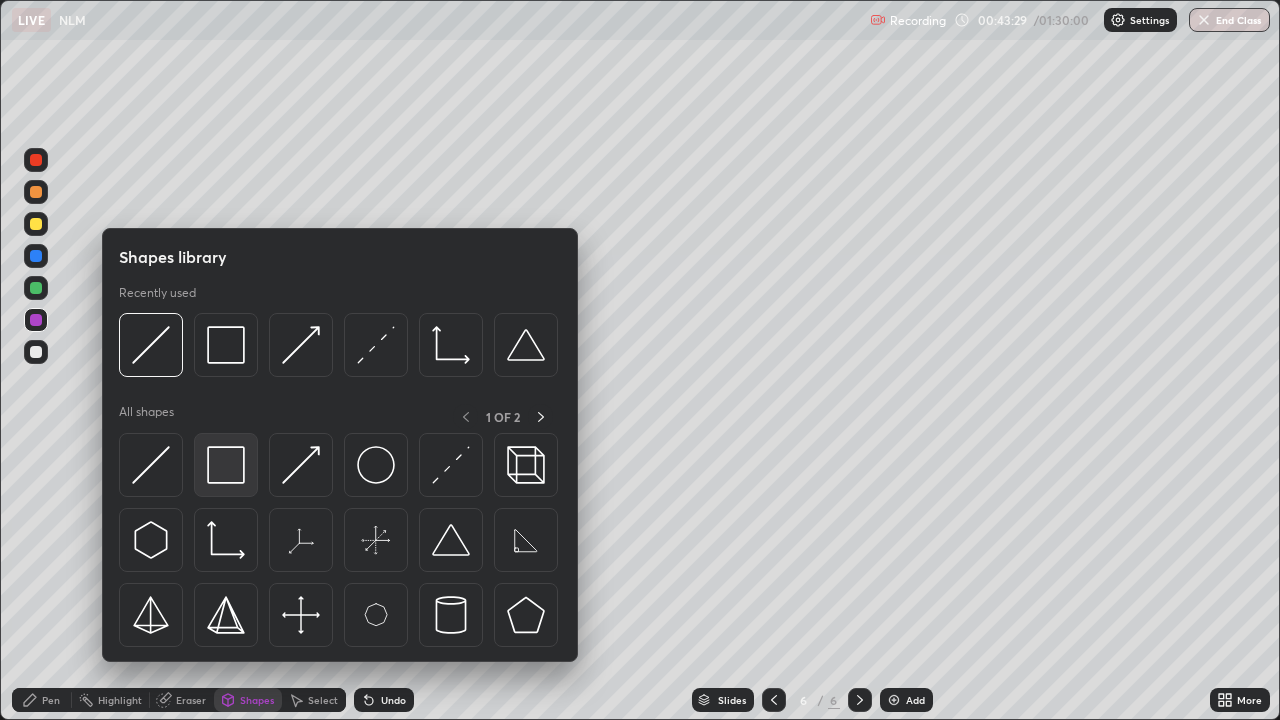 click at bounding box center (226, 465) 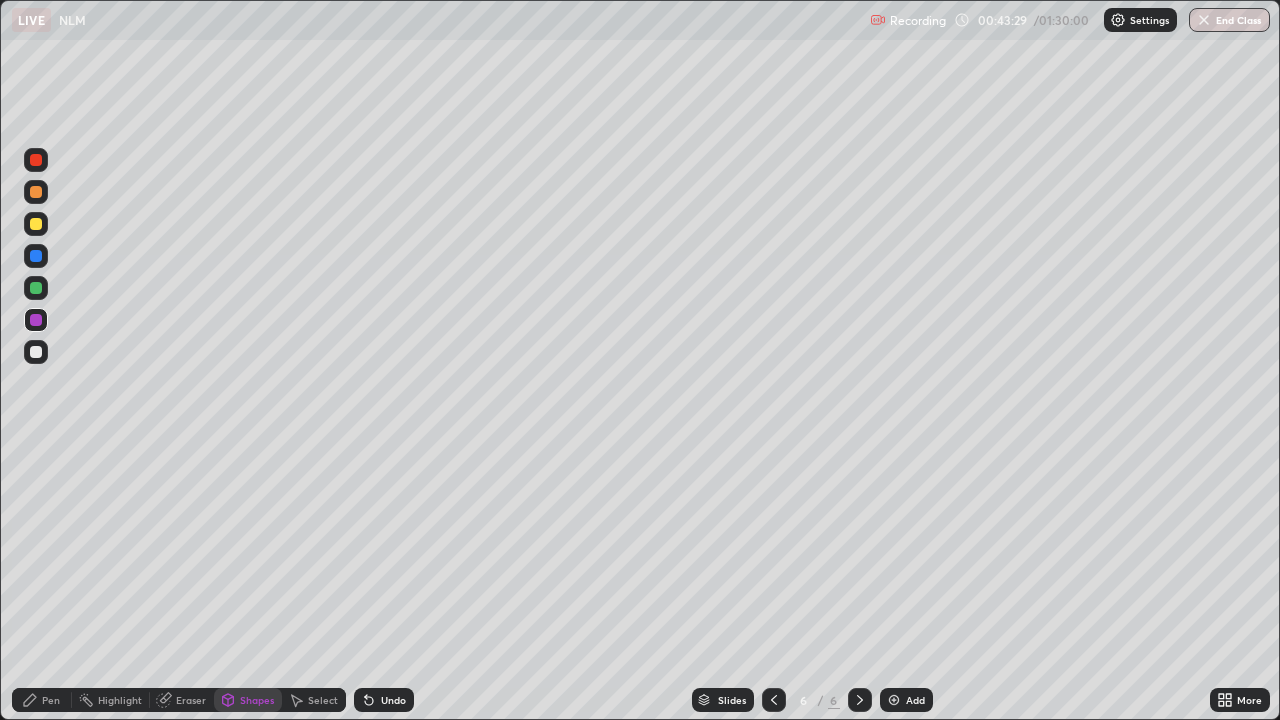 click at bounding box center (36, 288) 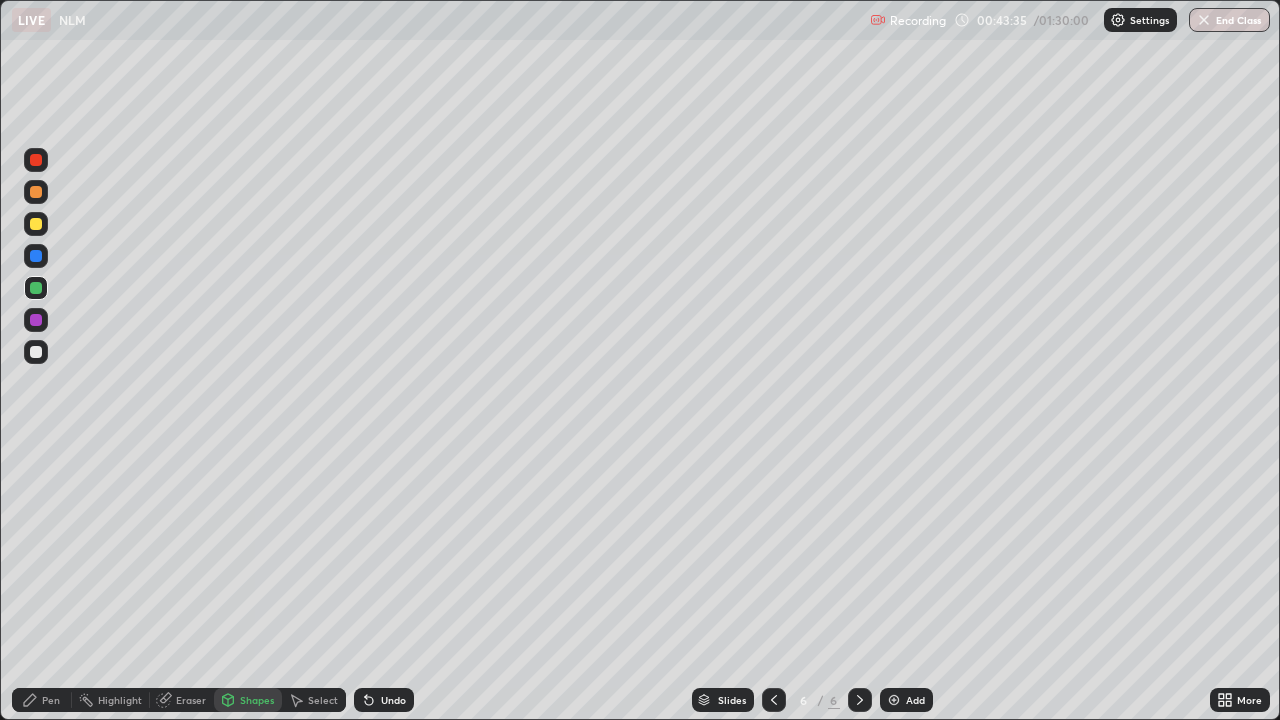 click on "Pen" at bounding box center [51, 700] 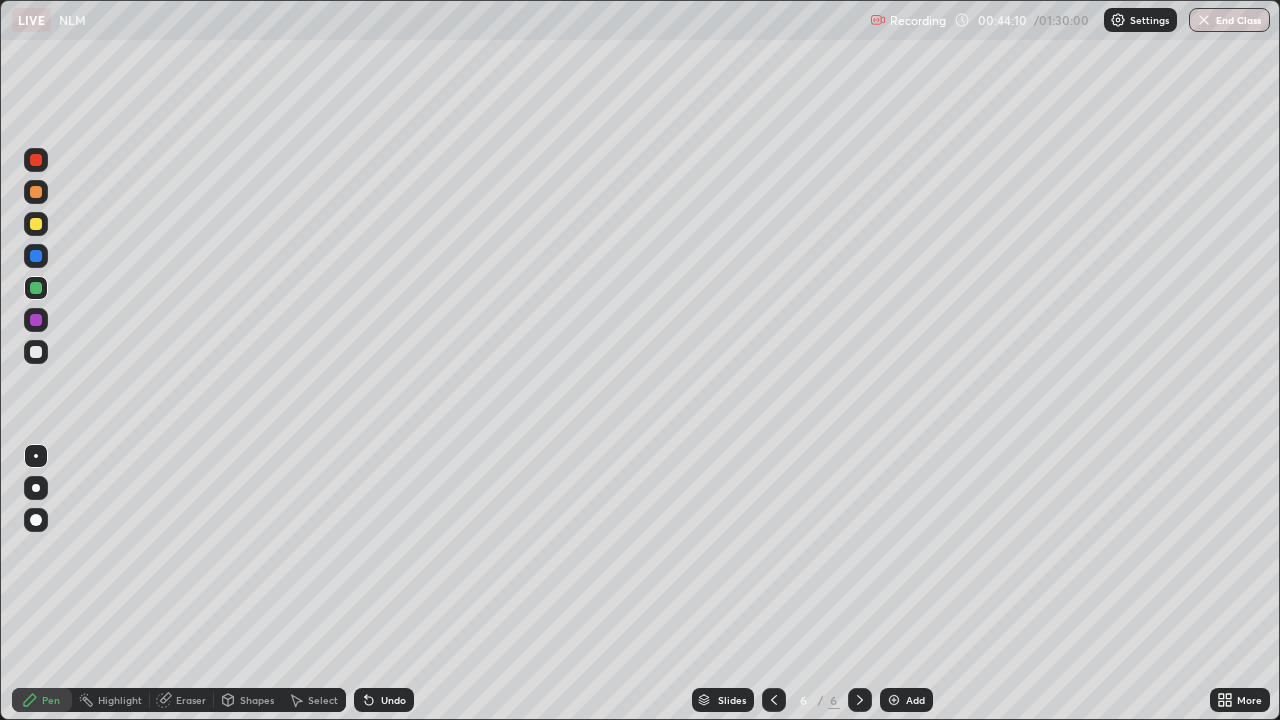 click on "Select" at bounding box center [323, 700] 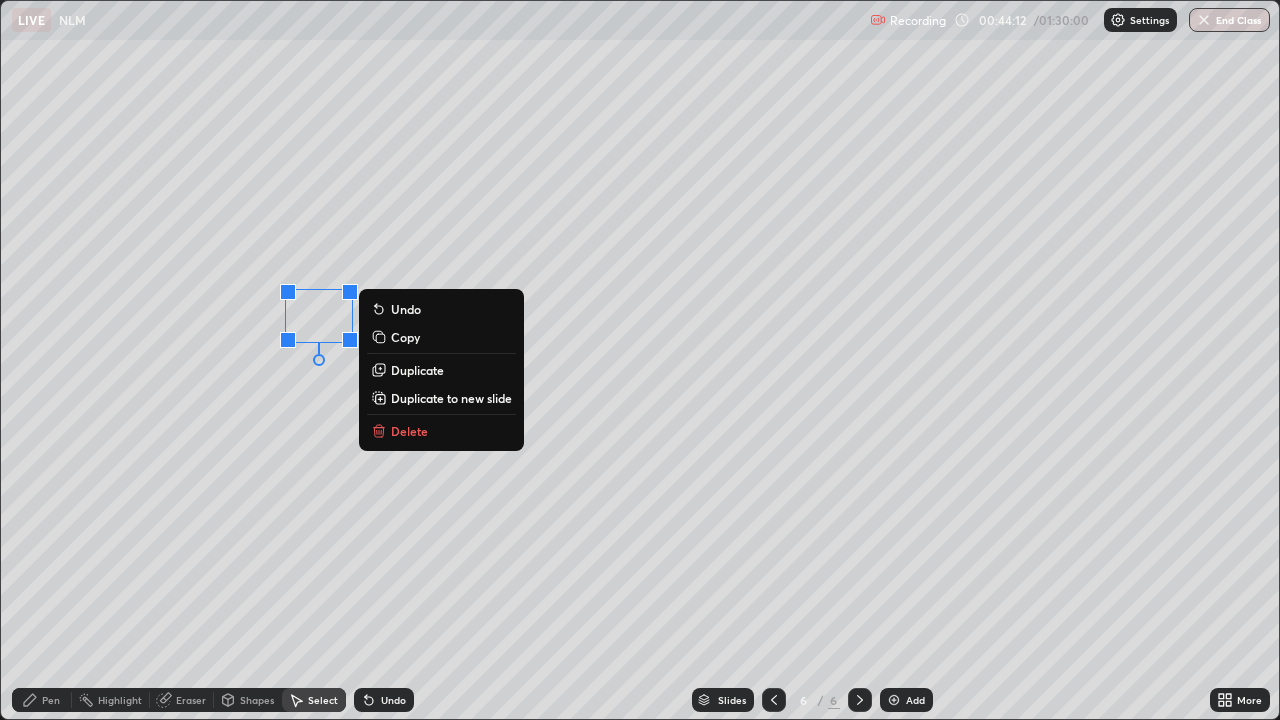 click on "Duplicate" at bounding box center (417, 370) 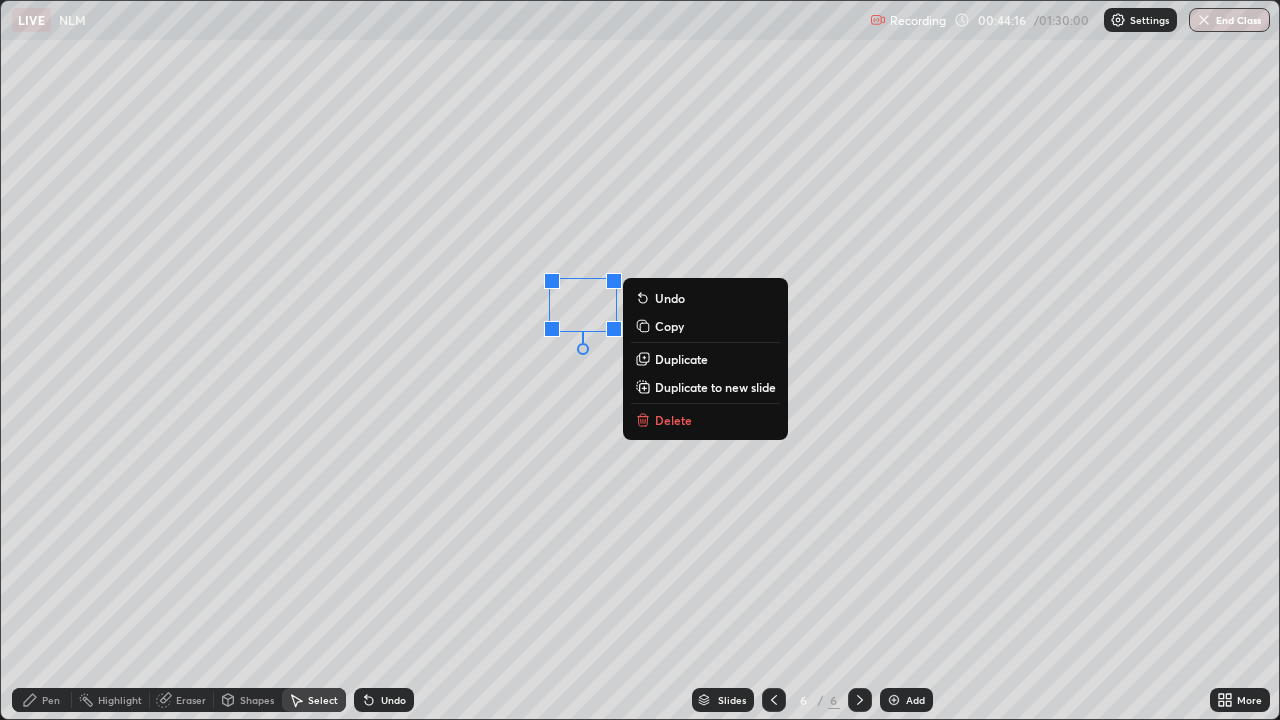 click on "Shapes" at bounding box center (257, 700) 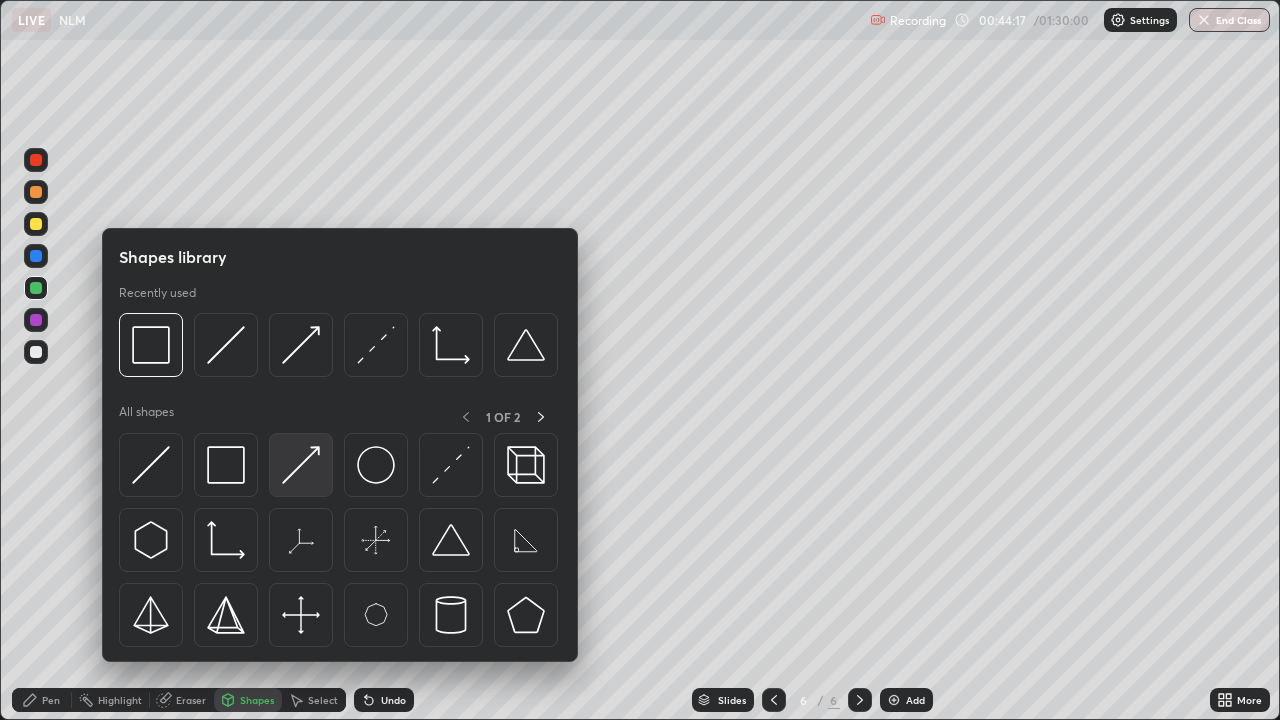 click at bounding box center [301, 465] 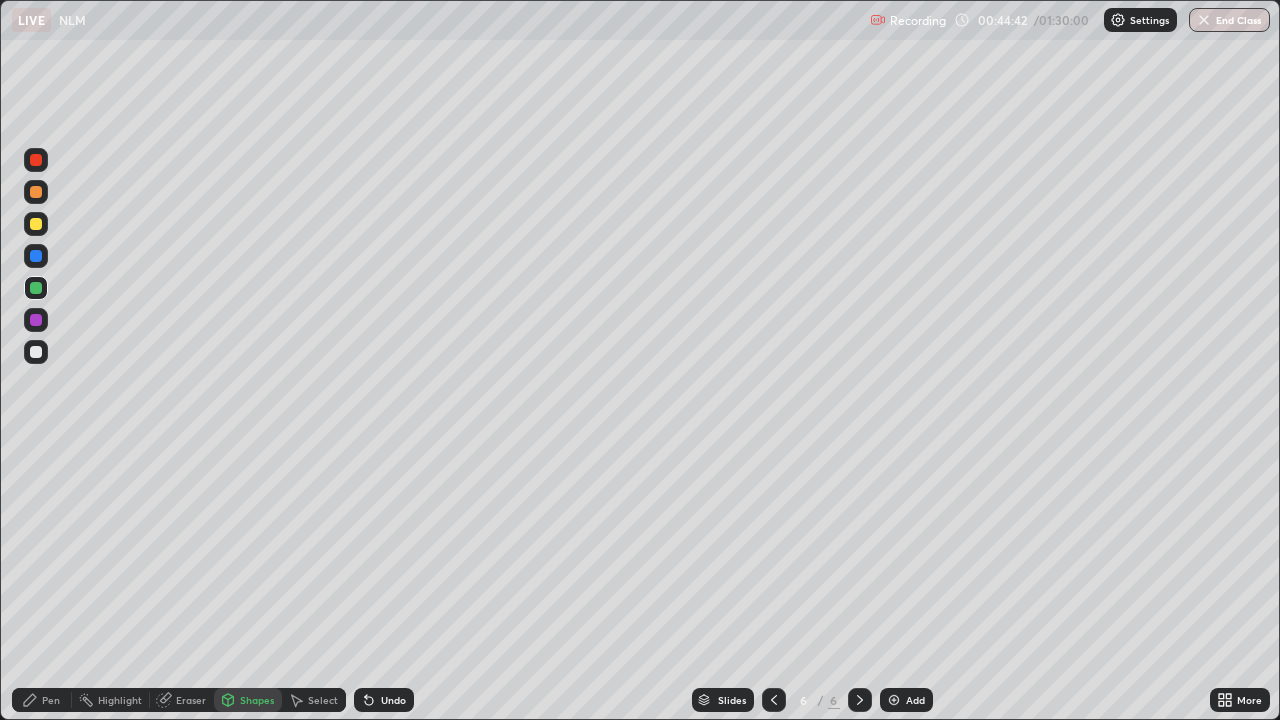 click on "Select" at bounding box center (314, 700) 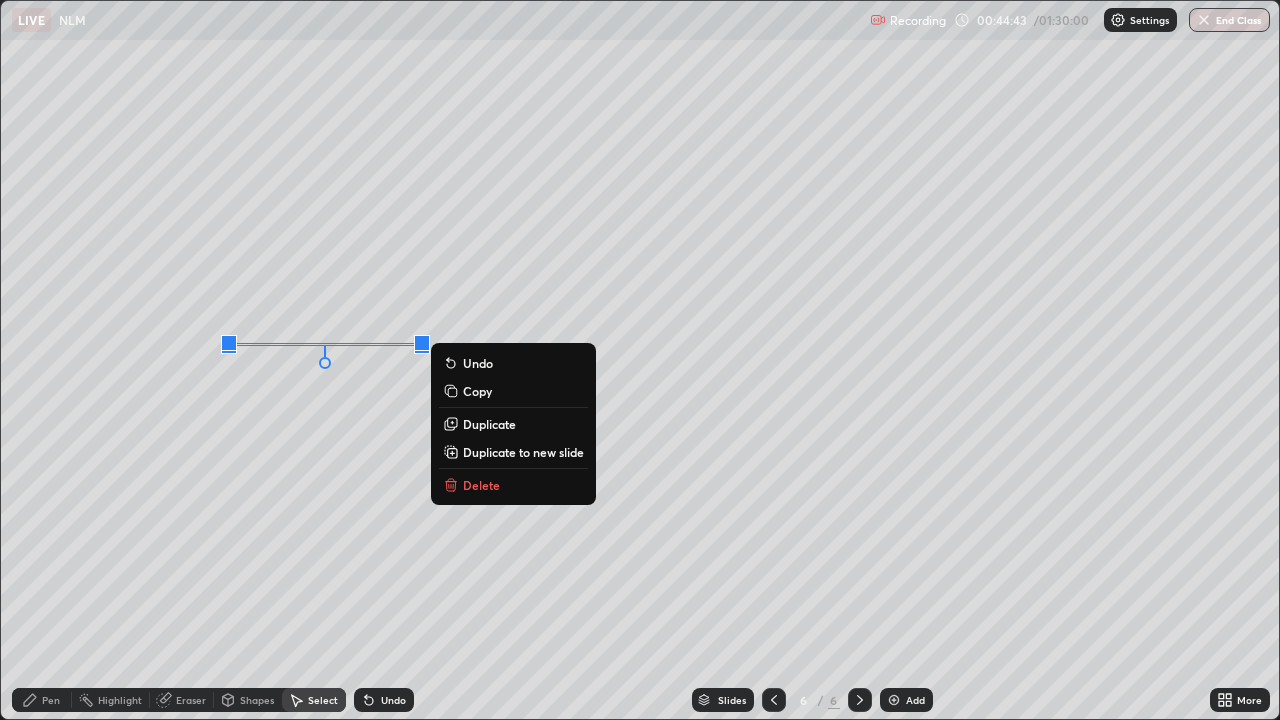 click on "Duplicate" at bounding box center [489, 424] 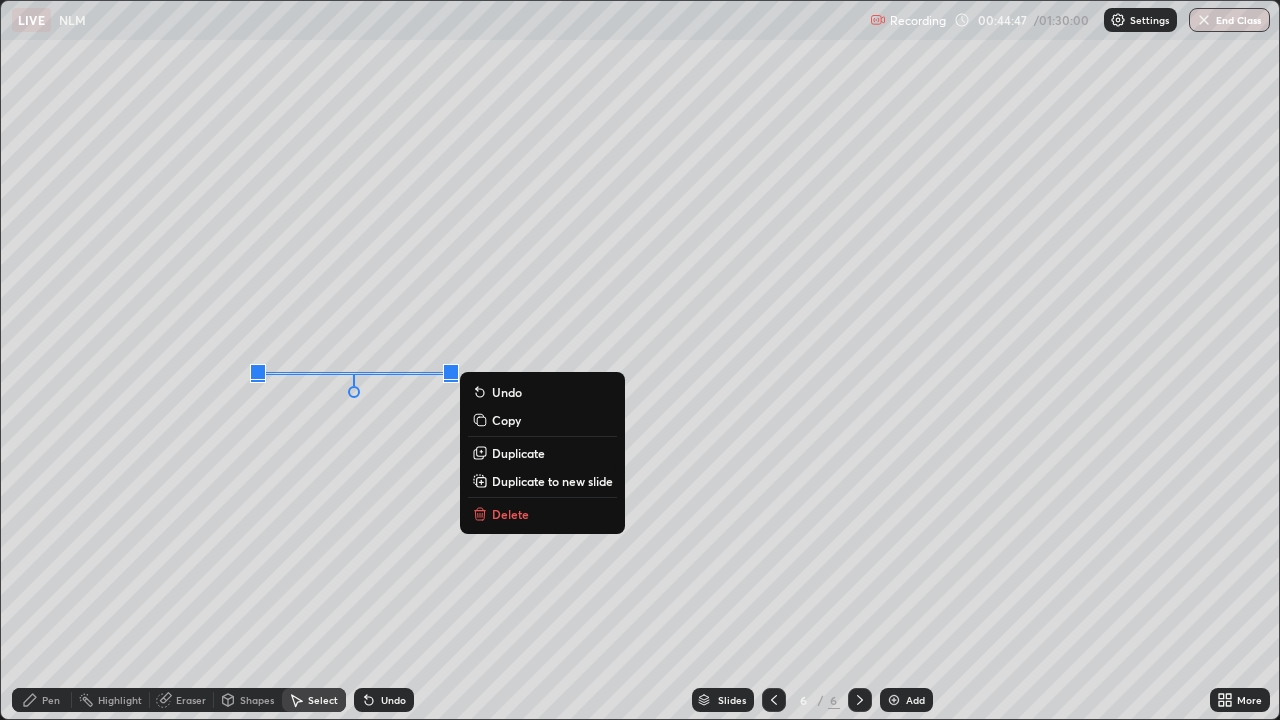 click on "Shapes" at bounding box center (257, 700) 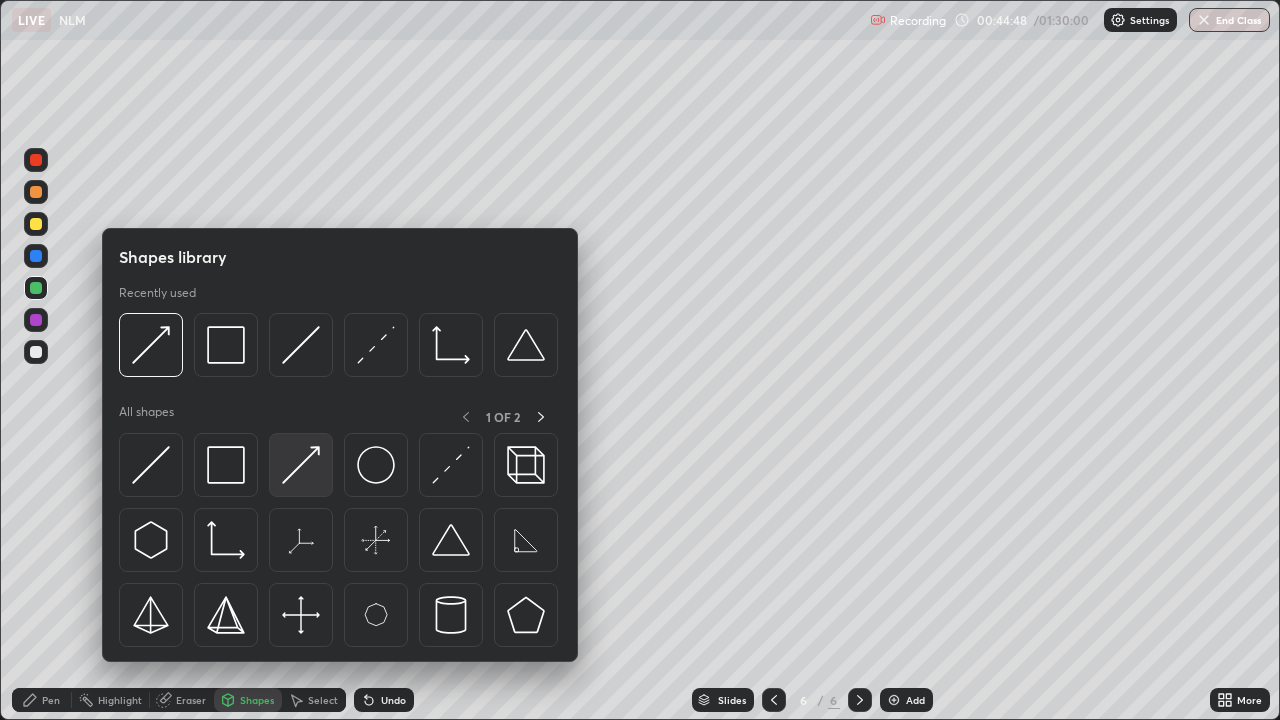 click at bounding box center (301, 465) 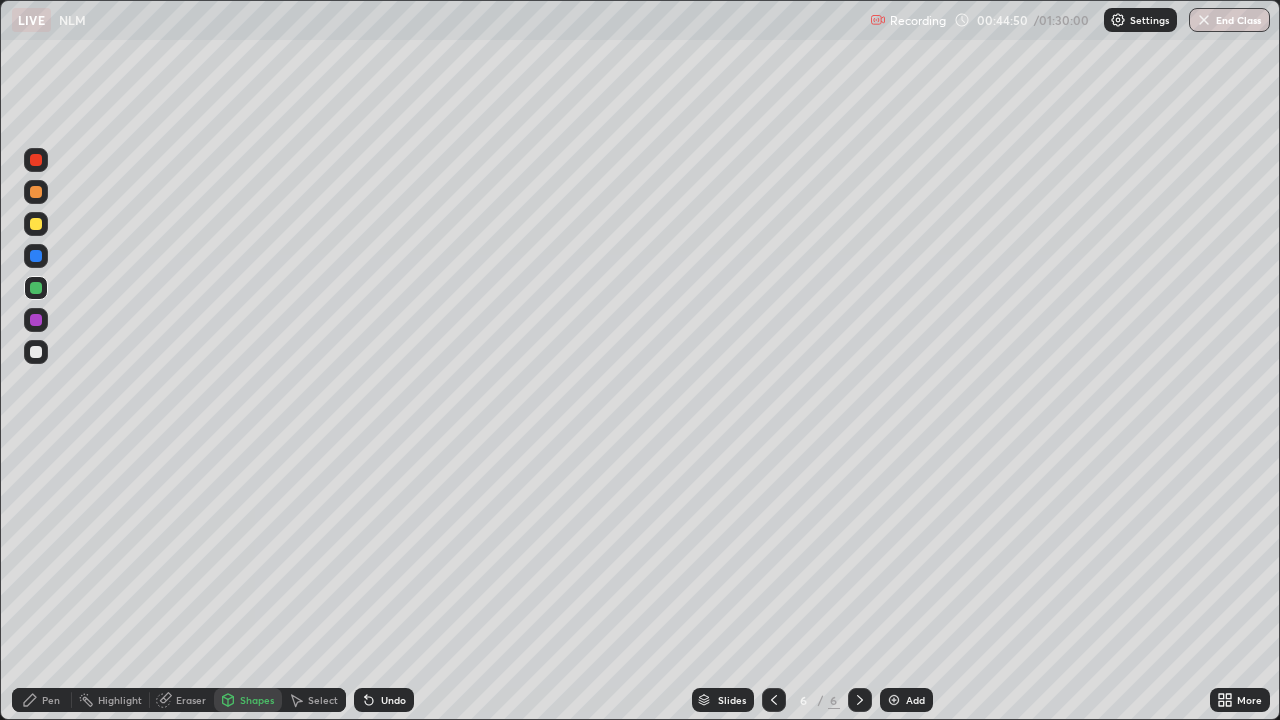click on "Select" at bounding box center (323, 700) 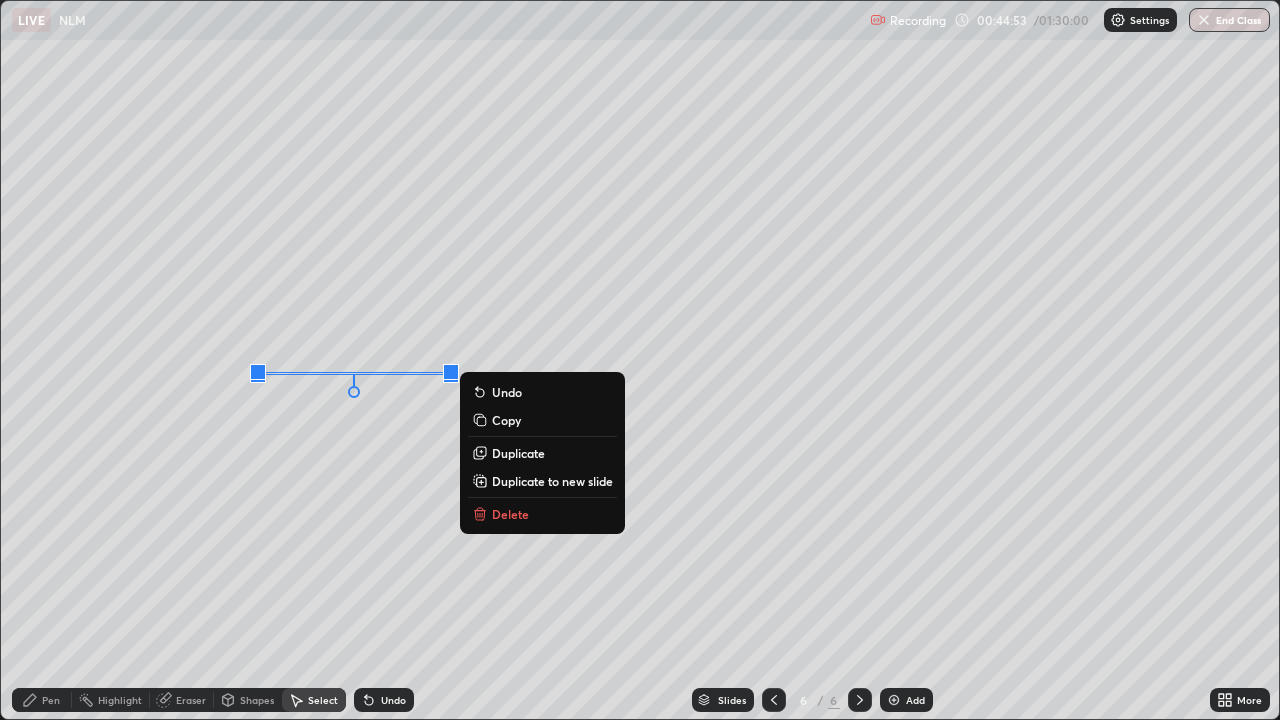 click on "Undo" at bounding box center [393, 700] 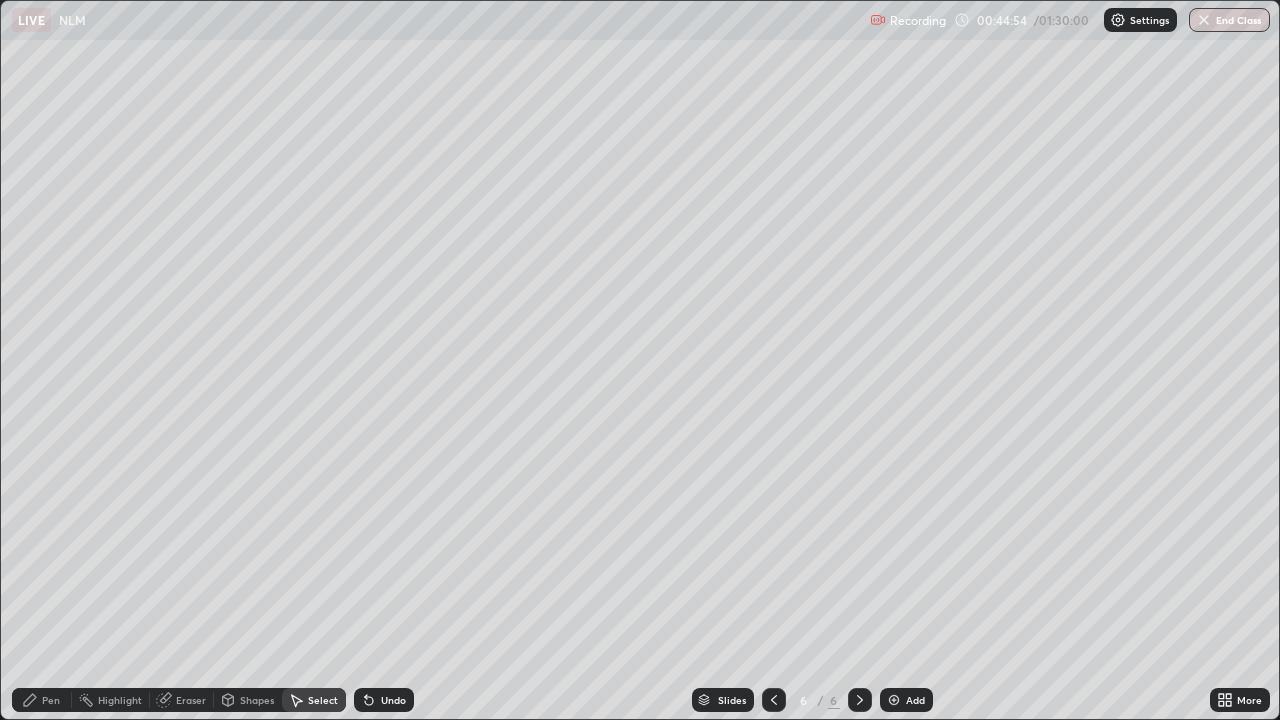 click on "Shapes" at bounding box center [257, 700] 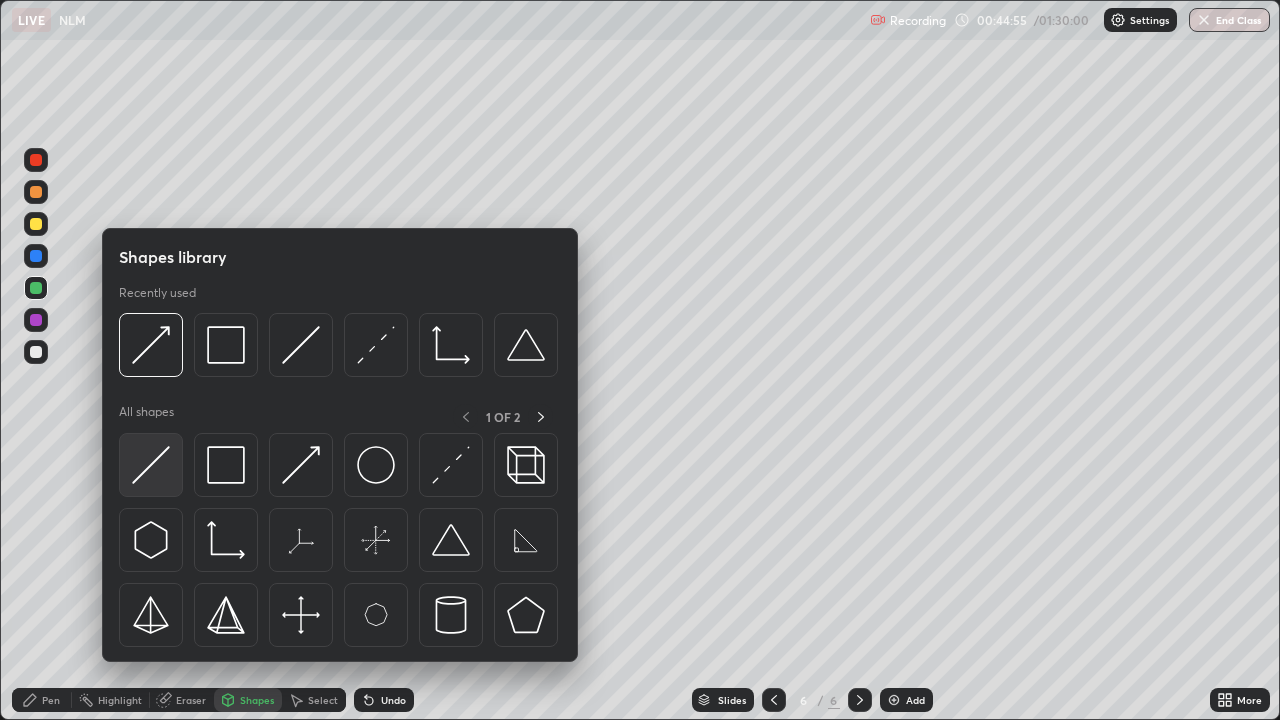 click at bounding box center [151, 465] 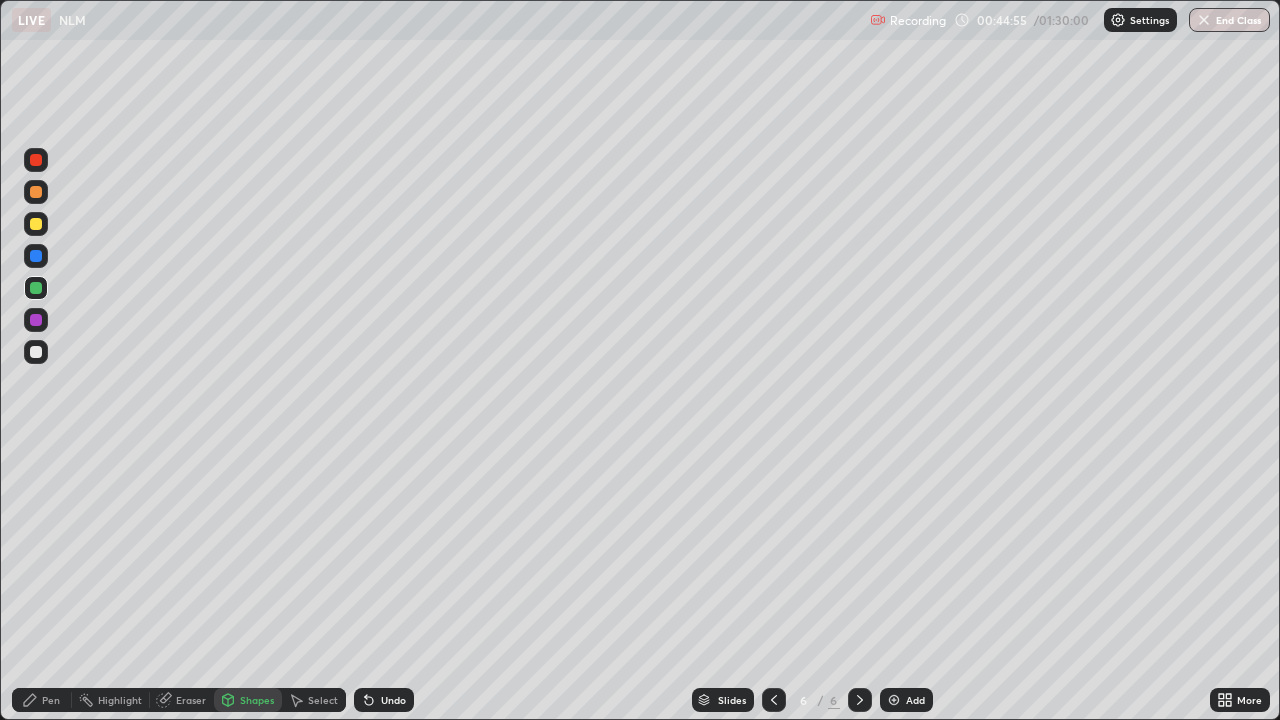 click at bounding box center [36, 320] 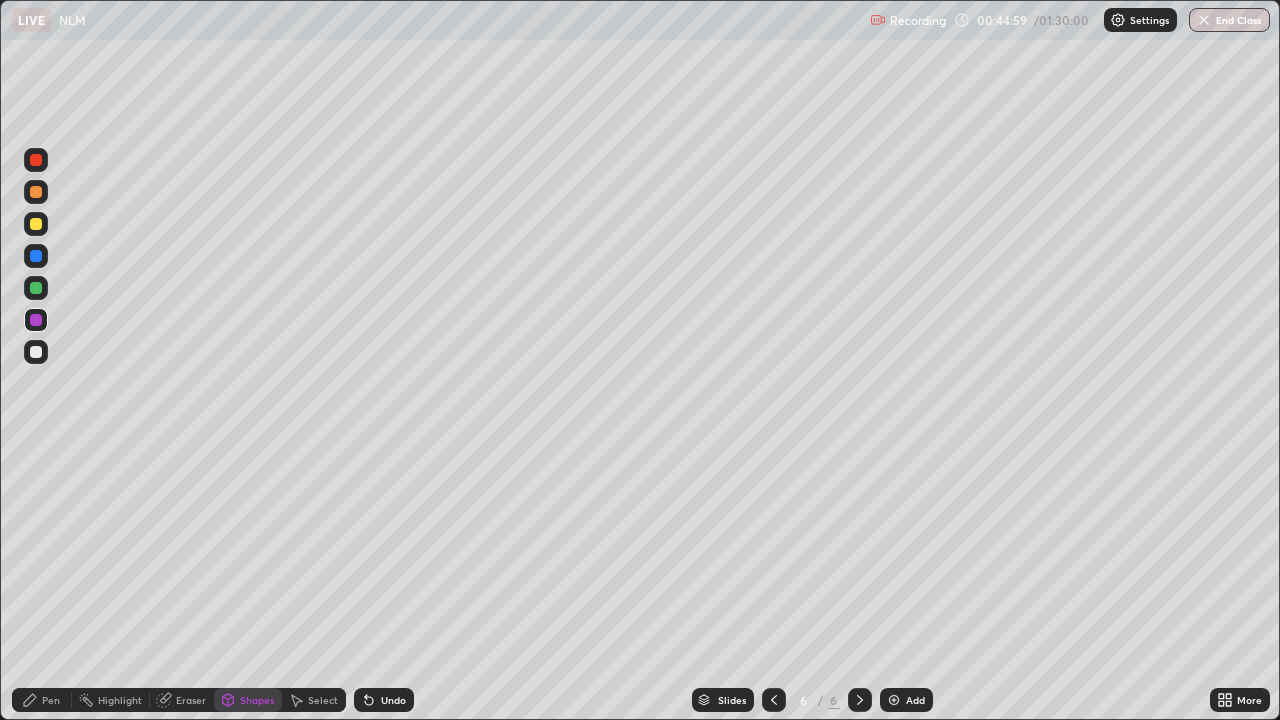 click on "Shapes" at bounding box center (248, 700) 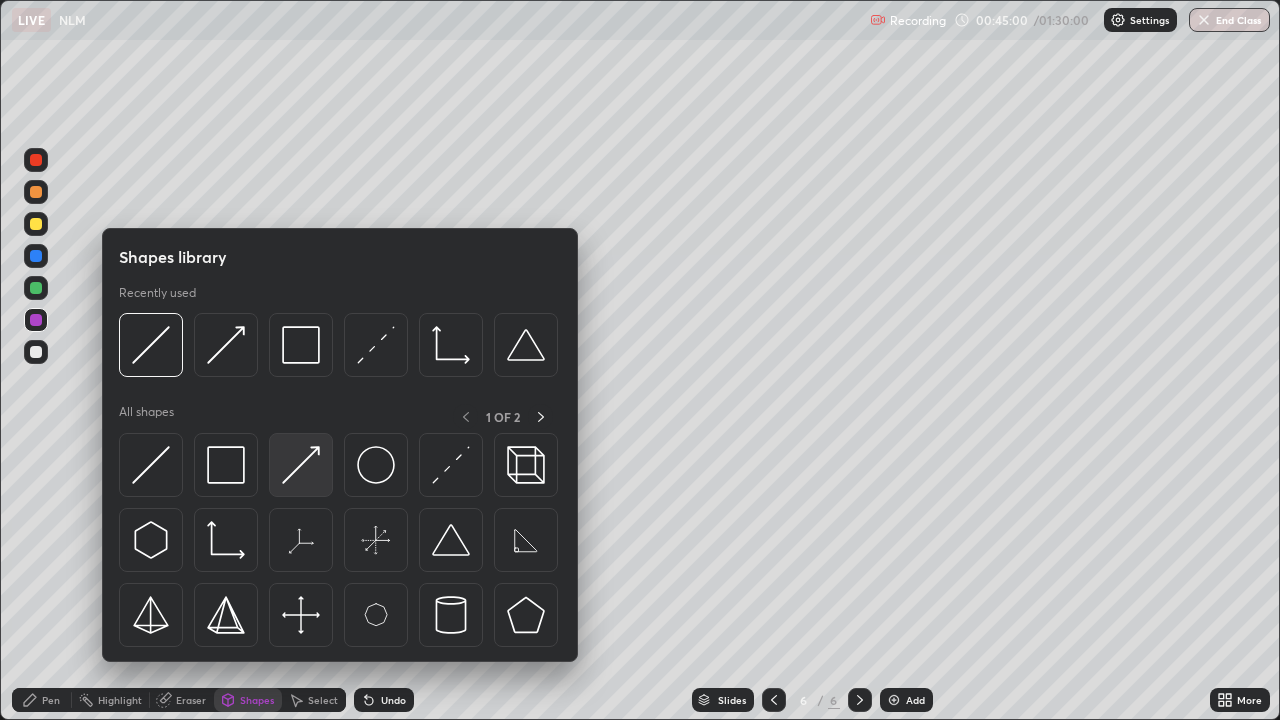 click at bounding box center (301, 465) 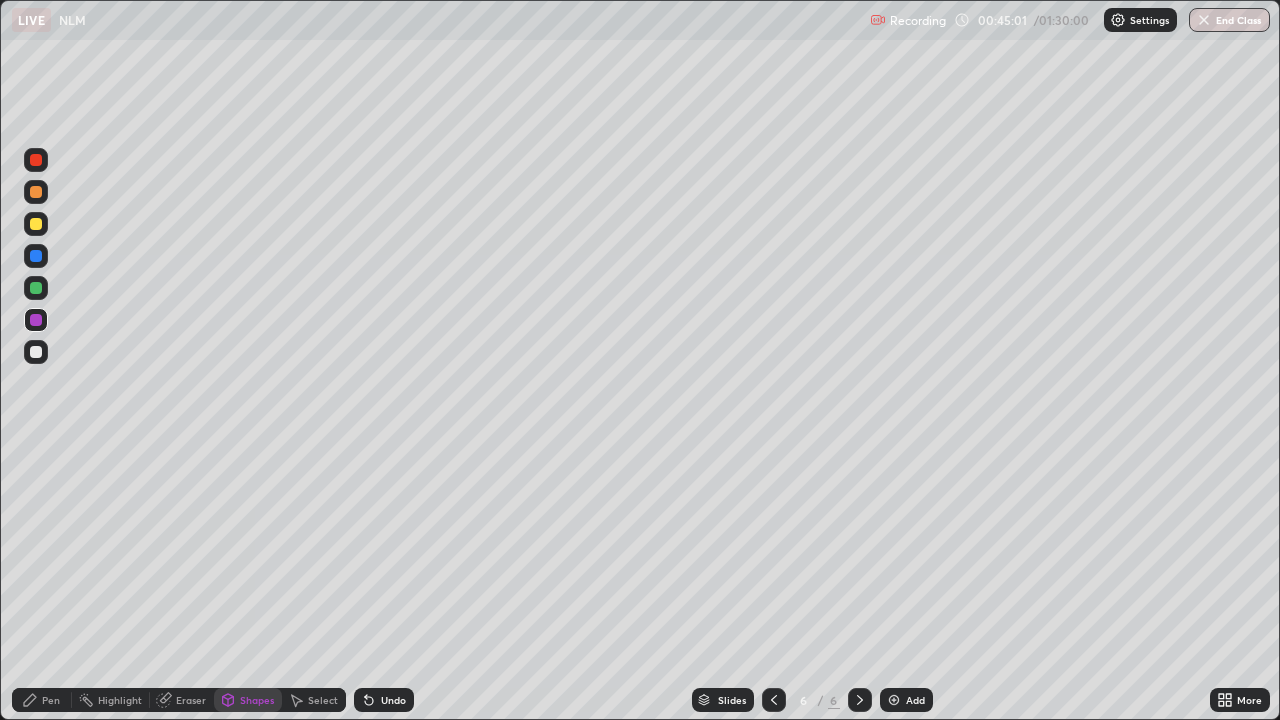 click at bounding box center (36, 288) 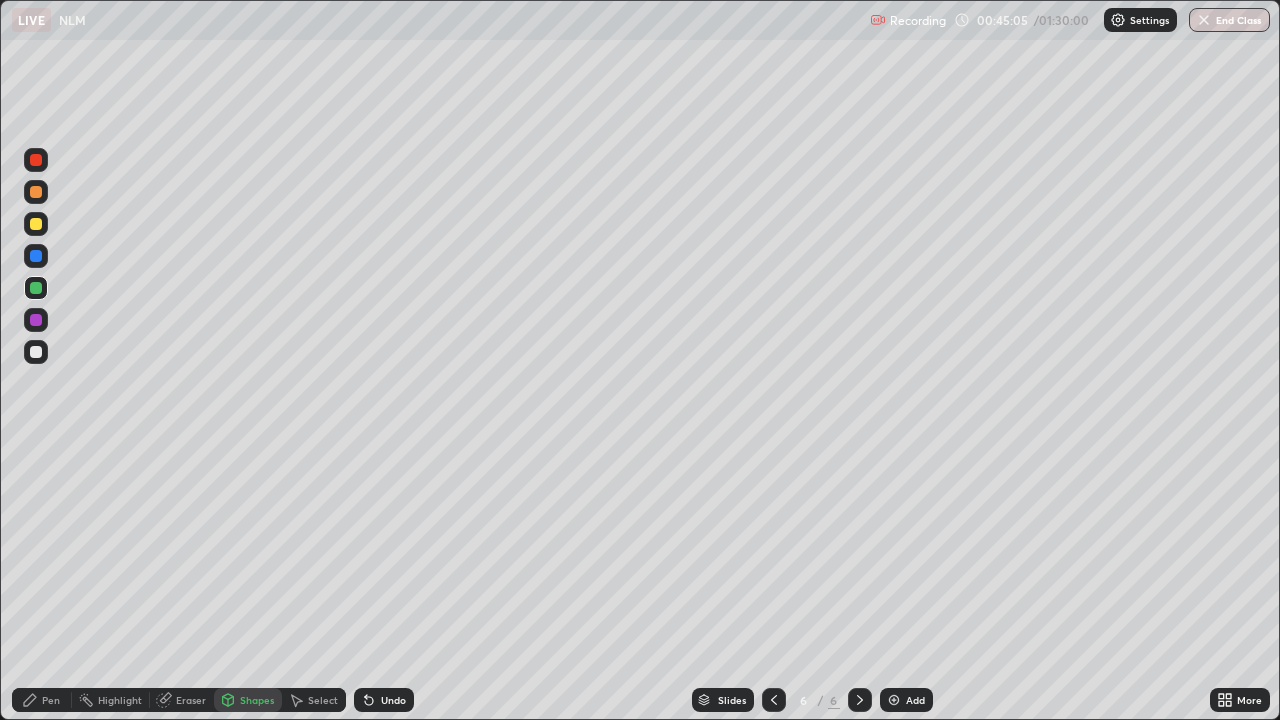 click on "Pen" at bounding box center (51, 700) 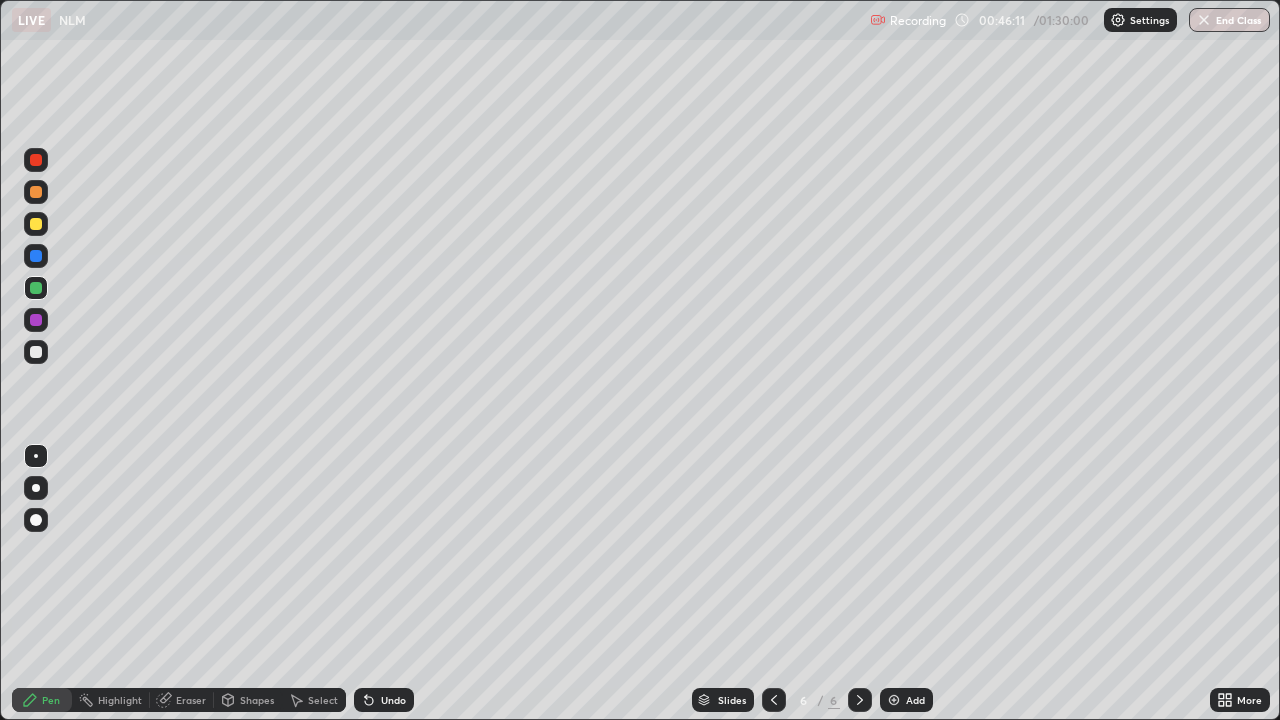 click on "Shapes" at bounding box center [248, 700] 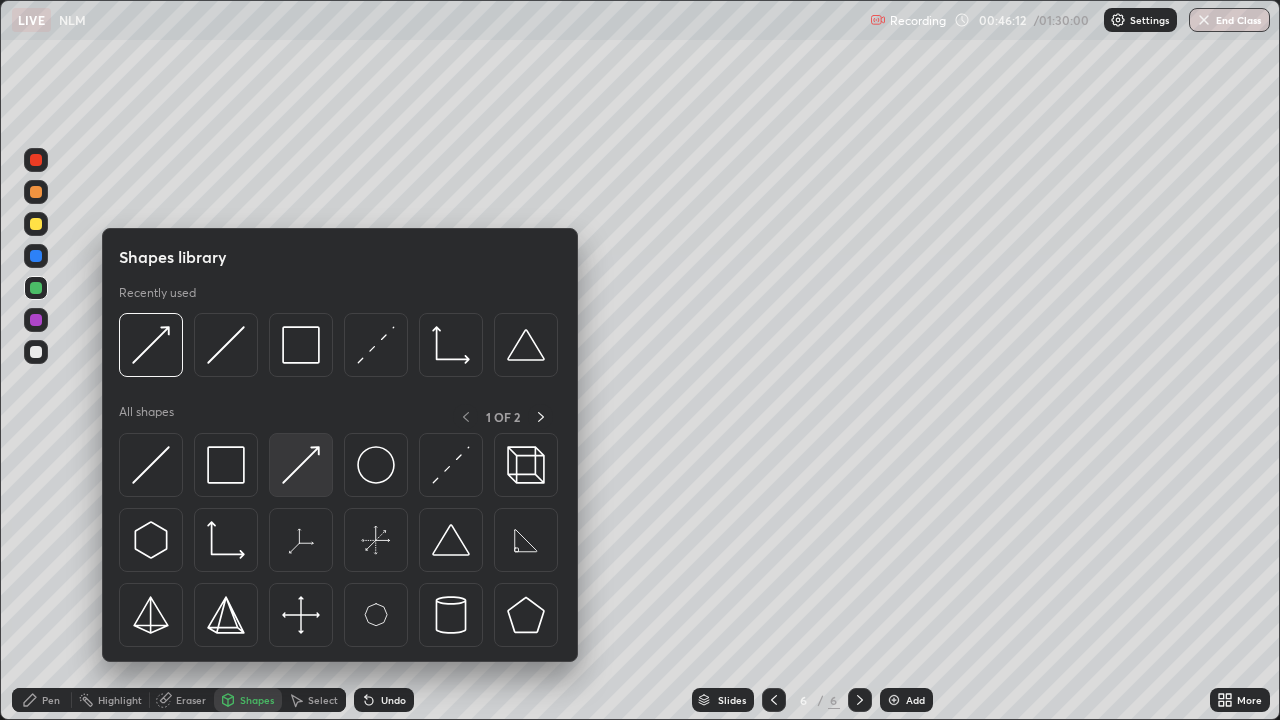 click at bounding box center (301, 465) 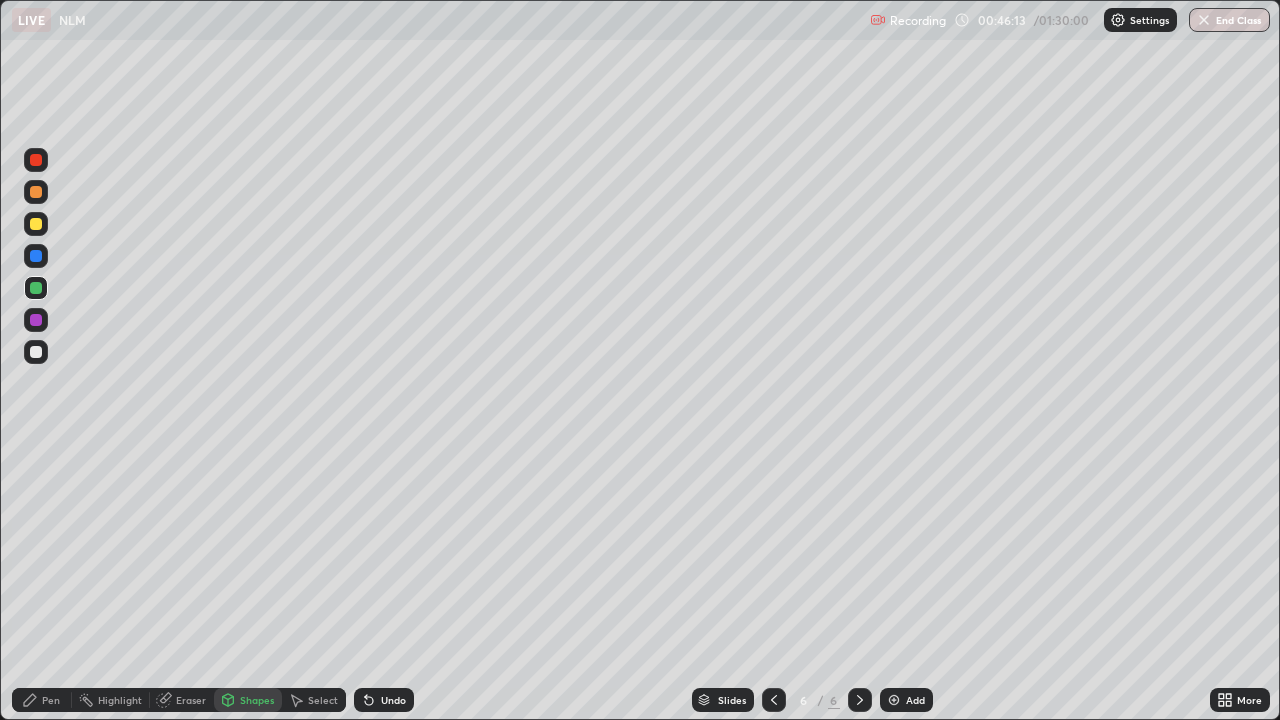 click at bounding box center (36, 320) 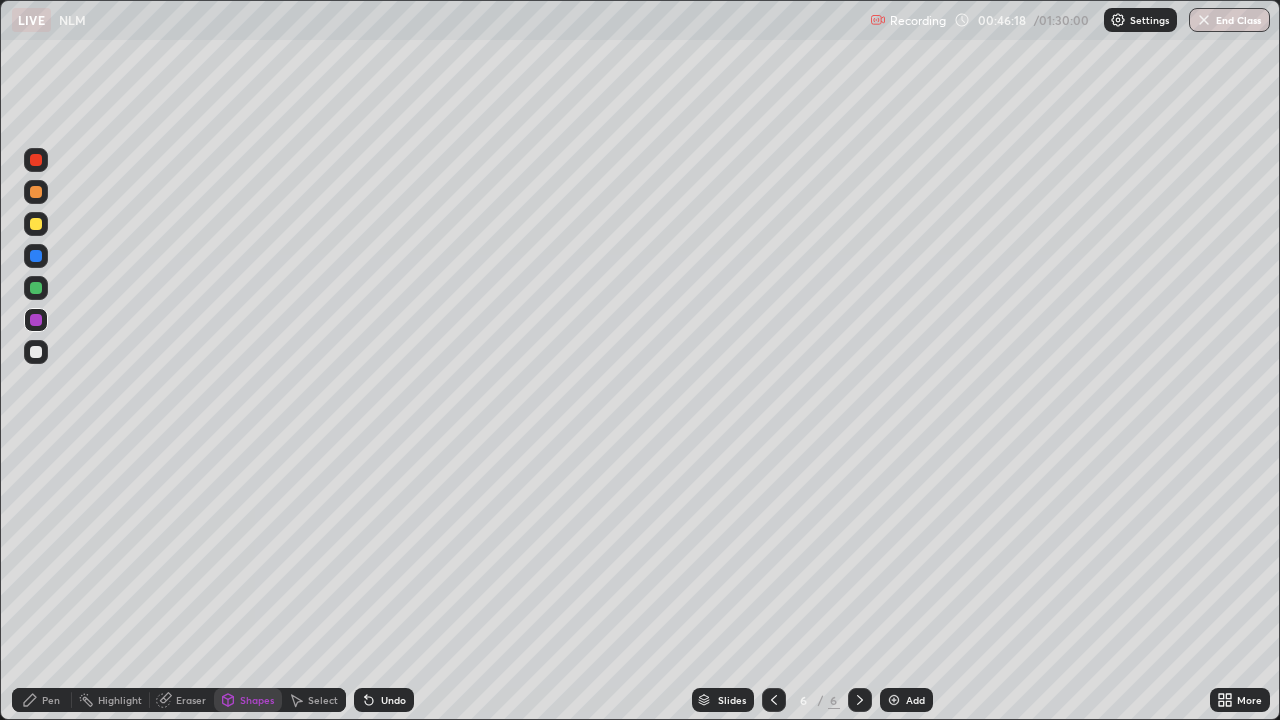 click on "Undo" at bounding box center (393, 700) 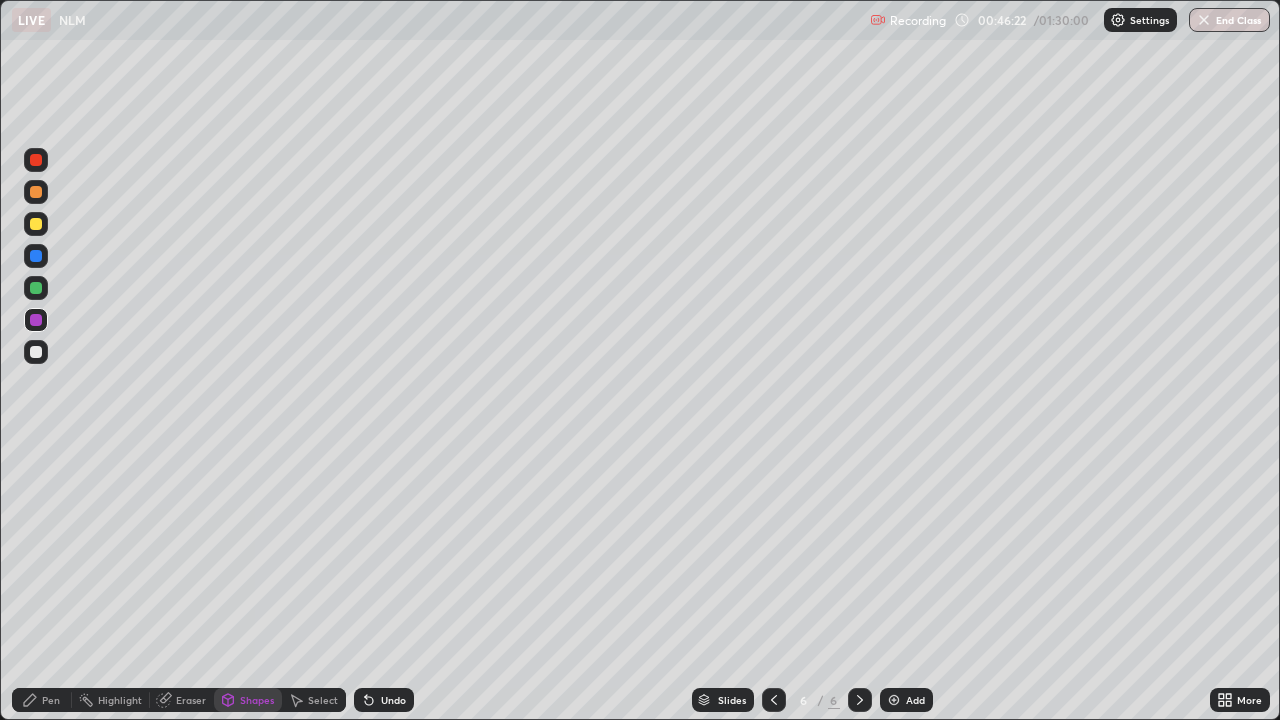 click on "Pen" at bounding box center (51, 700) 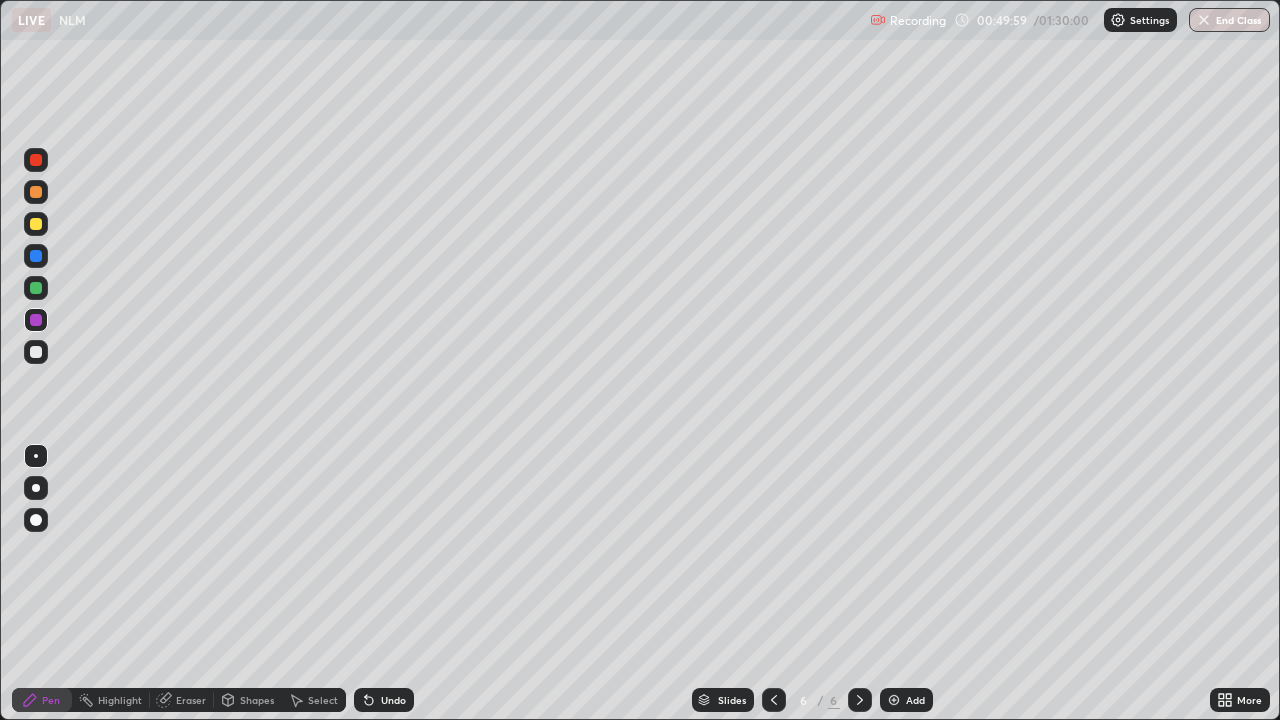 click on "Undo" at bounding box center (384, 700) 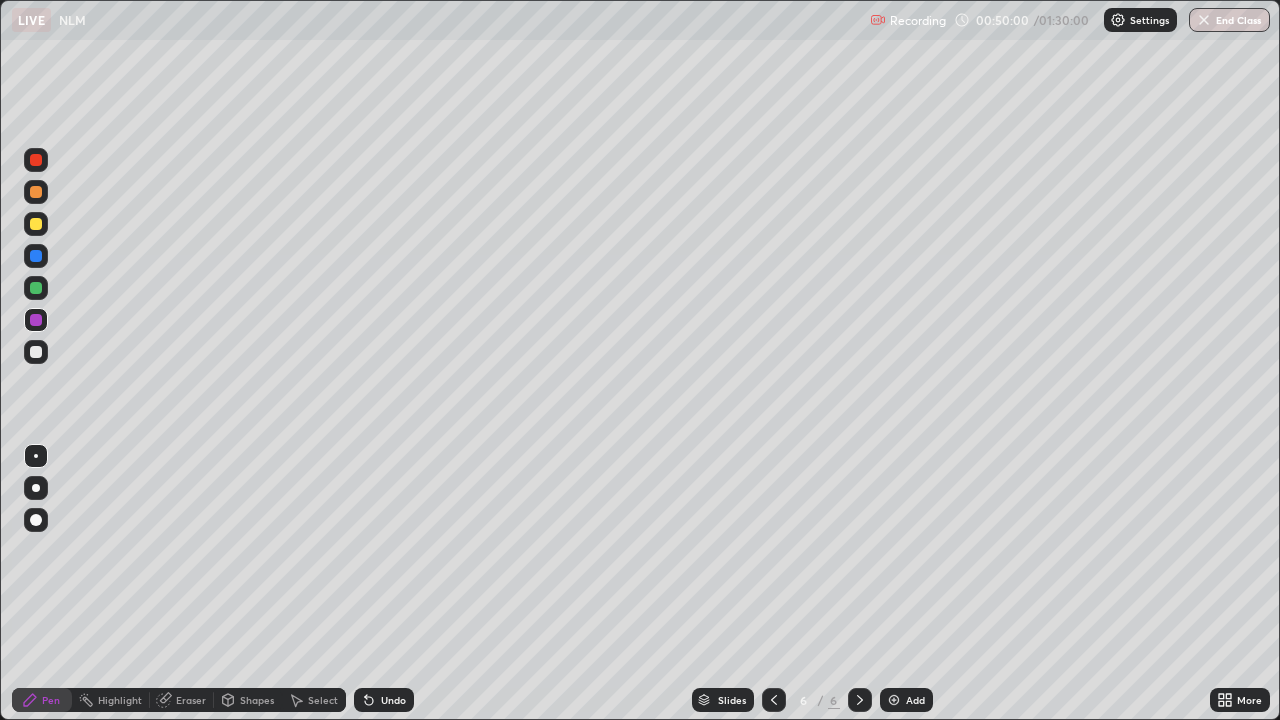 click on "Undo" at bounding box center (384, 700) 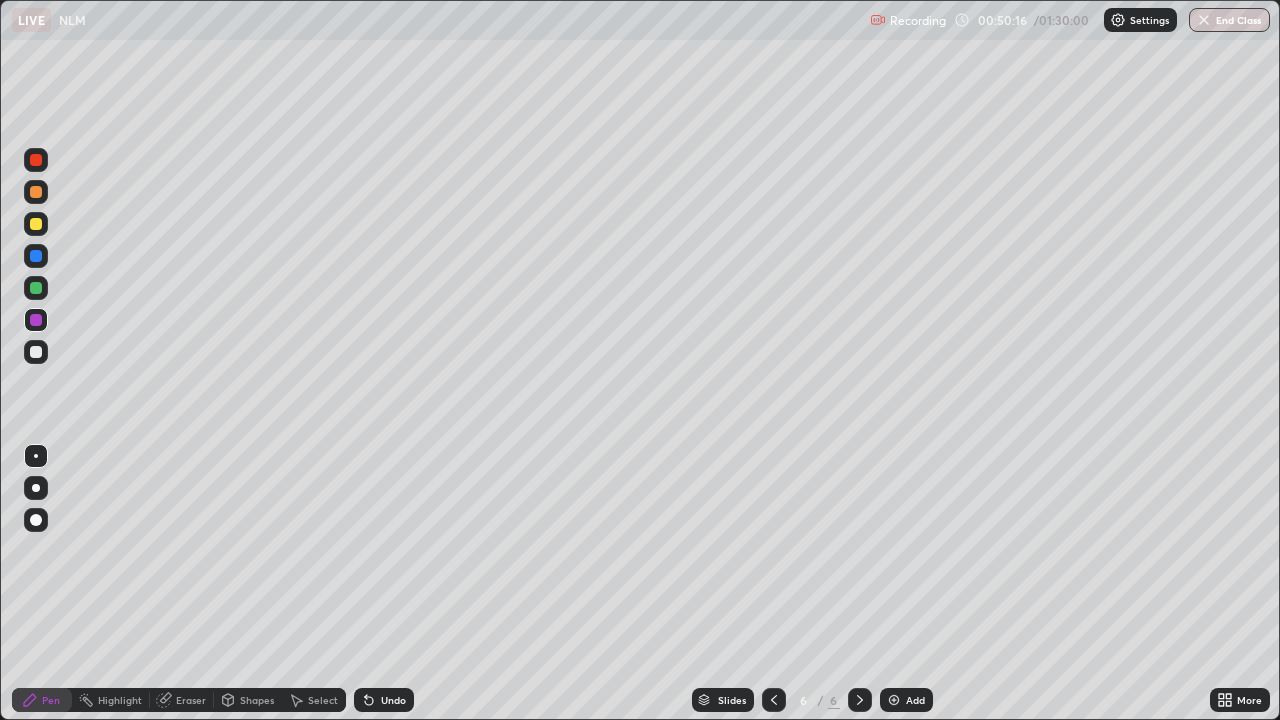 click on "Shapes" at bounding box center [248, 700] 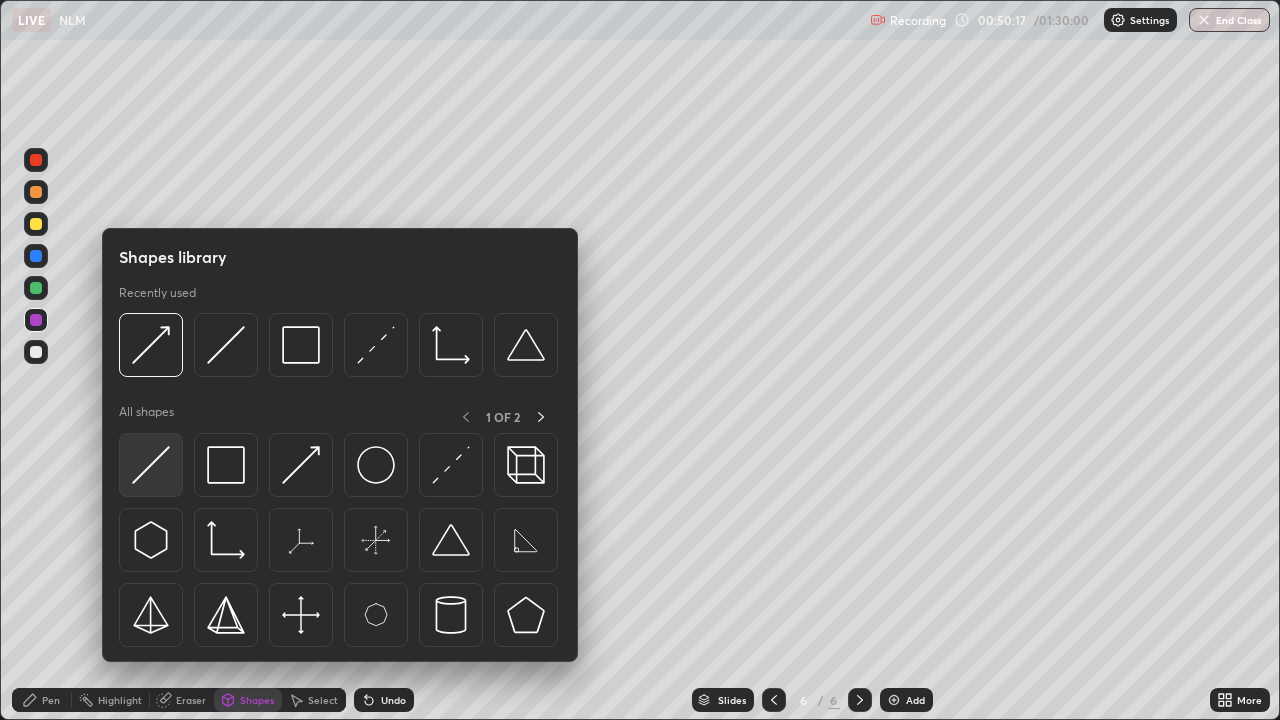 click at bounding box center (151, 465) 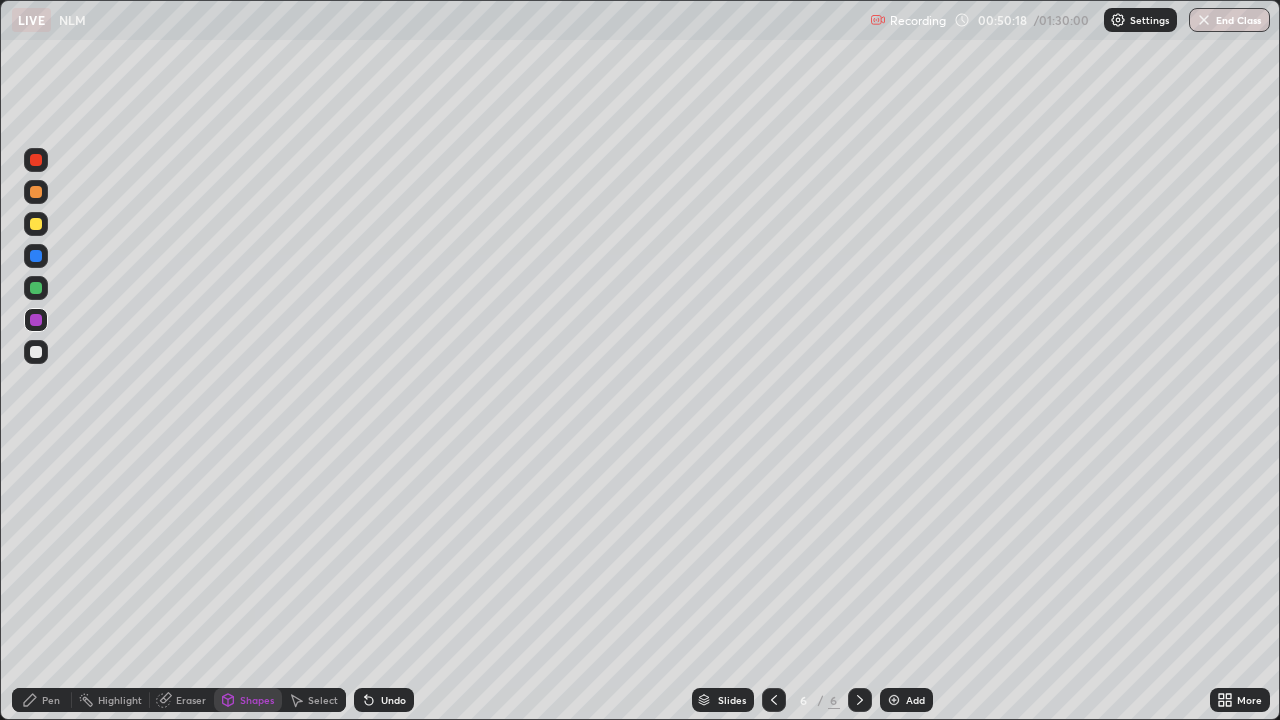 click at bounding box center [36, 352] 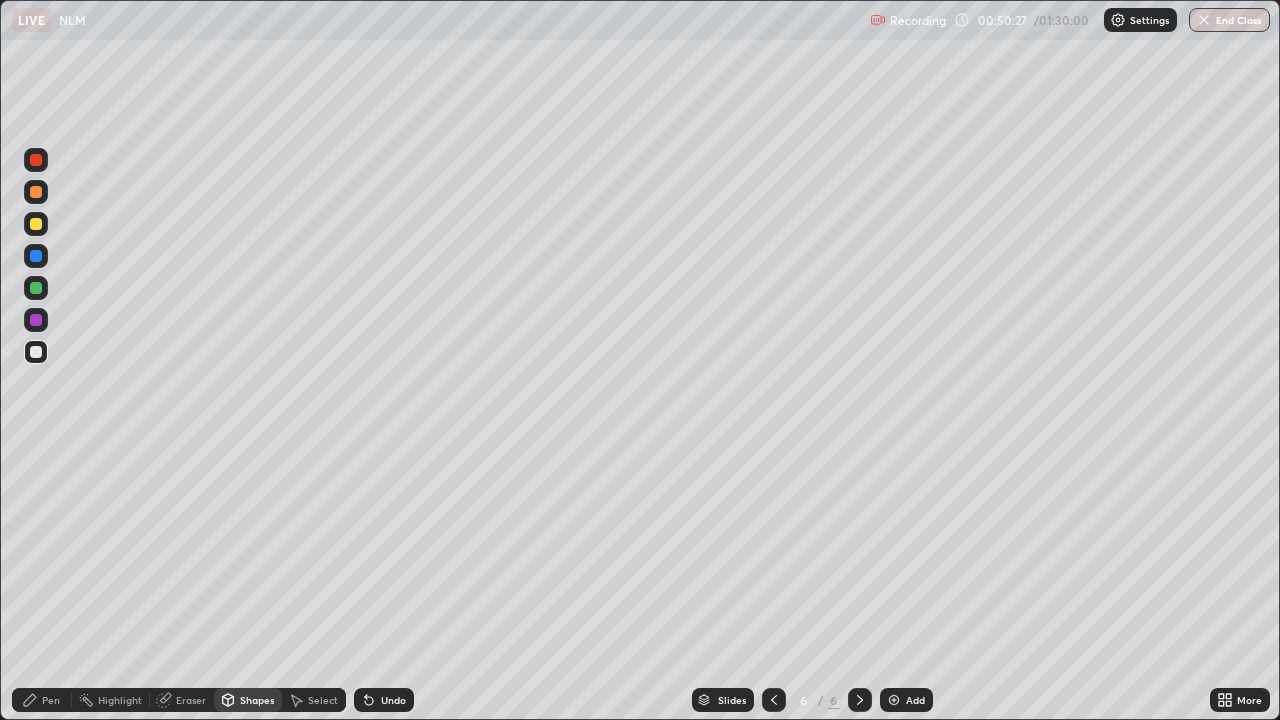 click on "Shapes" at bounding box center (257, 700) 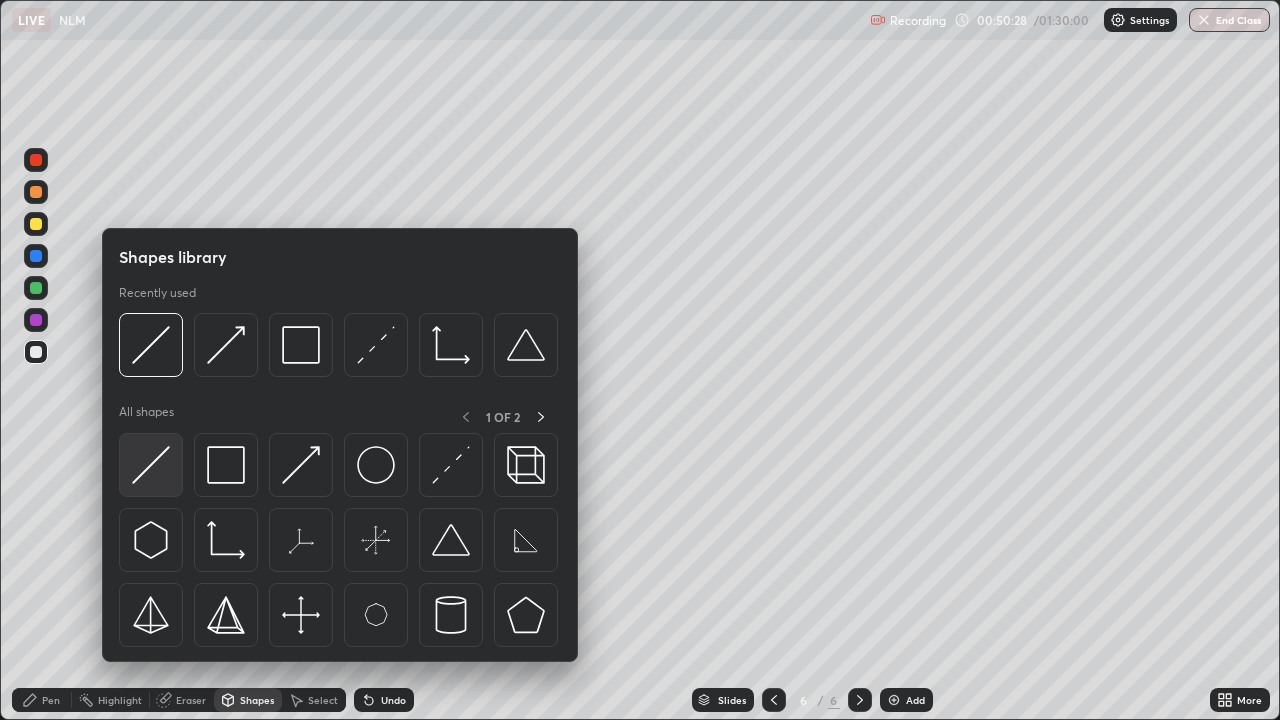 click at bounding box center (151, 465) 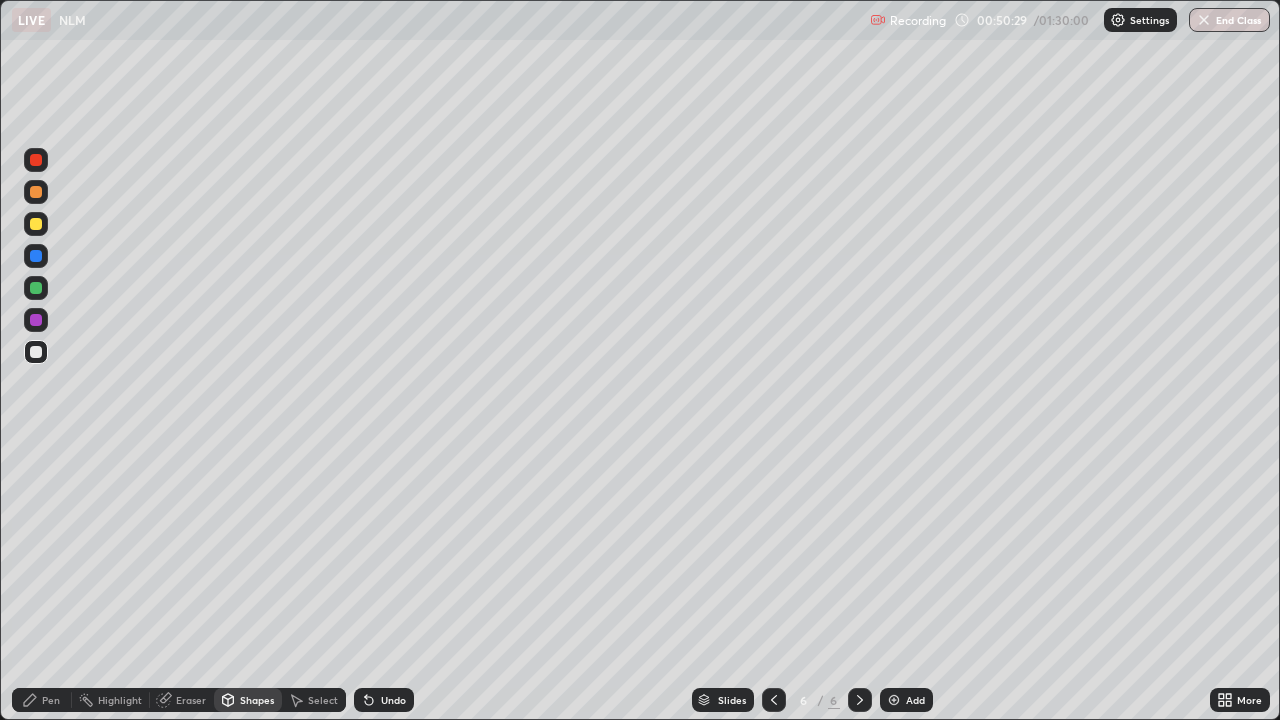 click at bounding box center [36, 288] 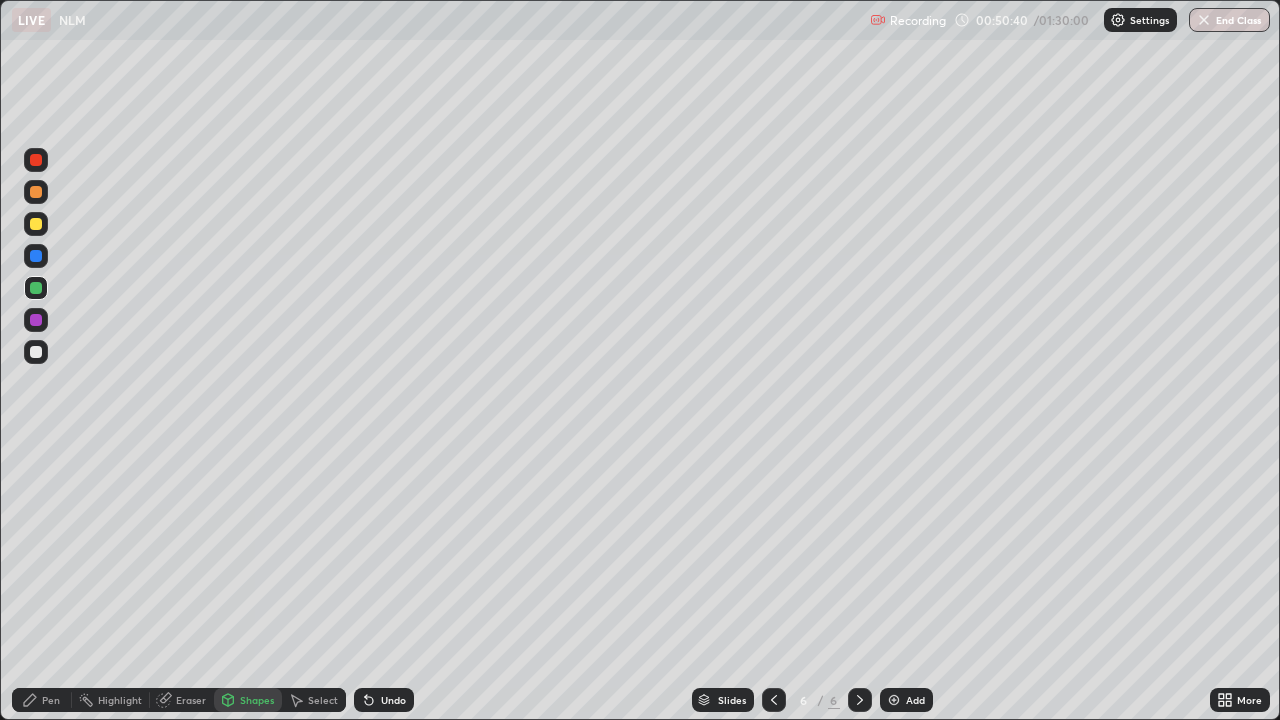 click at bounding box center (36, 224) 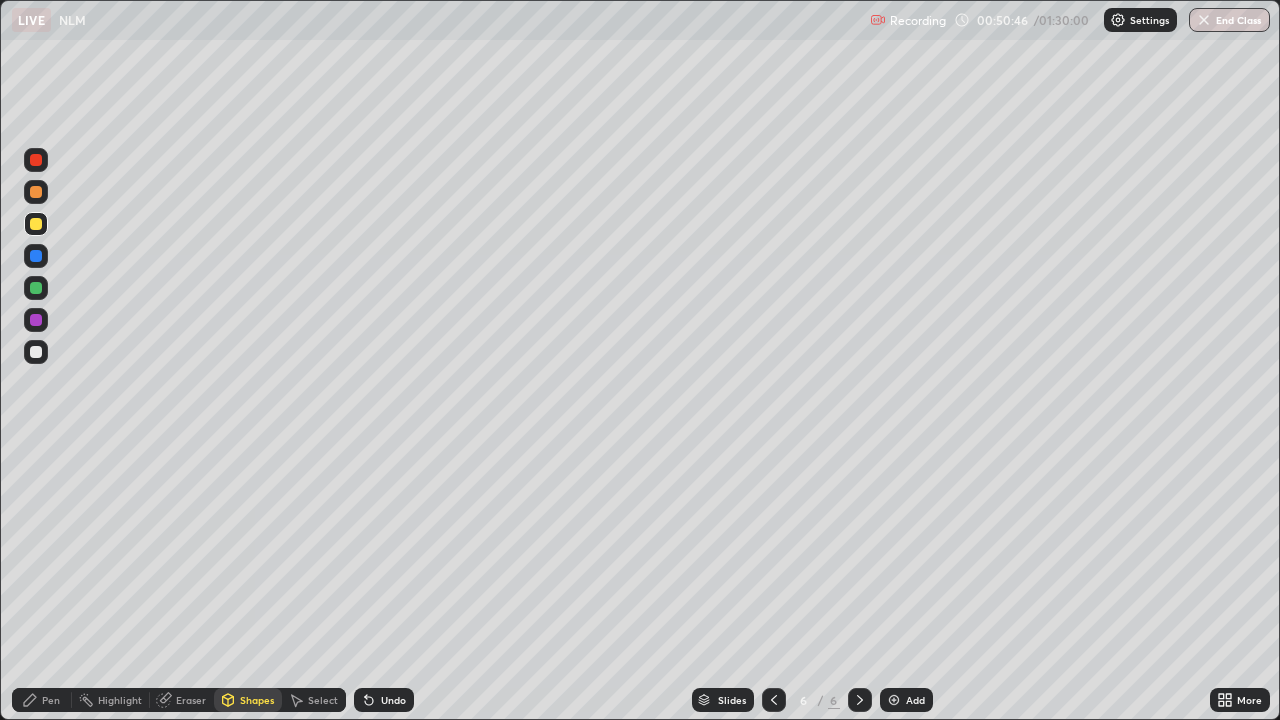 click on "Undo" at bounding box center [393, 700] 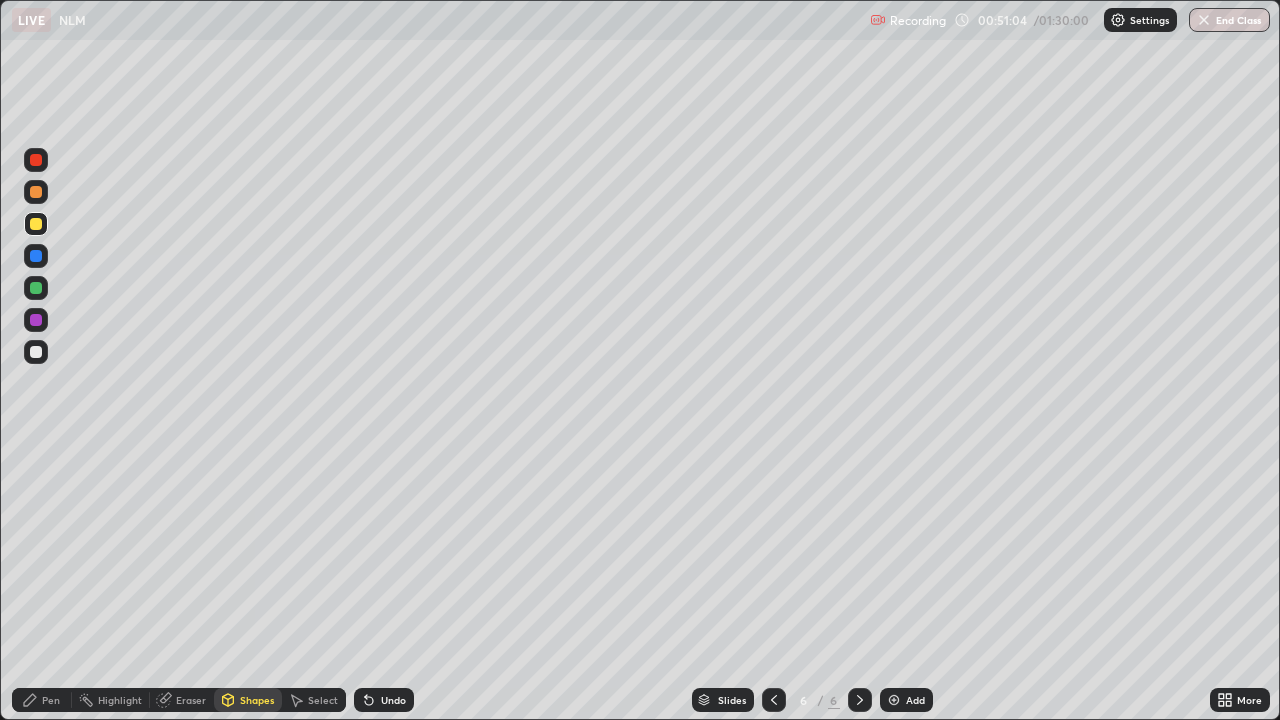 click on "Pen" at bounding box center [51, 700] 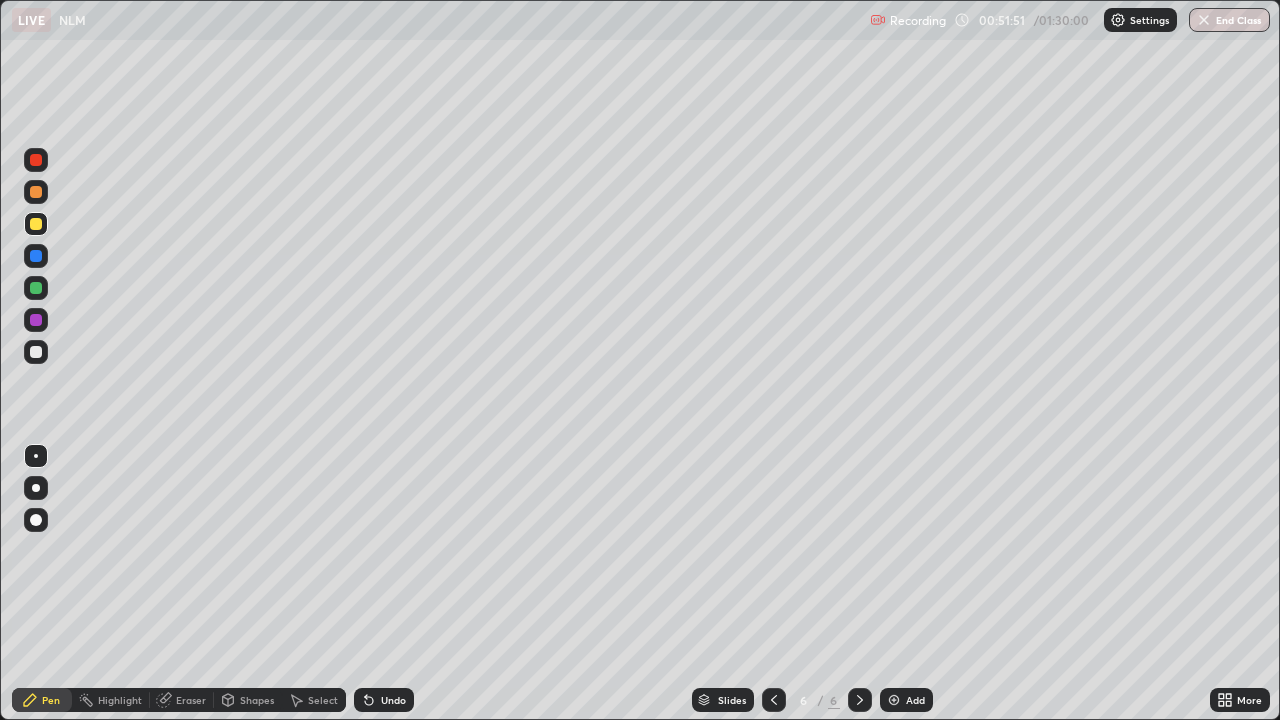 click on "Select" at bounding box center (323, 700) 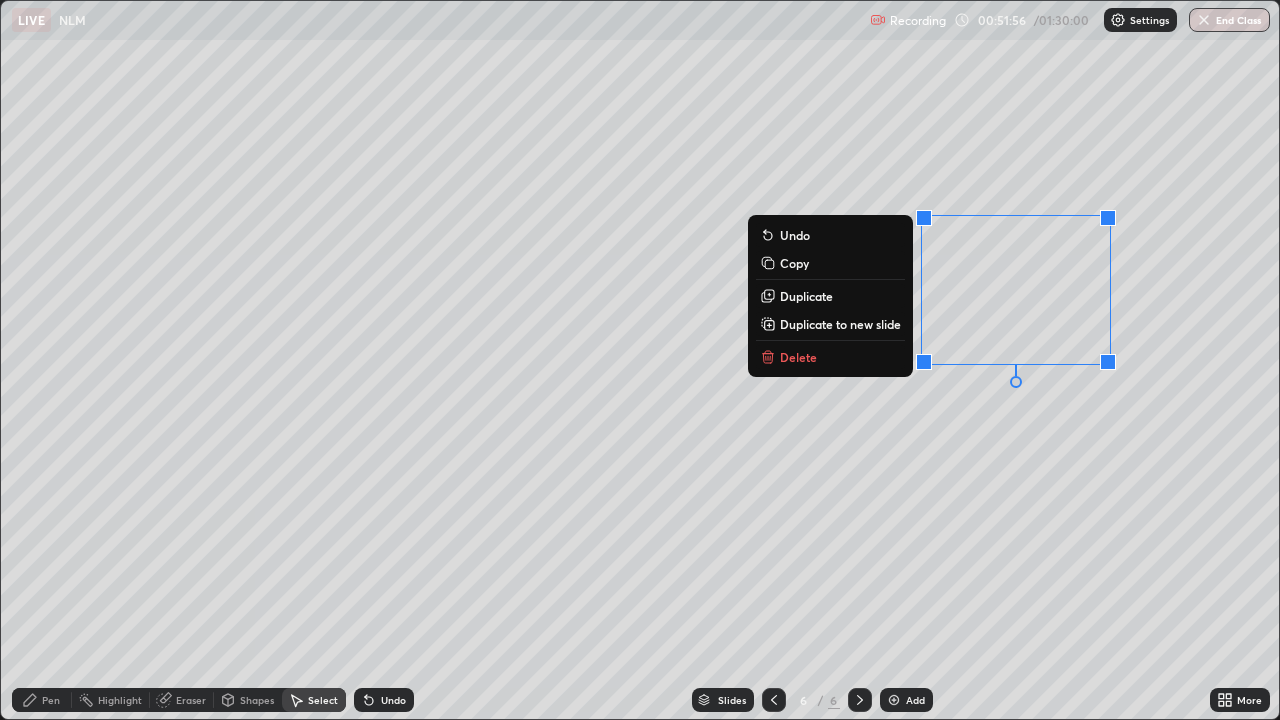 click on "Duplicate" at bounding box center (806, 296) 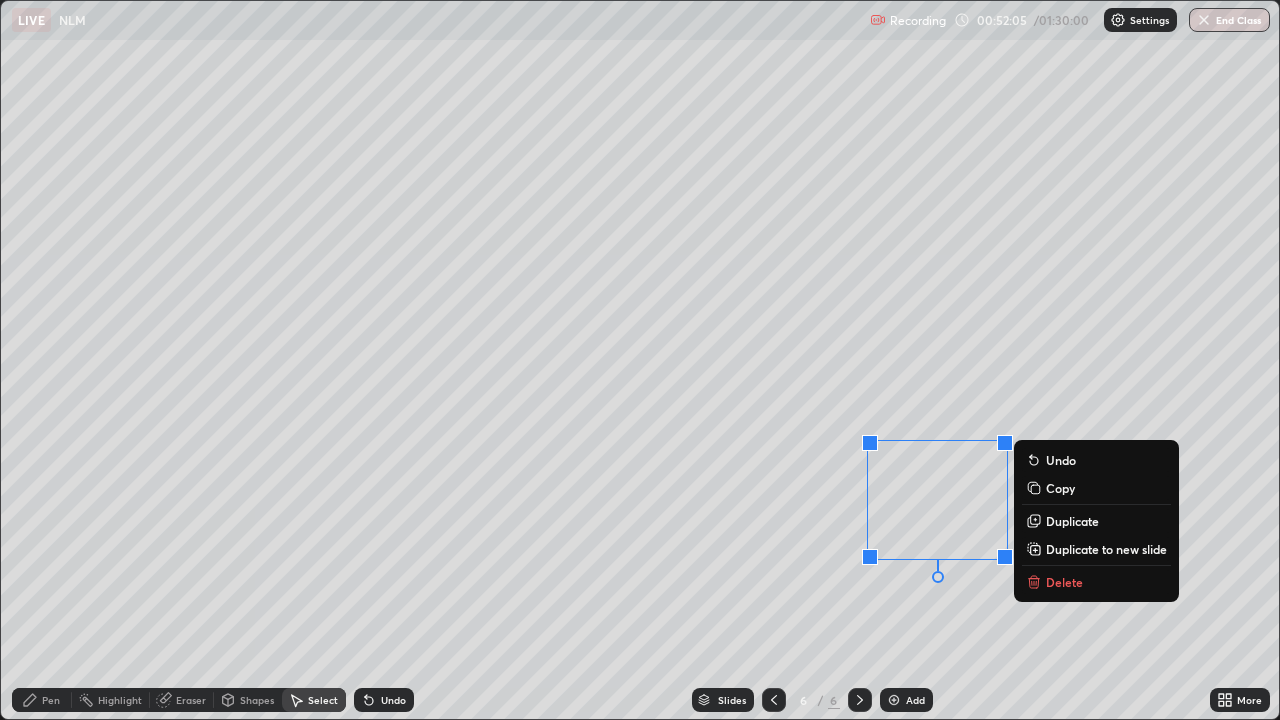 click on "Duplicate" at bounding box center (1072, 521) 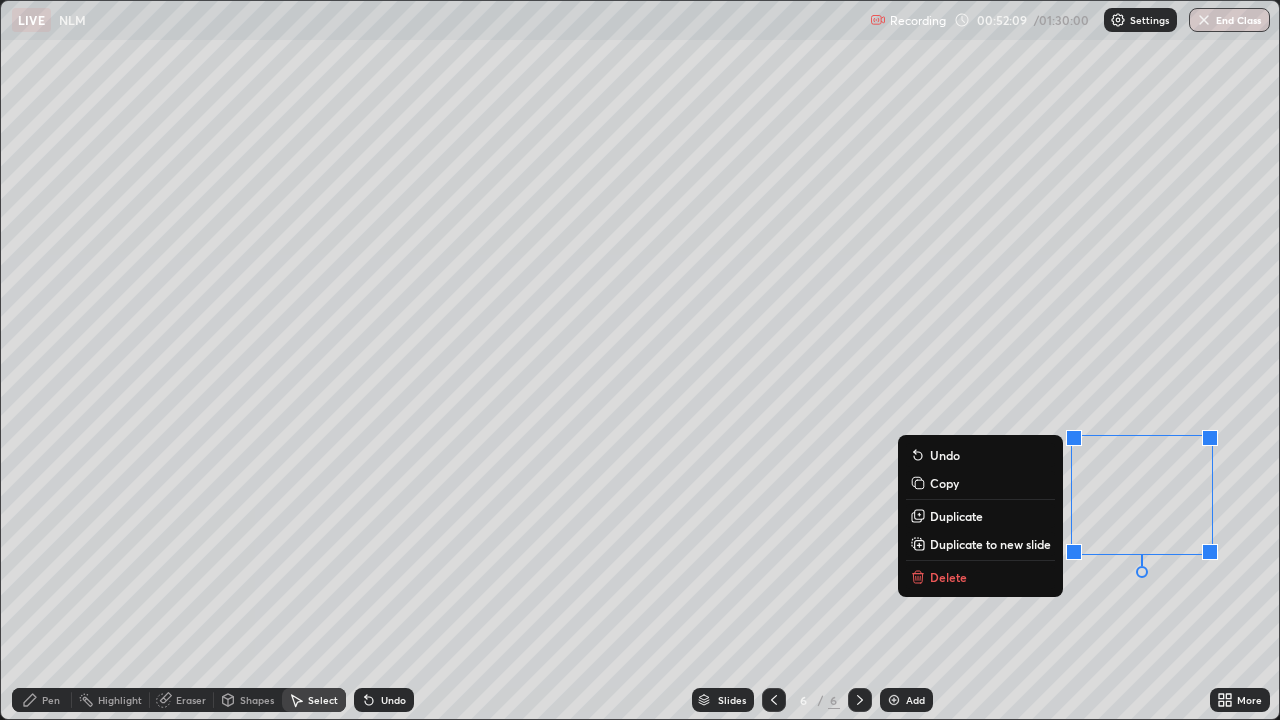 click on "Select" at bounding box center (323, 700) 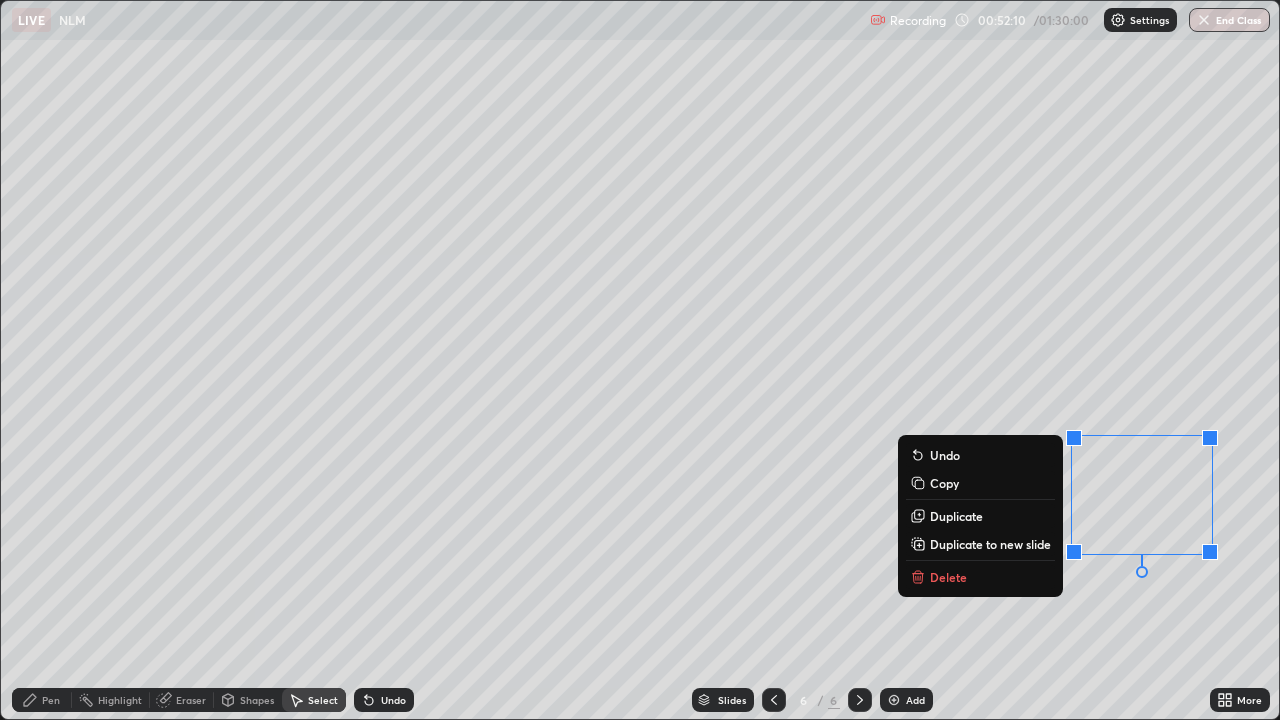click on "Select" at bounding box center (323, 700) 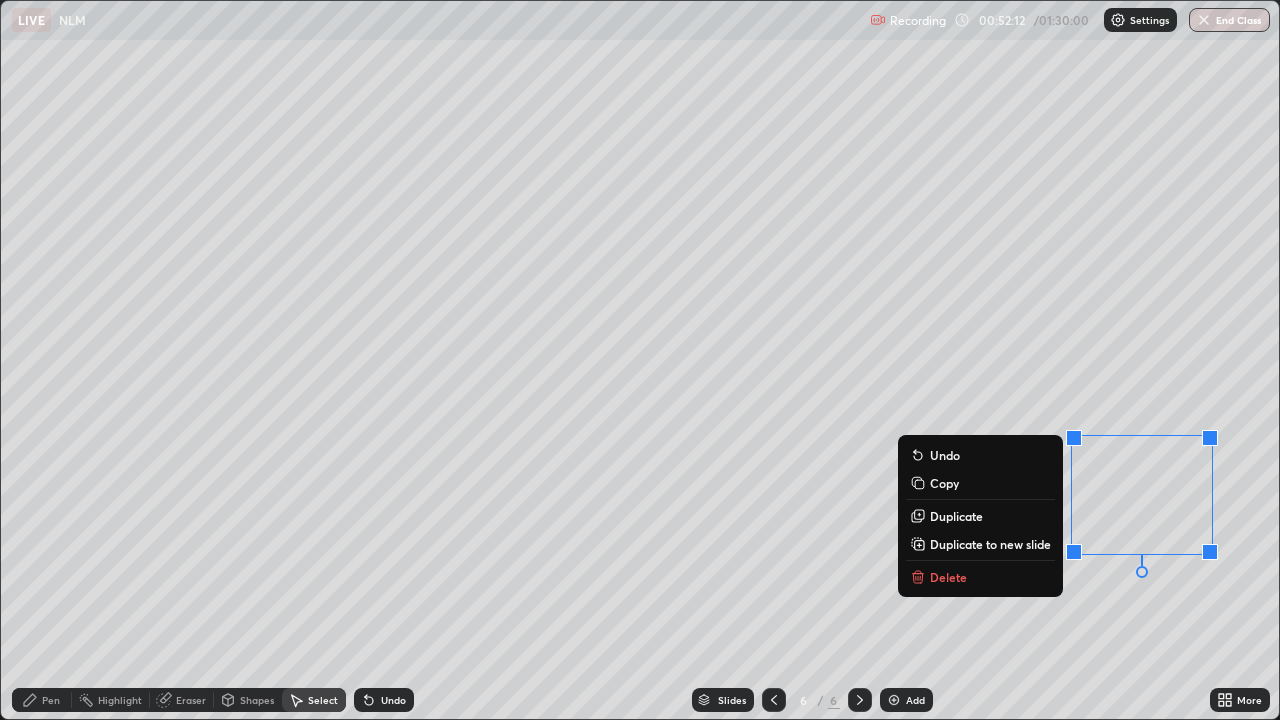click on "Shapes" at bounding box center (257, 700) 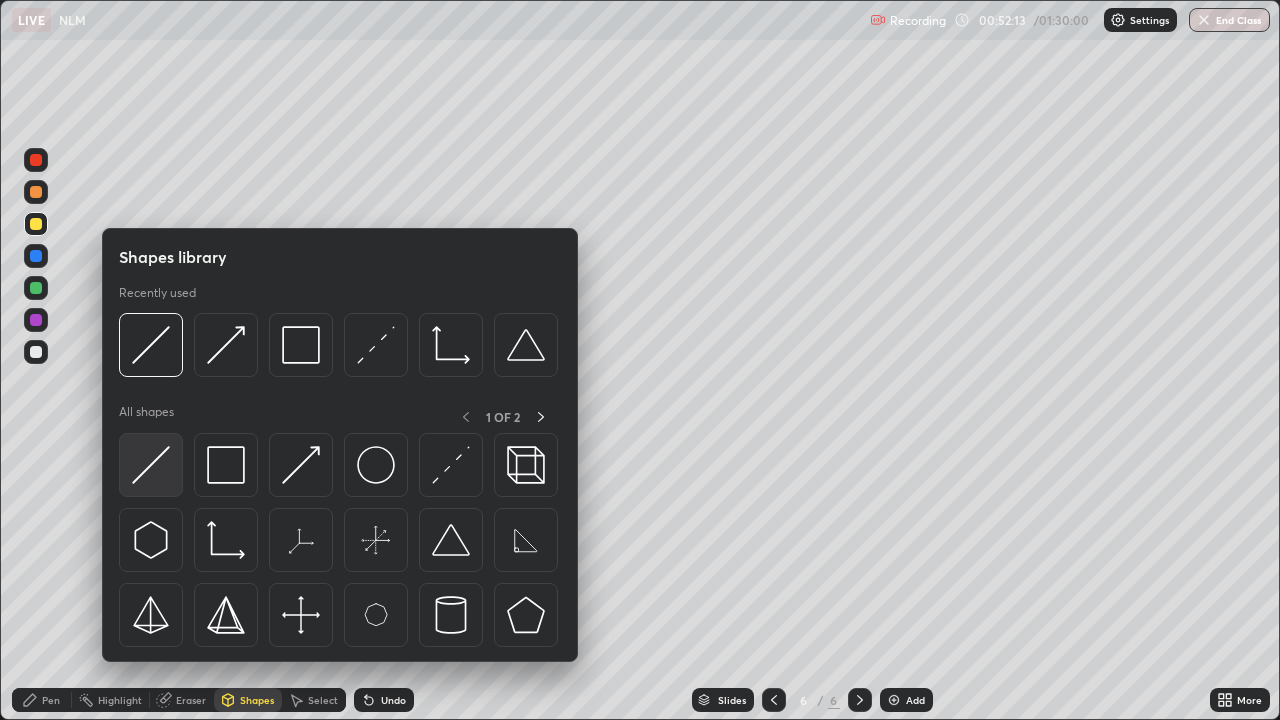 click at bounding box center (151, 465) 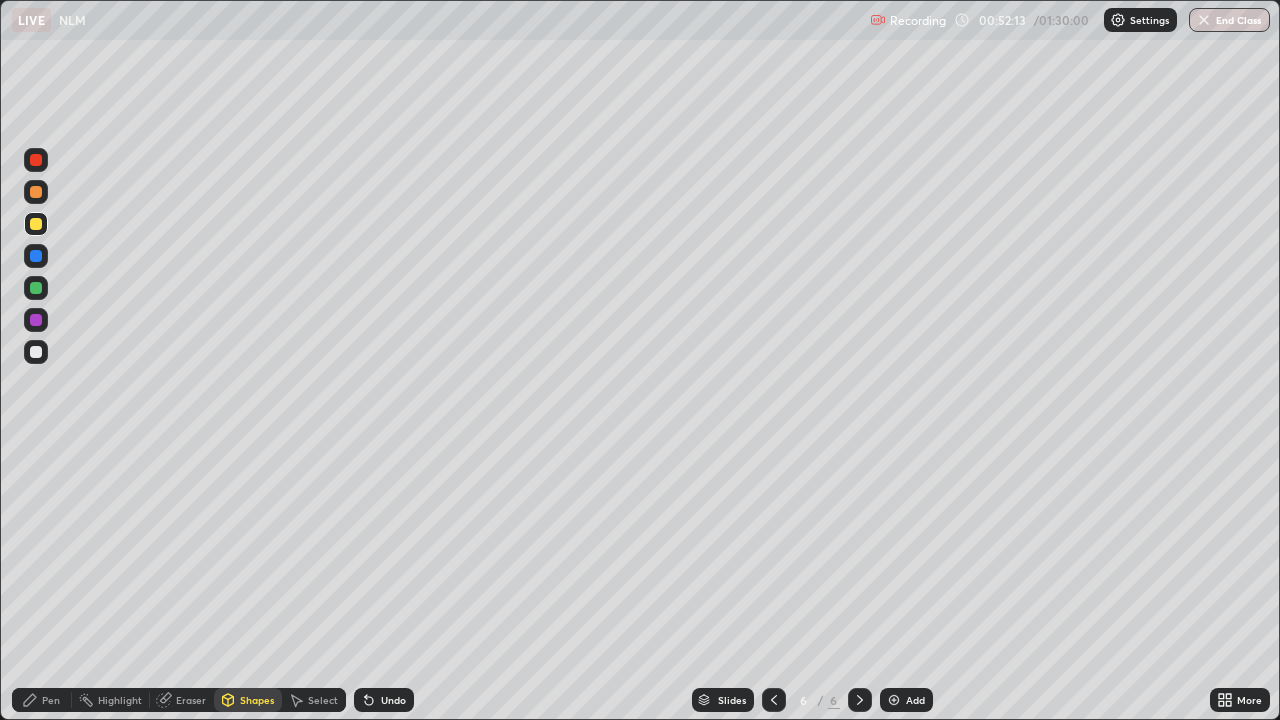 click at bounding box center [36, 288] 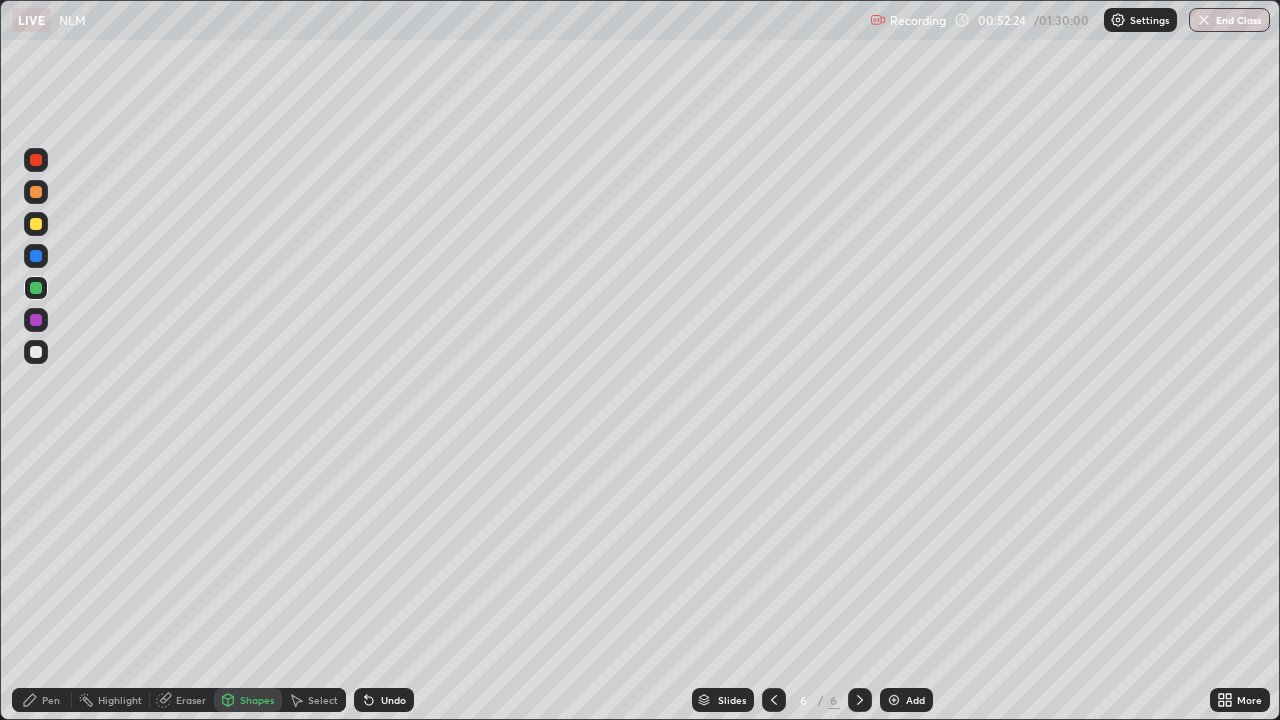 click on "Eraser" at bounding box center (191, 700) 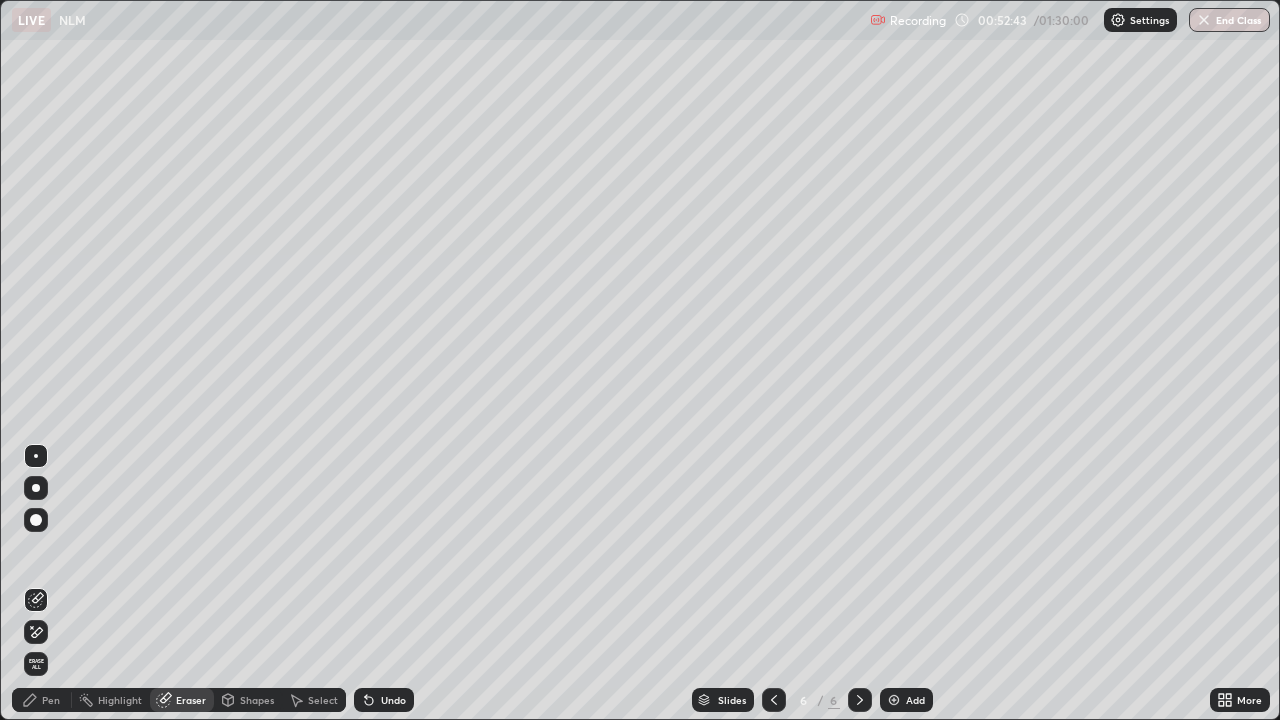 click on "Pen" at bounding box center (51, 700) 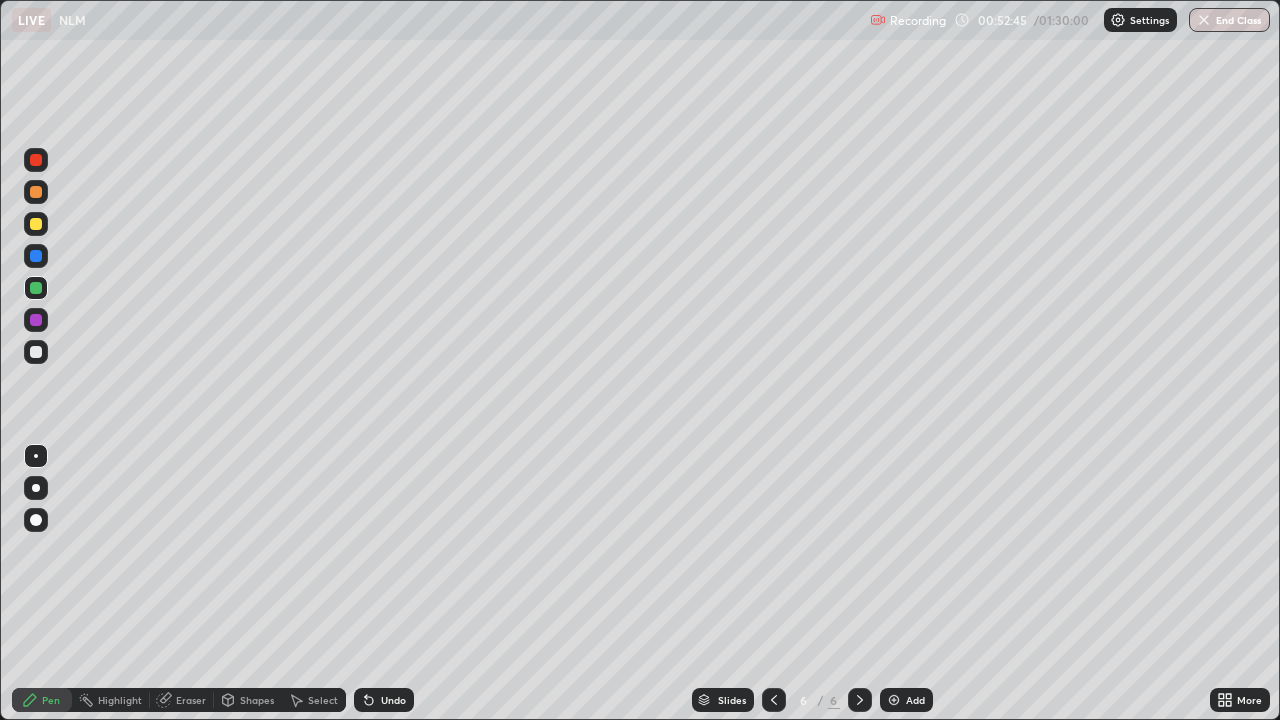 click at bounding box center [36, 224] 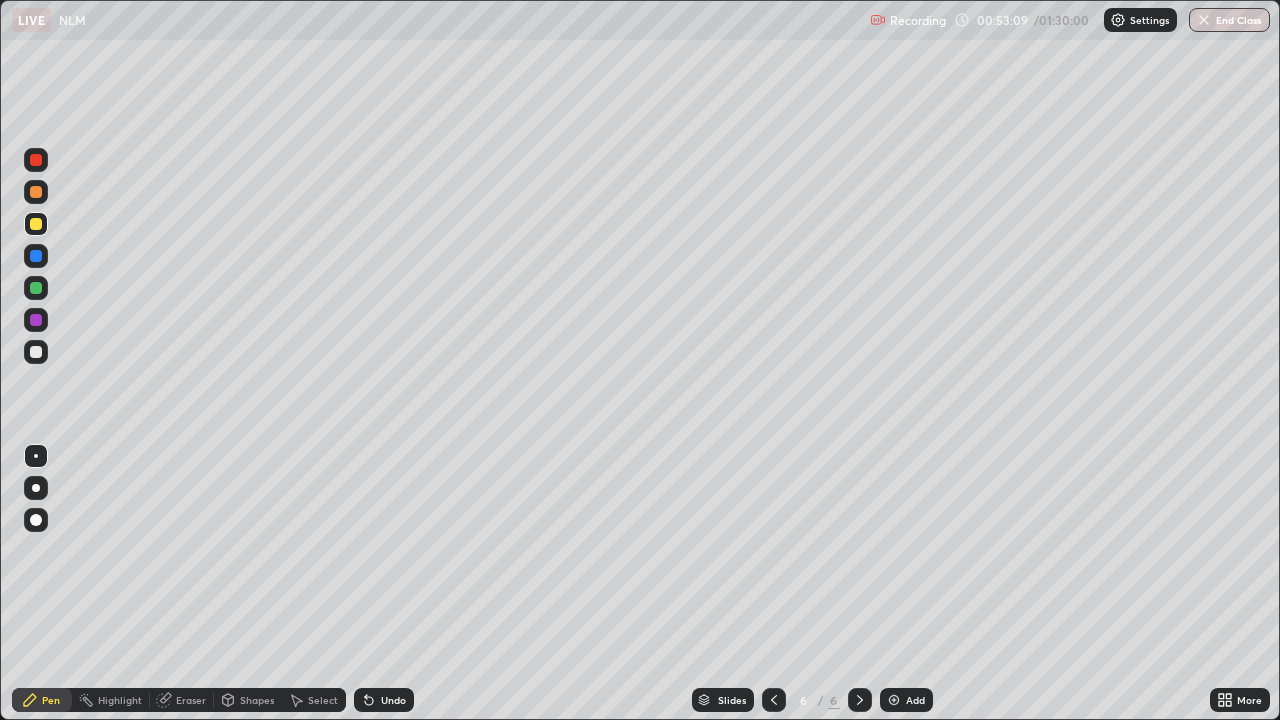 click on "Shapes" at bounding box center (248, 700) 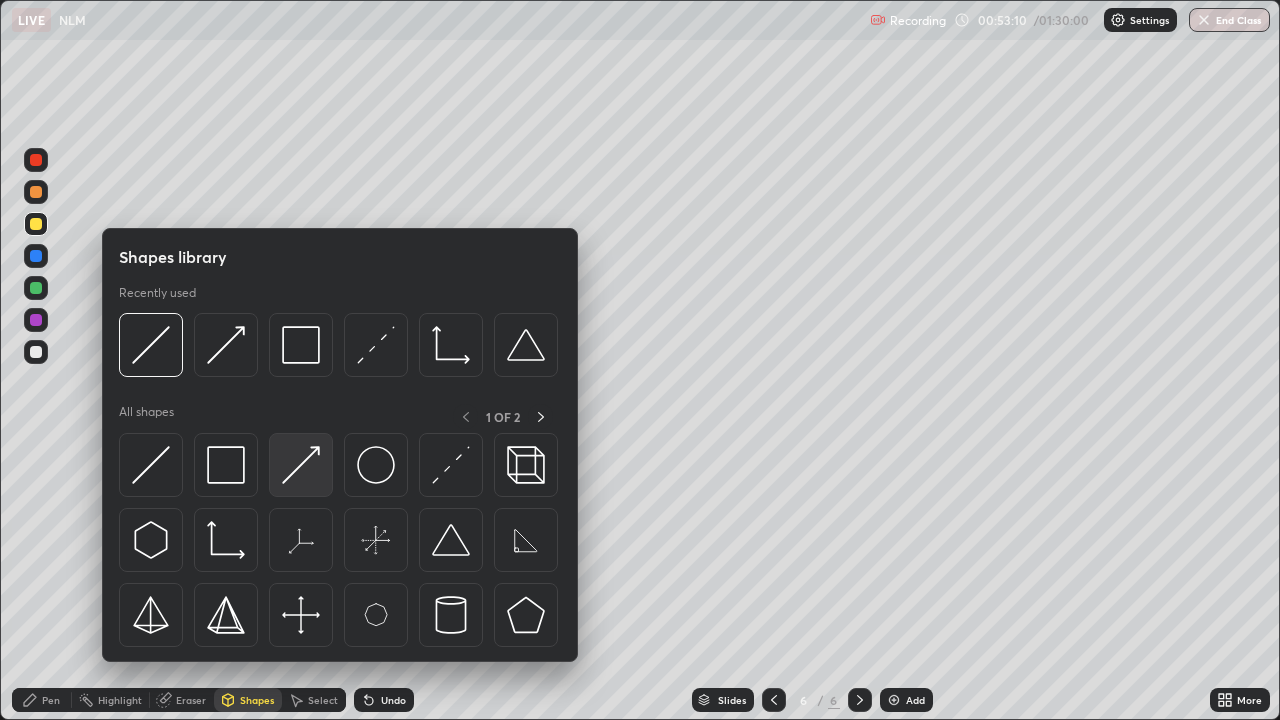 click at bounding box center (301, 465) 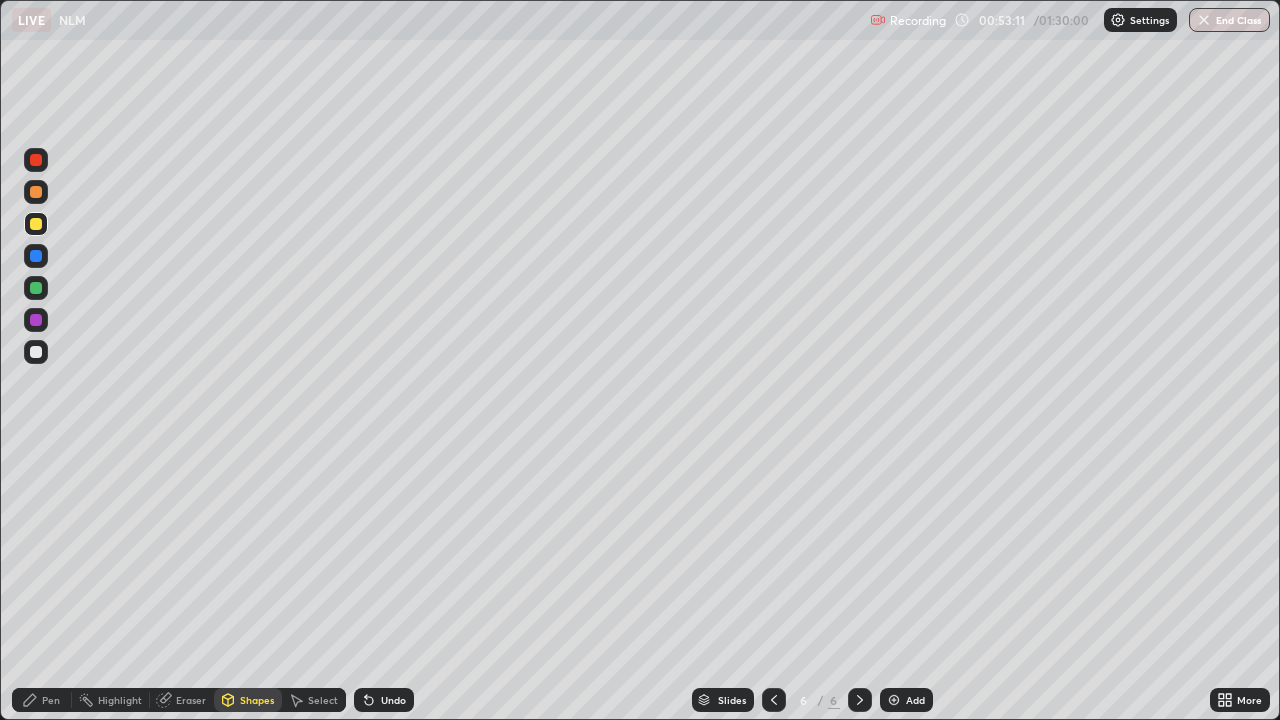 click at bounding box center [36, 256] 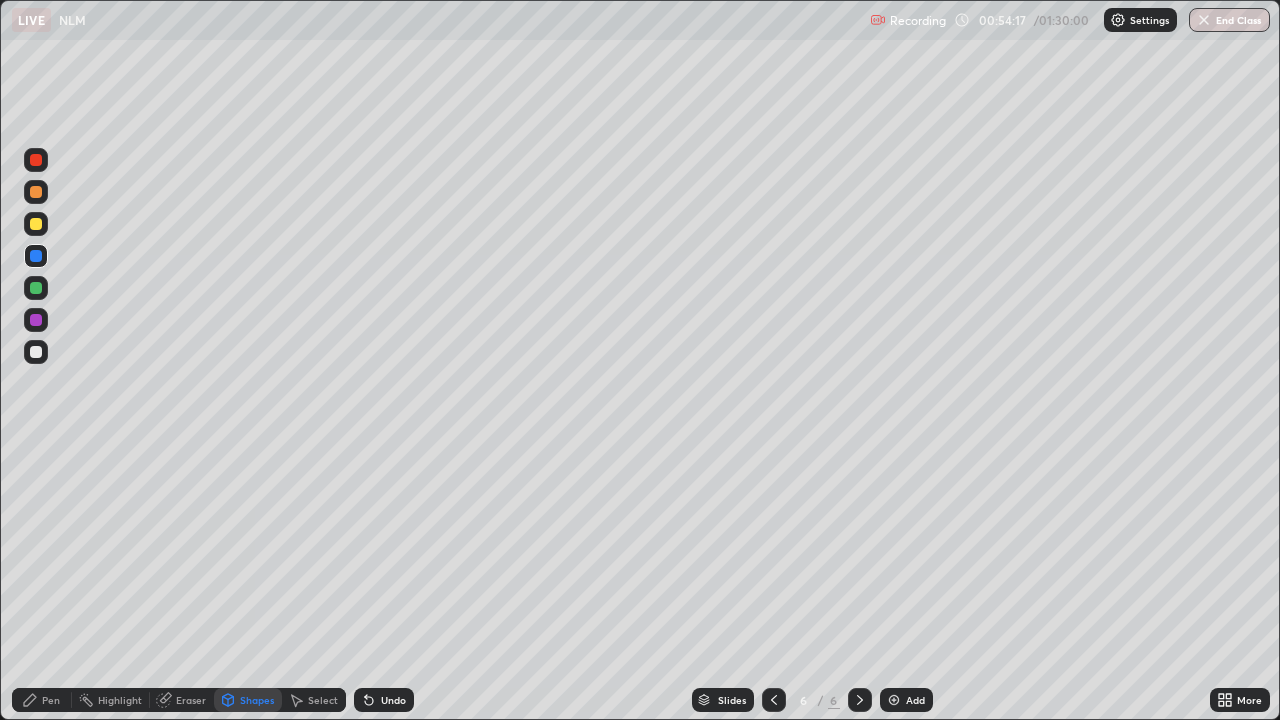 click on "Pen" at bounding box center (51, 700) 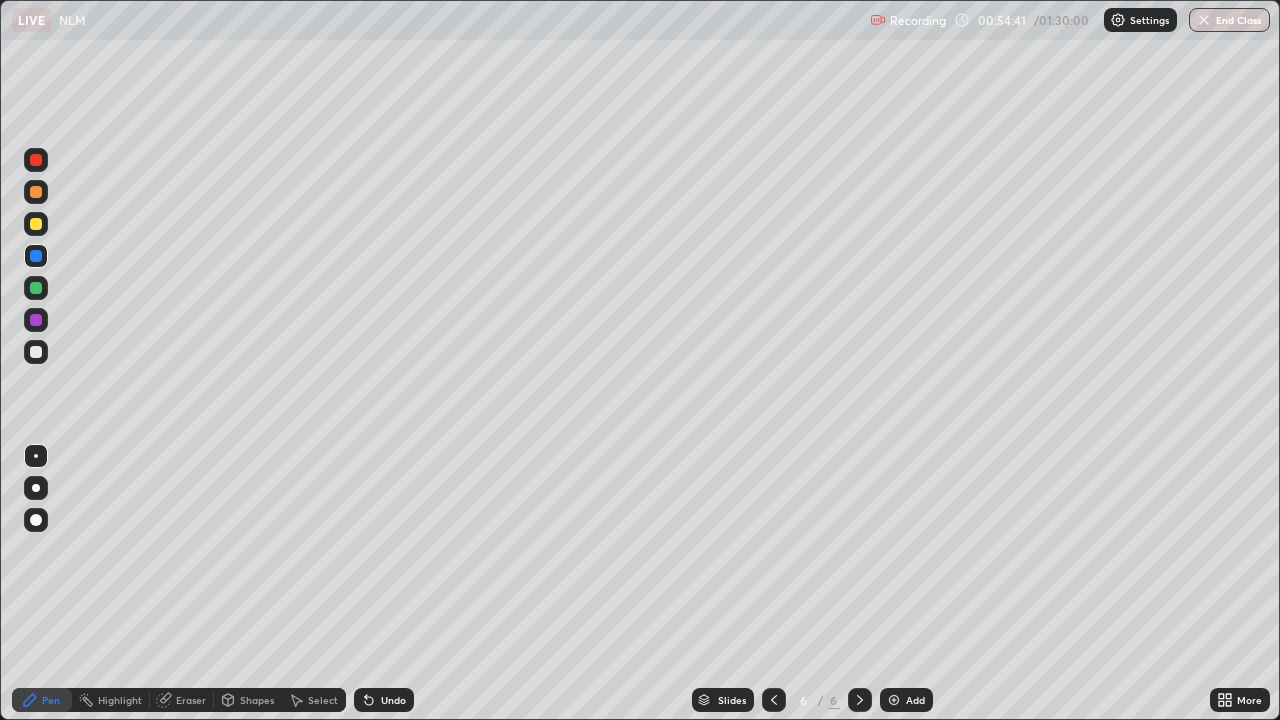 click on "Undo" at bounding box center (393, 700) 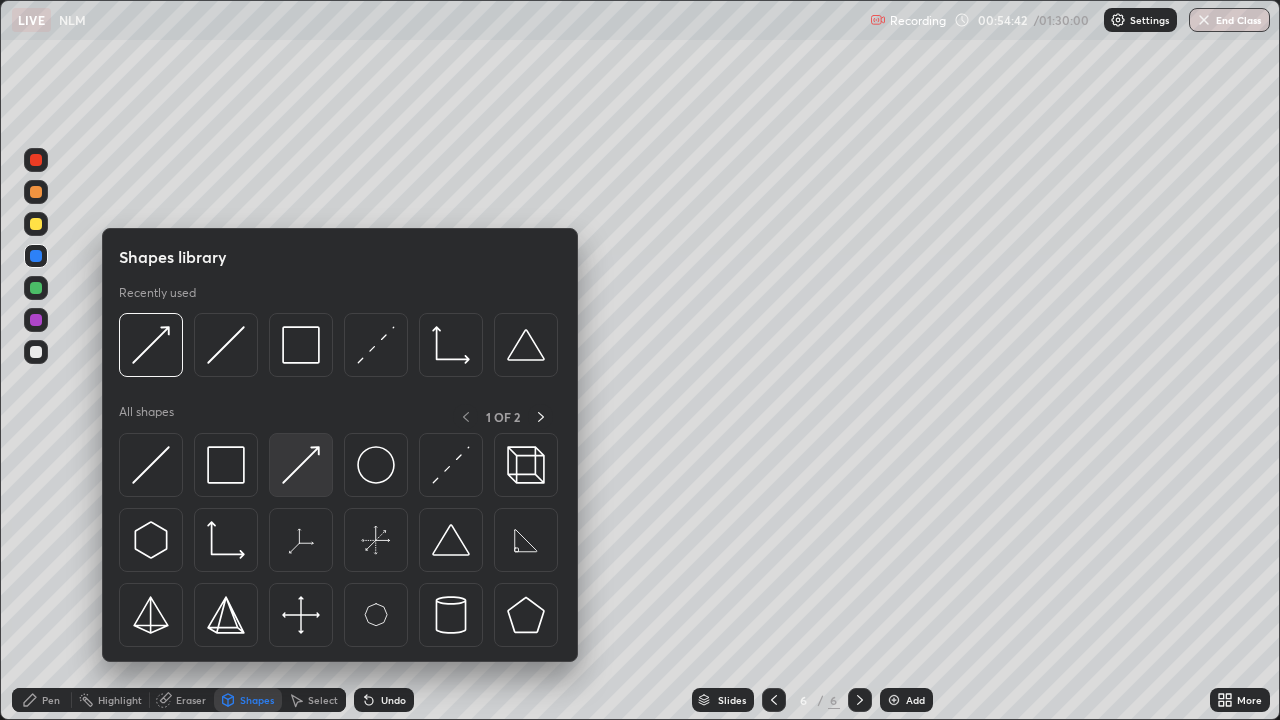 click at bounding box center (301, 465) 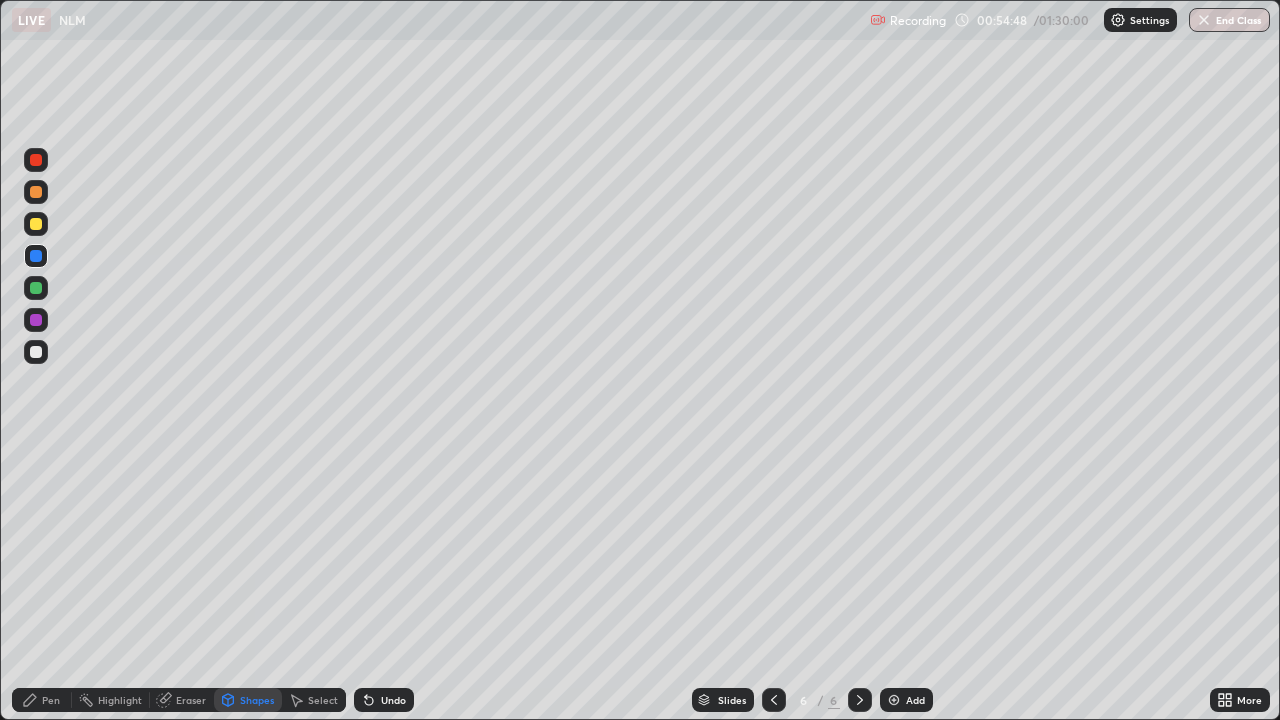 click on "Pen" at bounding box center (42, 700) 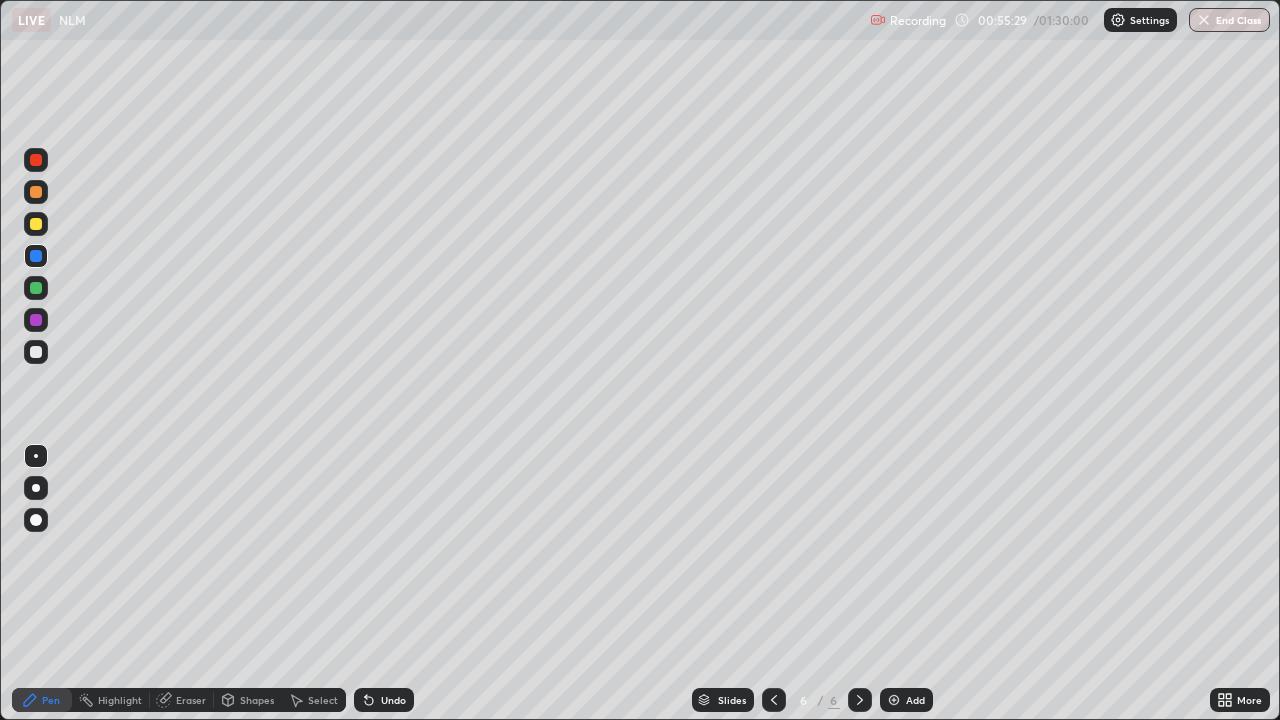 click on "Undo" at bounding box center [384, 700] 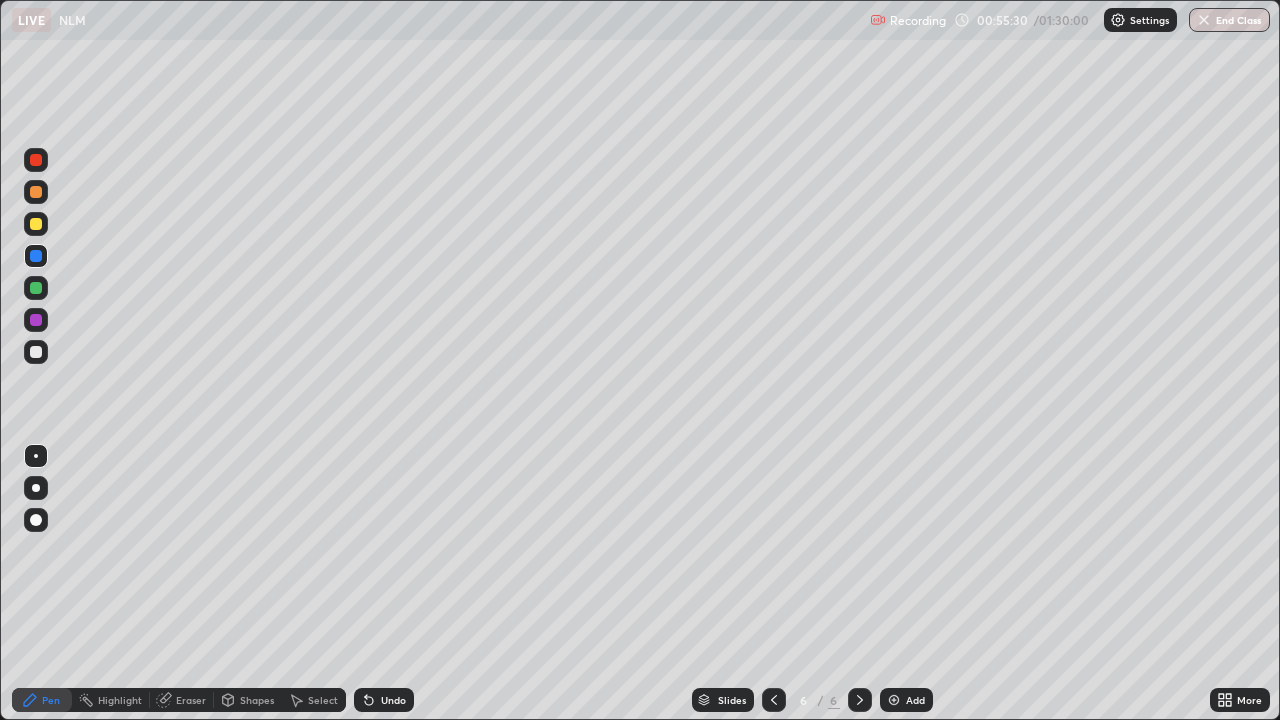click on "Undo" at bounding box center [384, 700] 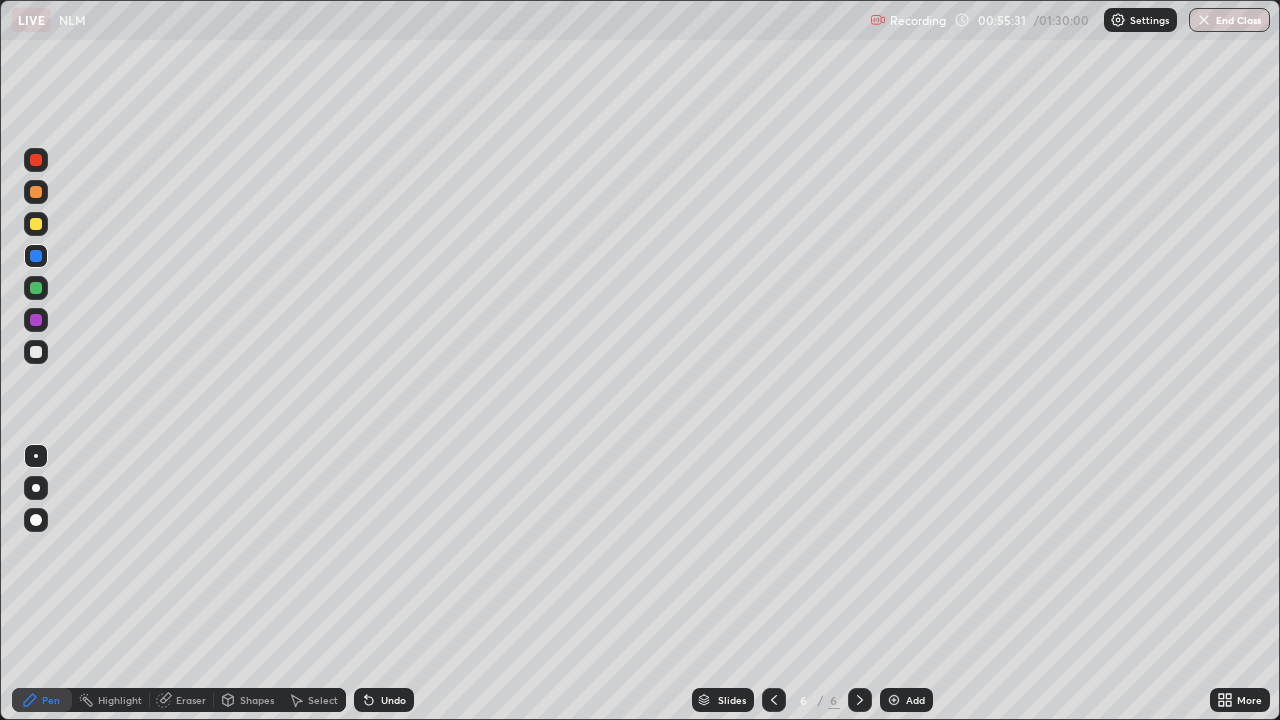 click on "Undo" at bounding box center [384, 700] 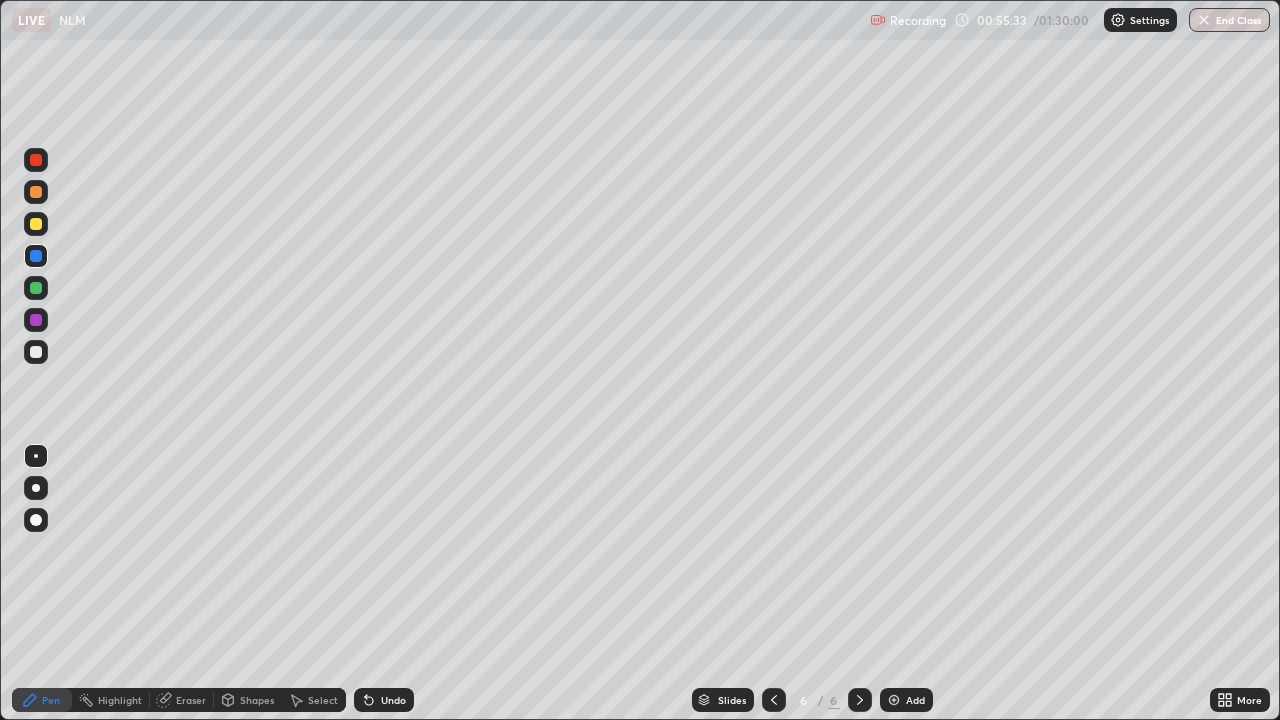 click on "Undo" at bounding box center (384, 700) 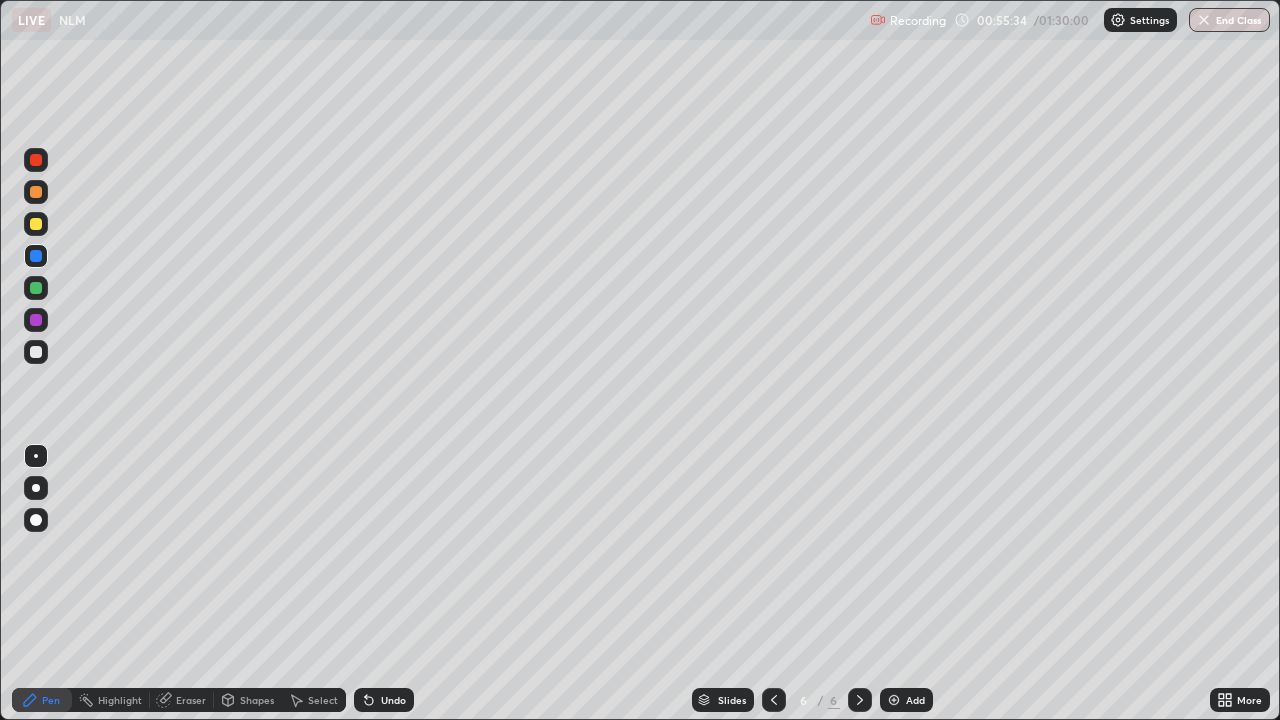 click on "Undo" at bounding box center (384, 700) 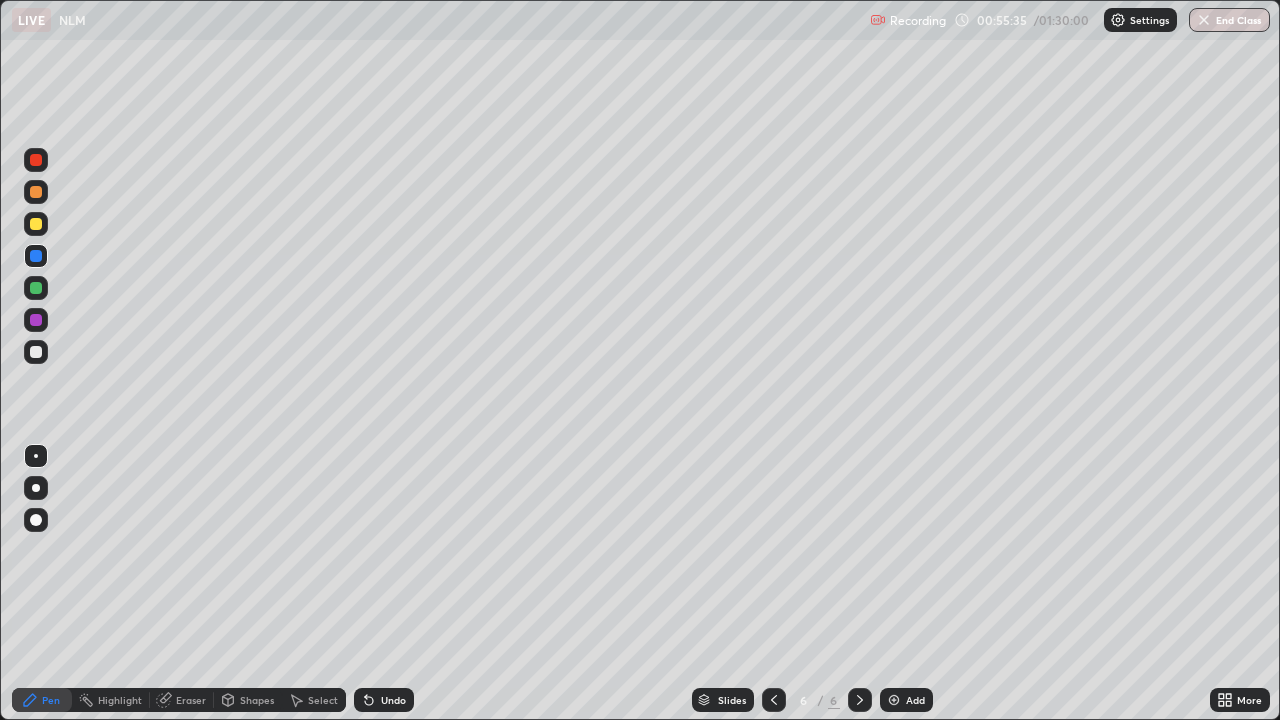 click on "Undo" at bounding box center [384, 700] 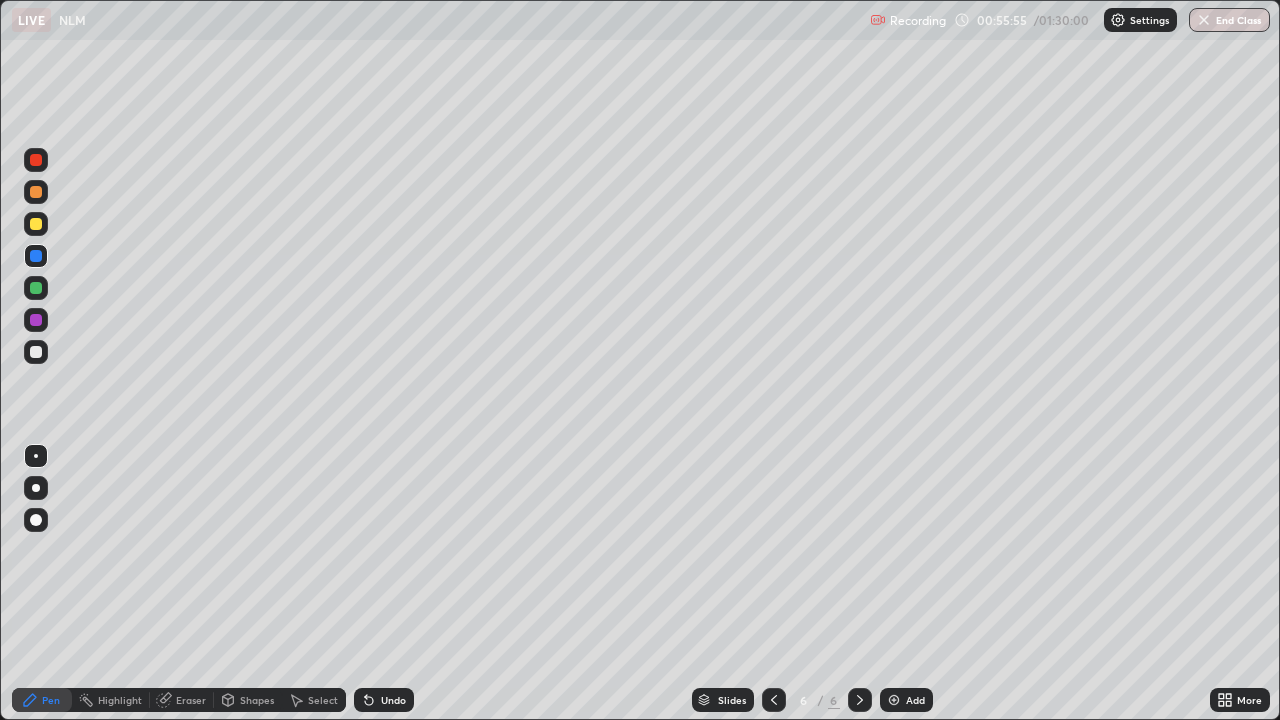 click on "Shapes" at bounding box center (257, 700) 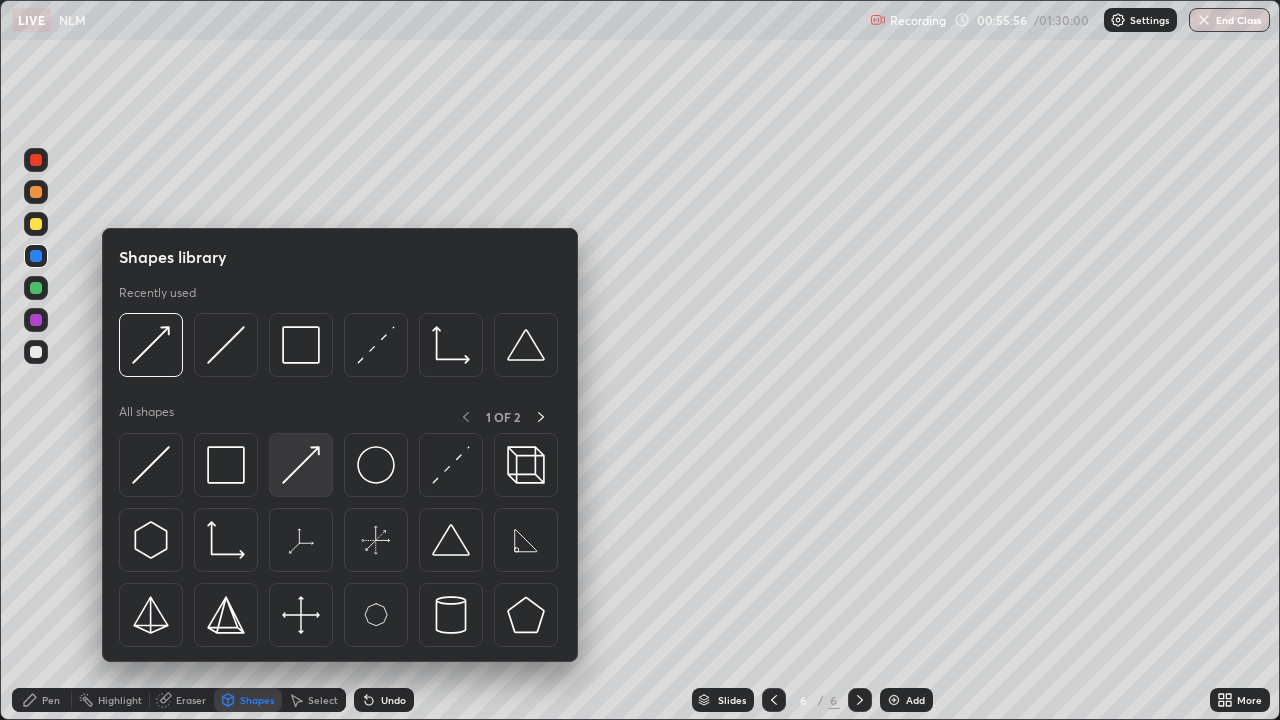 click at bounding box center [301, 465] 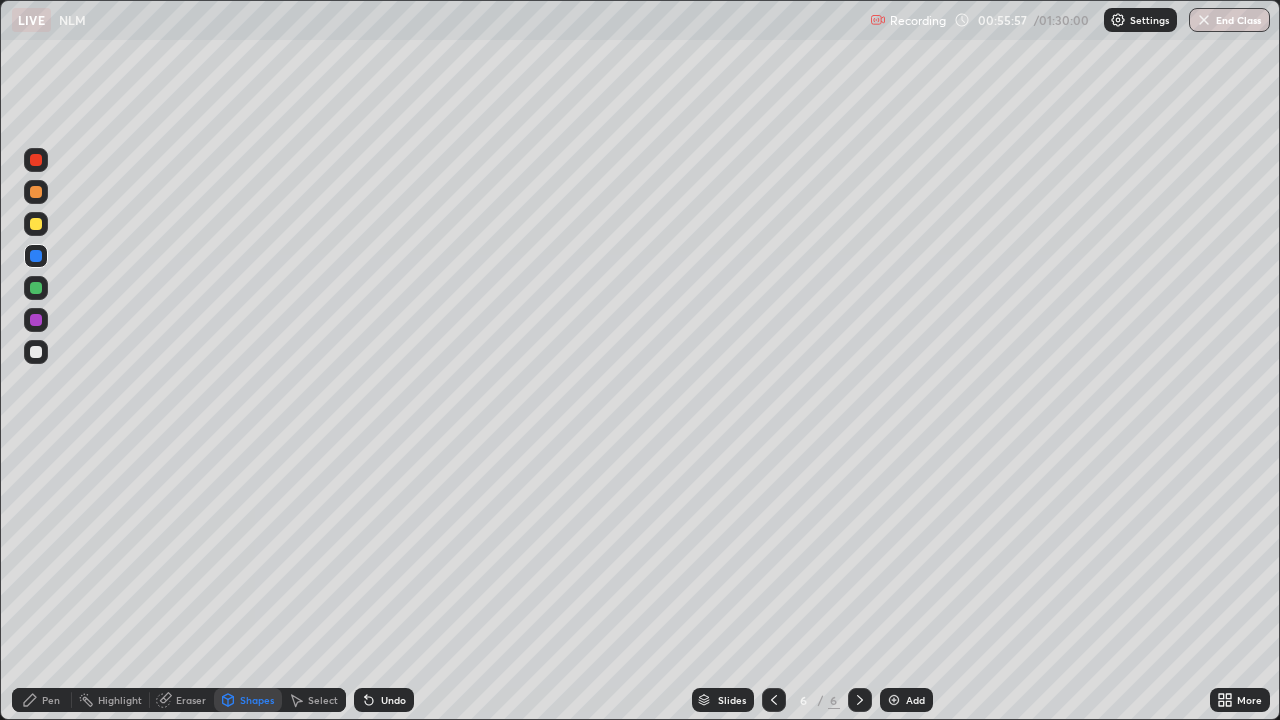 click at bounding box center [36, 160] 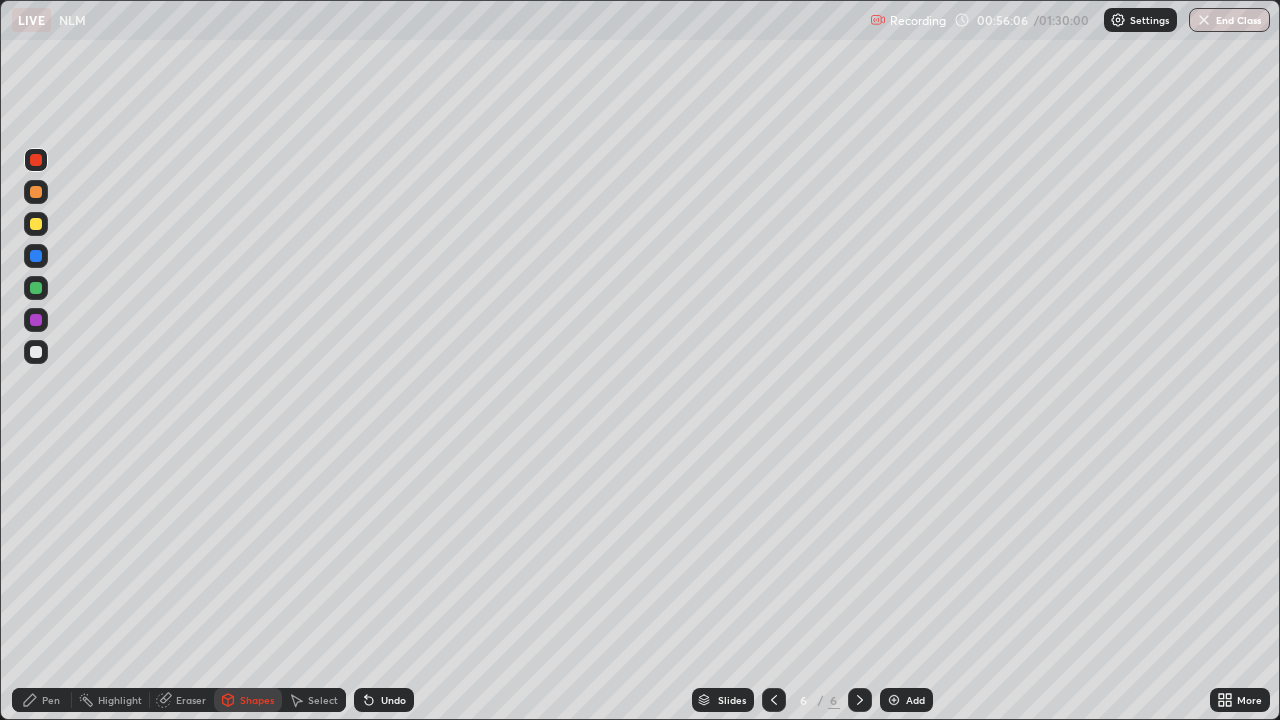 click on "Pen" at bounding box center [42, 700] 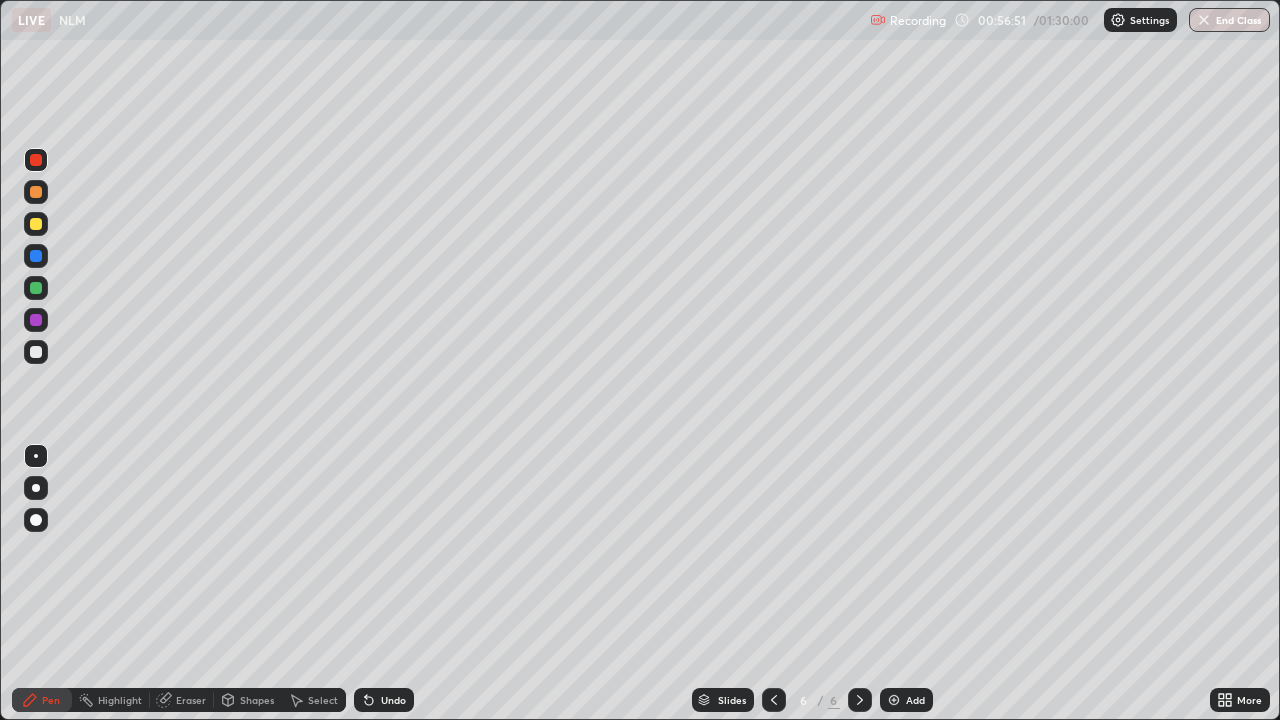 click on "Slides 6 / 6 Add" at bounding box center (812, 700) 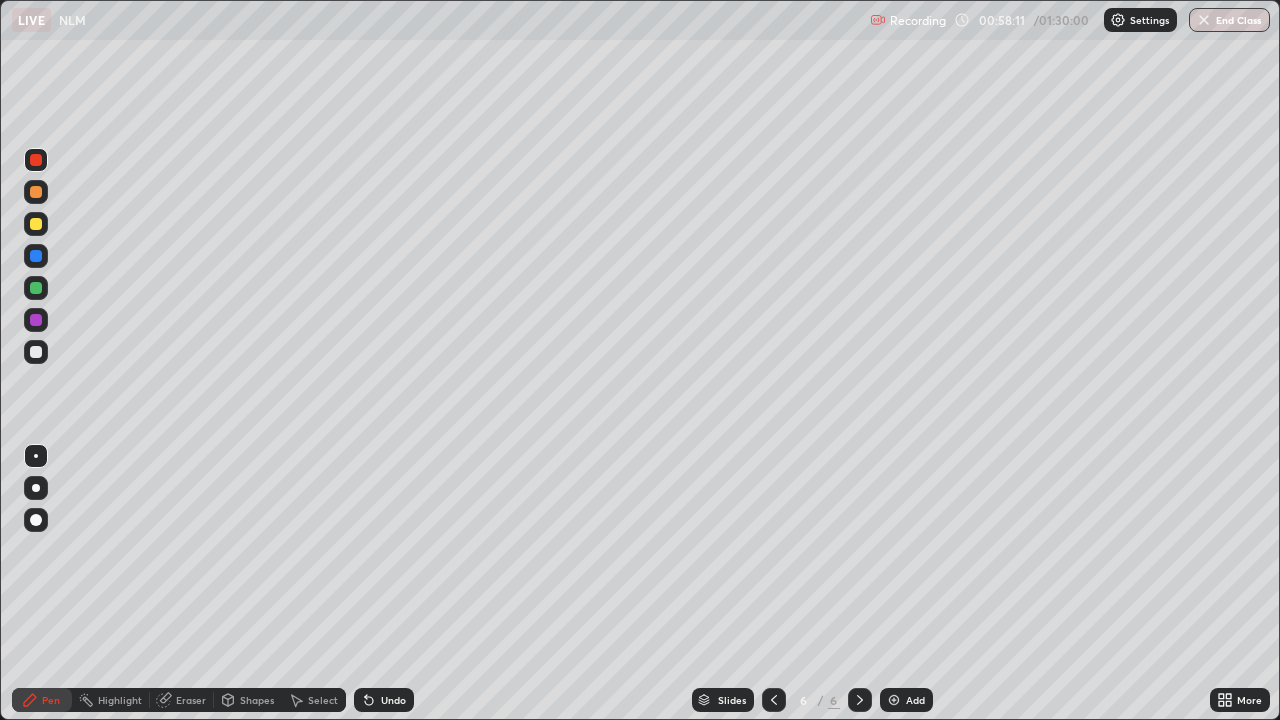click on "Add" at bounding box center [906, 700] 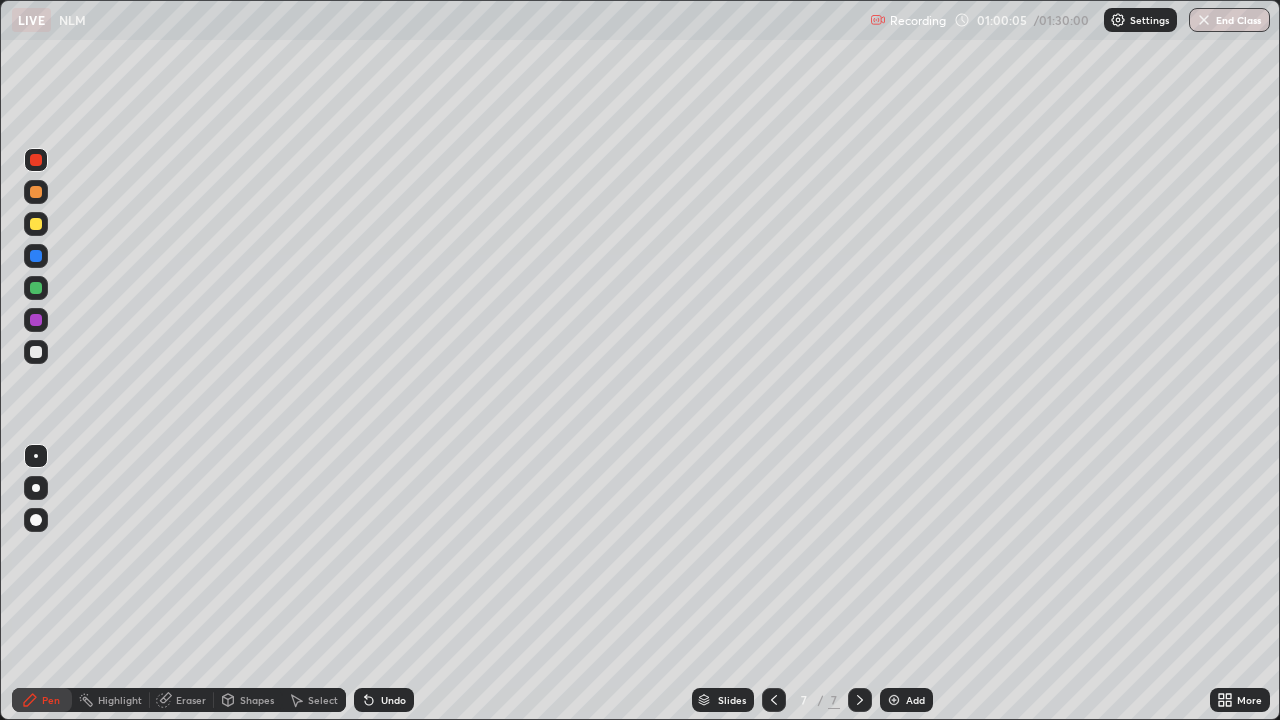 click on "Shapes" at bounding box center [248, 700] 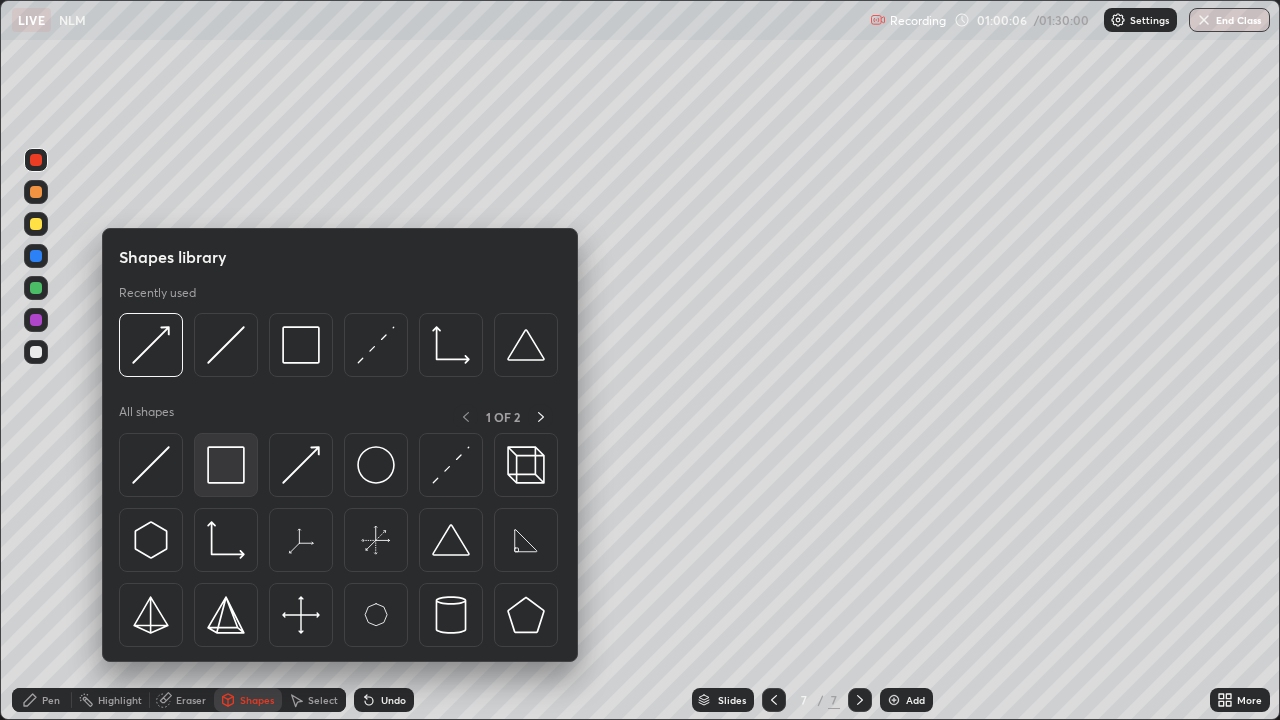 click at bounding box center (226, 465) 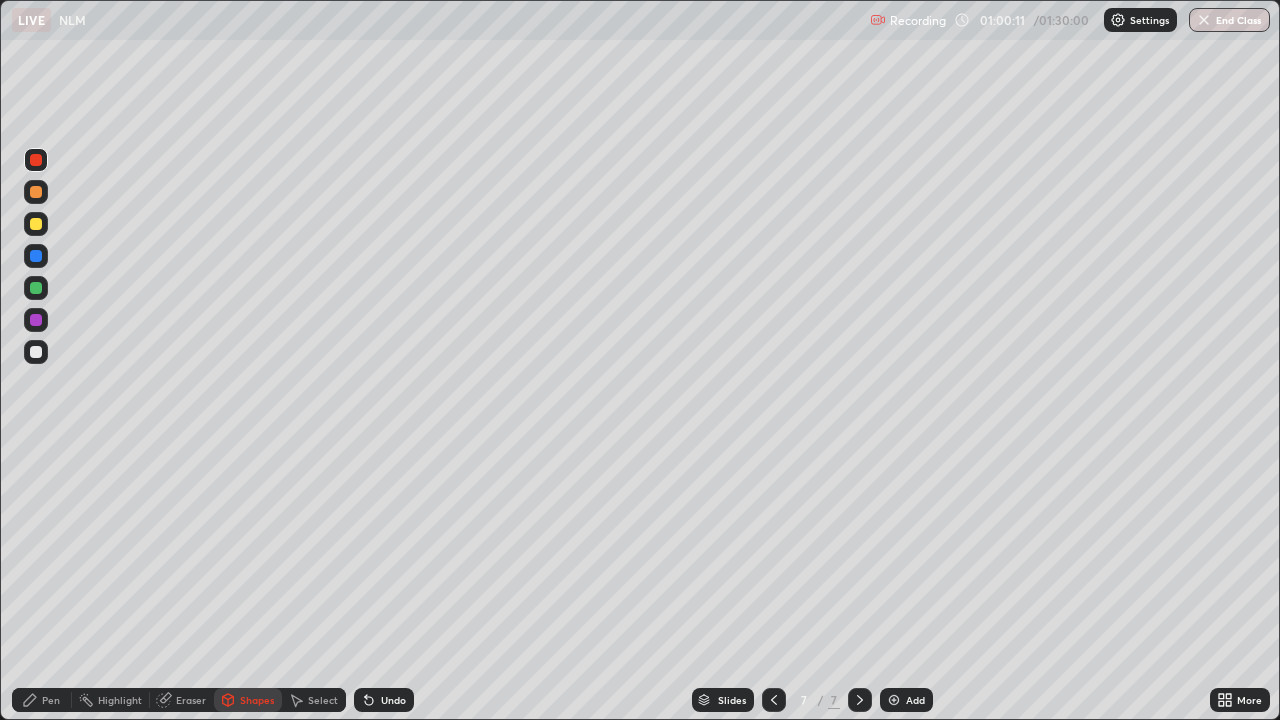 click on "Shapes" at bounding box center [257, 700] 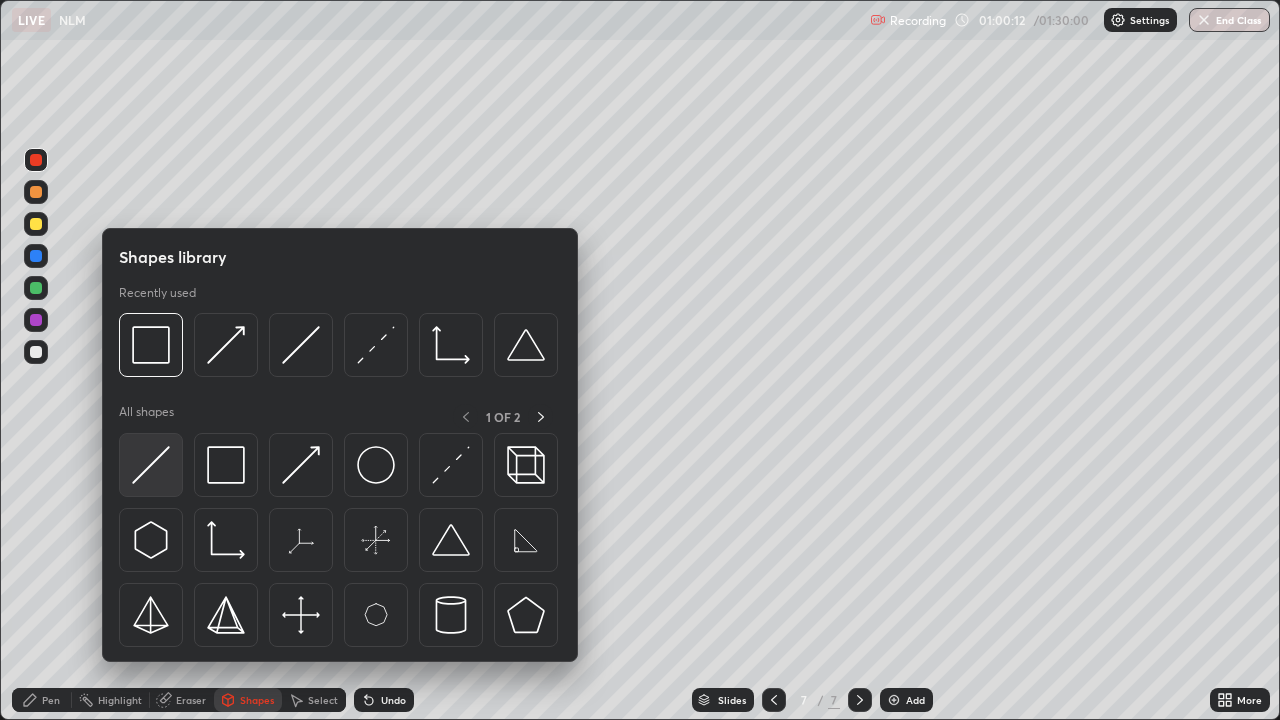 click at bounding box center [151, 465] 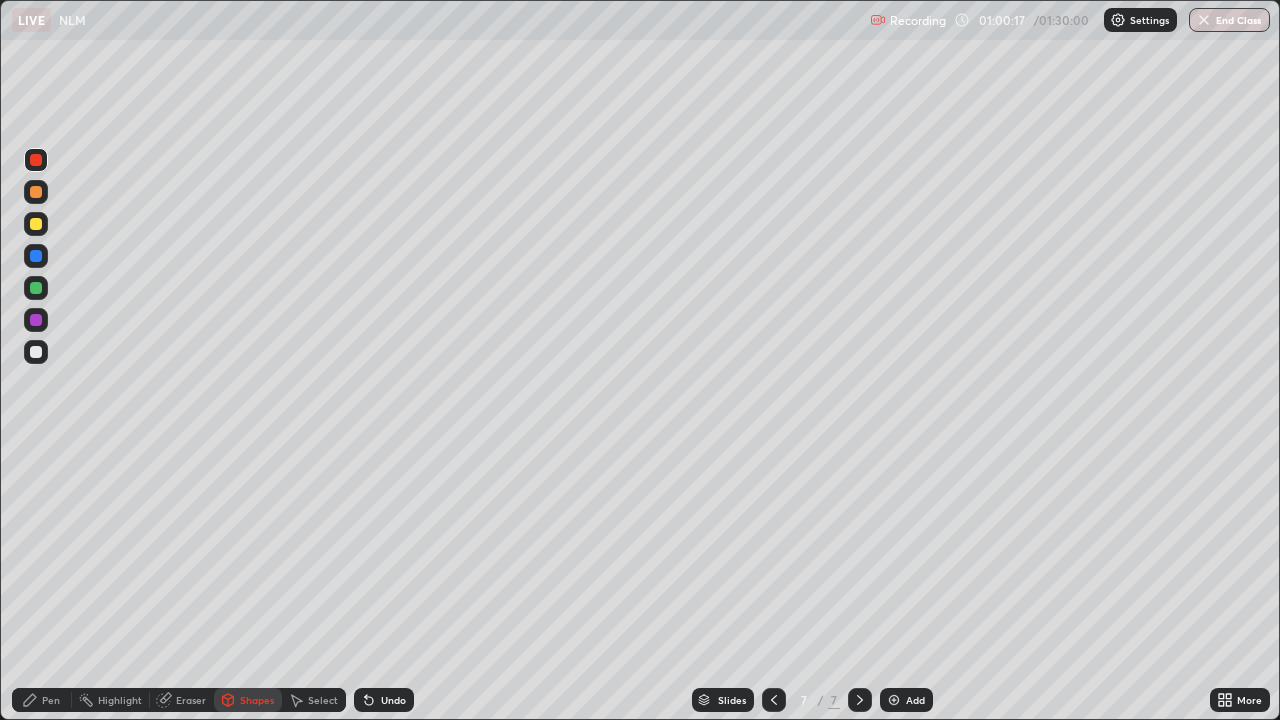 click on "Eraser" at bounding box center (182, 700) 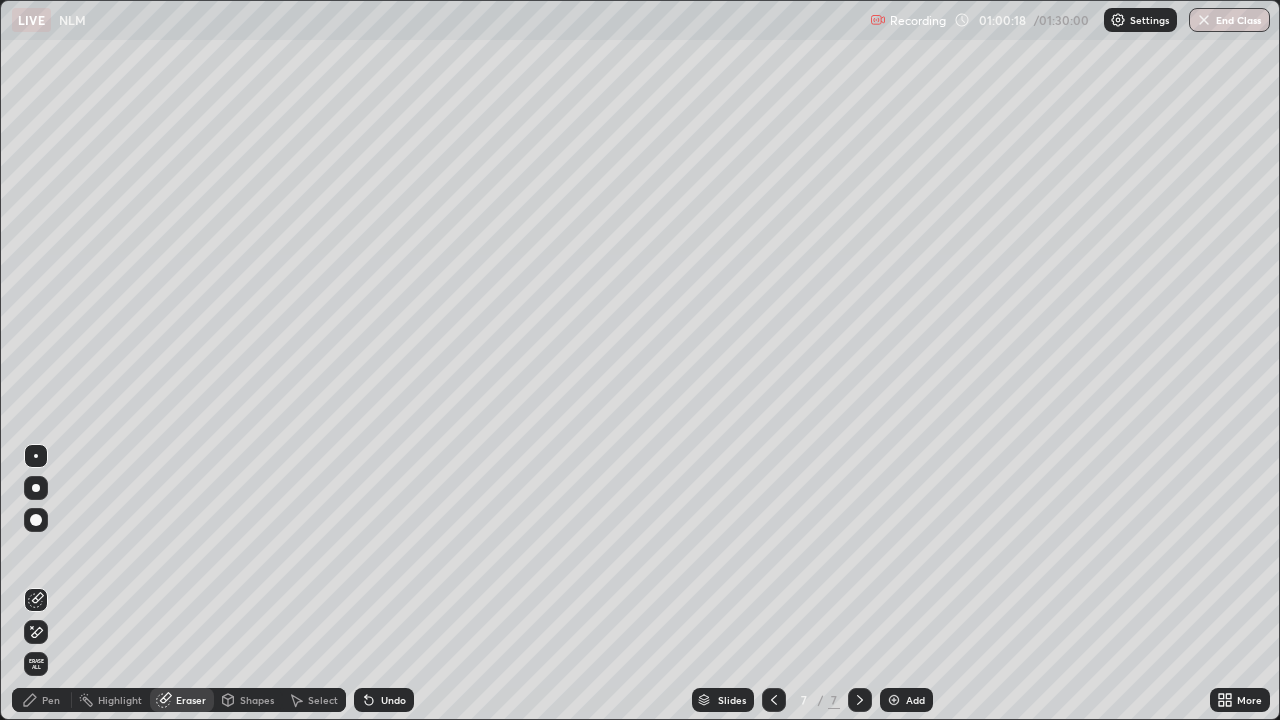 click on "Shapes" at bounding box center [248, 700] 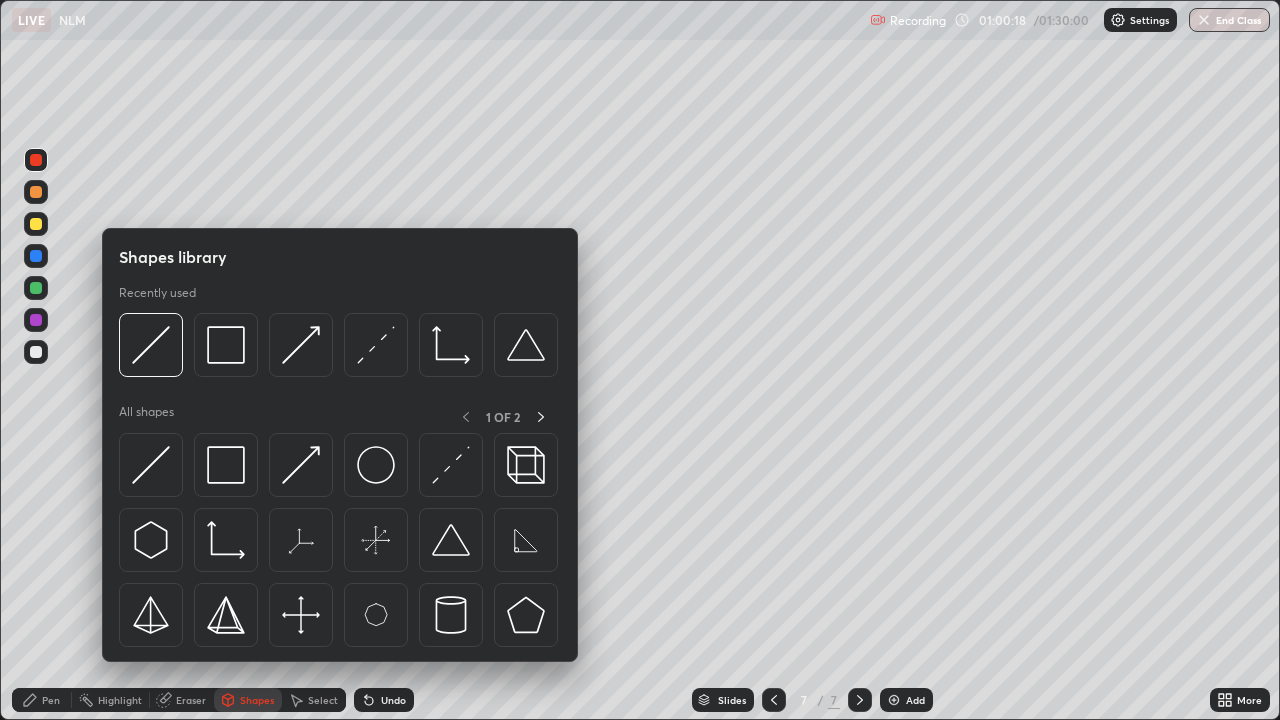 click on "Shapes" at bounding box center (257, 700) 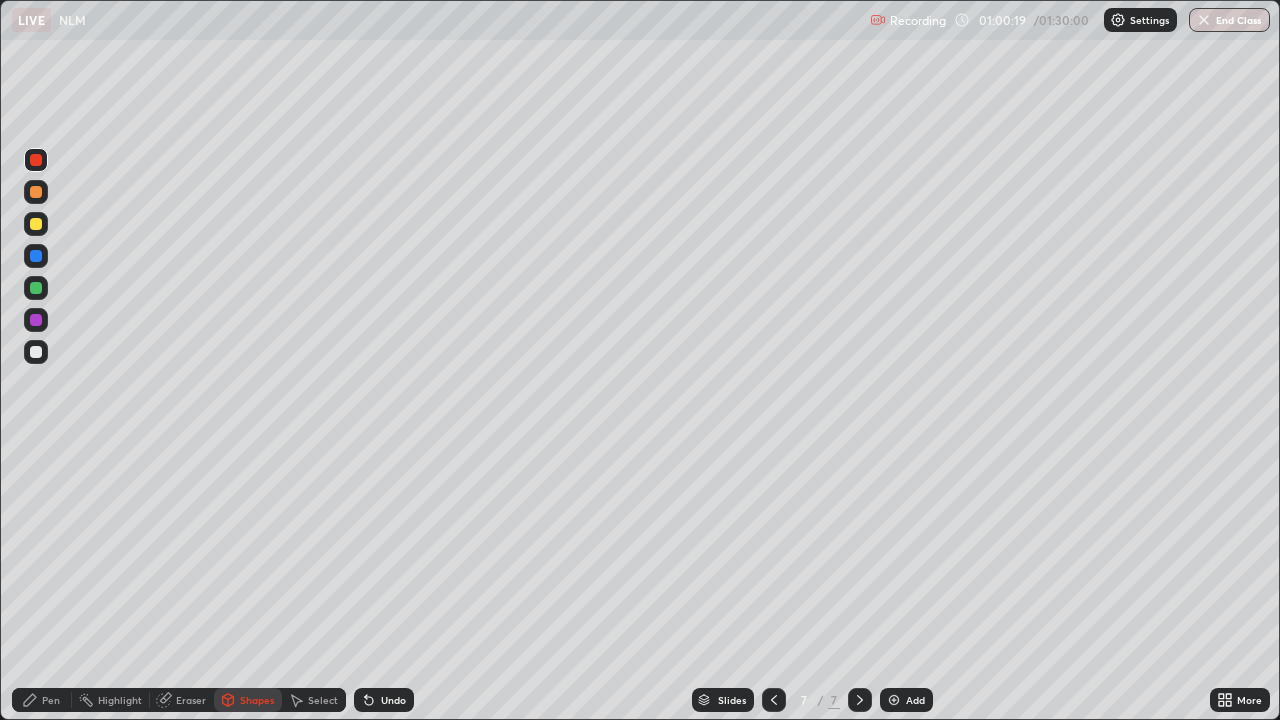 click on "Shapes" at bounding box center [257, 700] 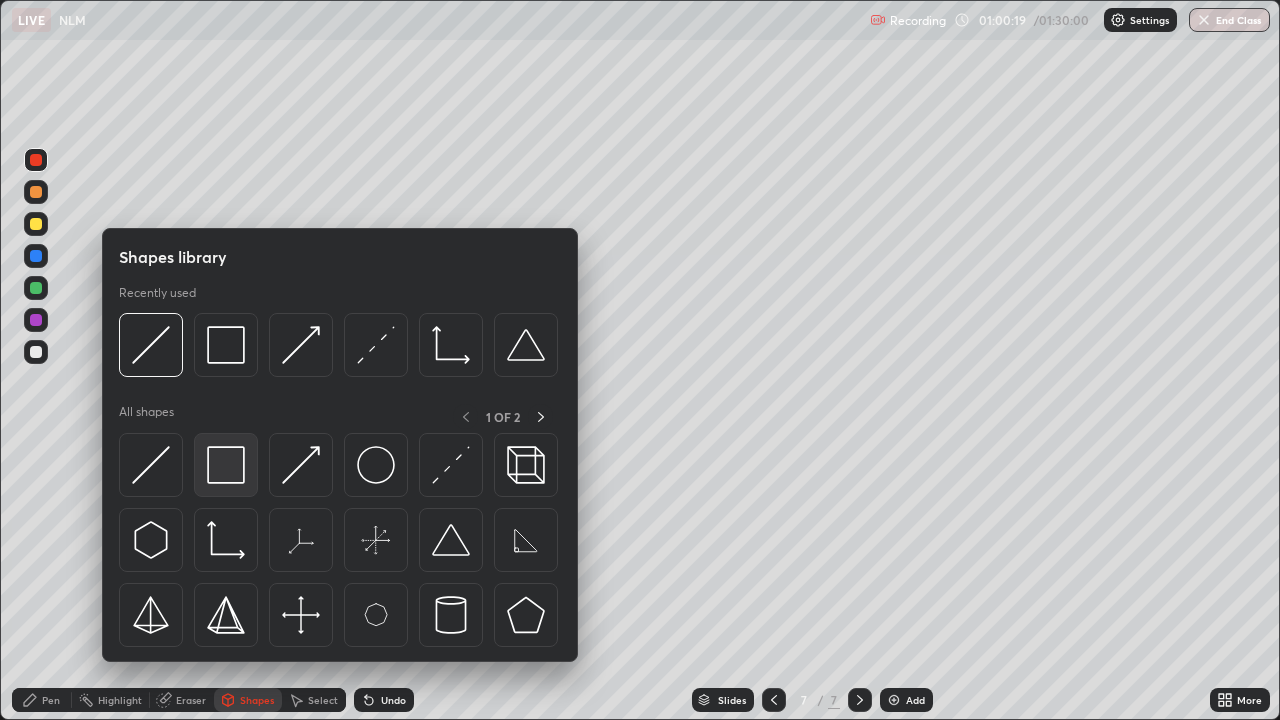 click at bounding box center (226, 465) 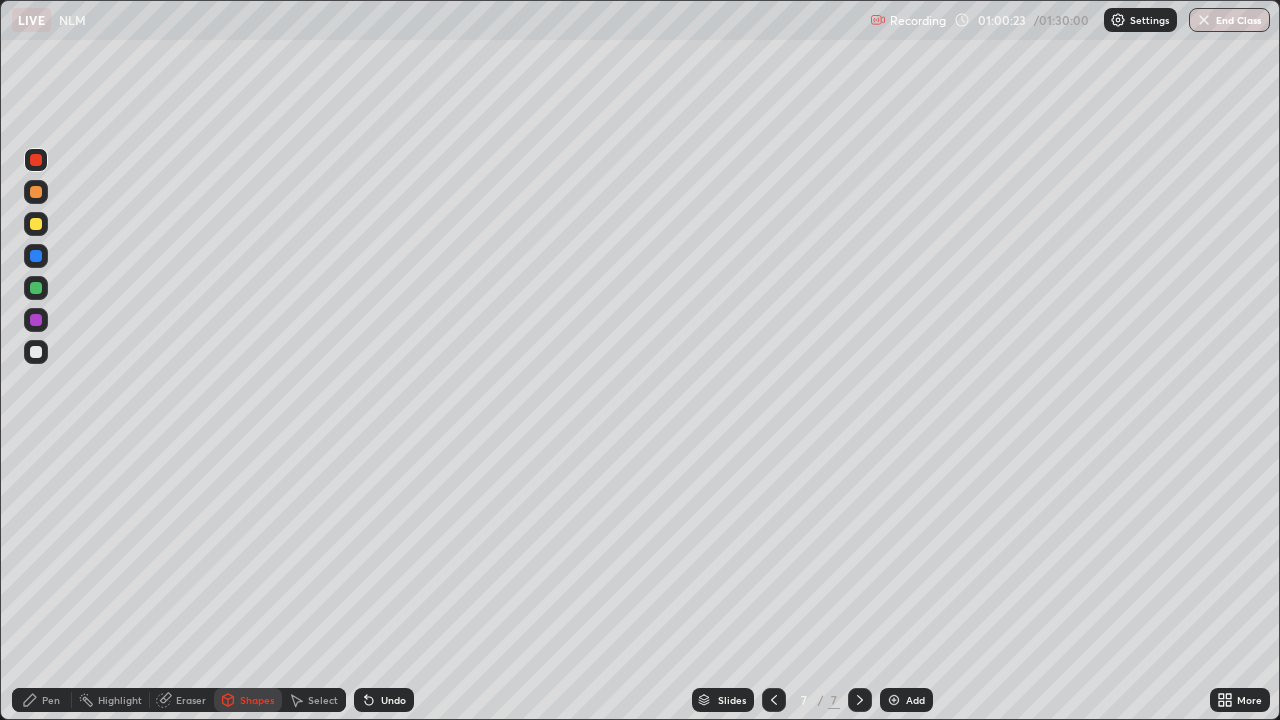 click on "Pen" at bounding box center [42, 700] 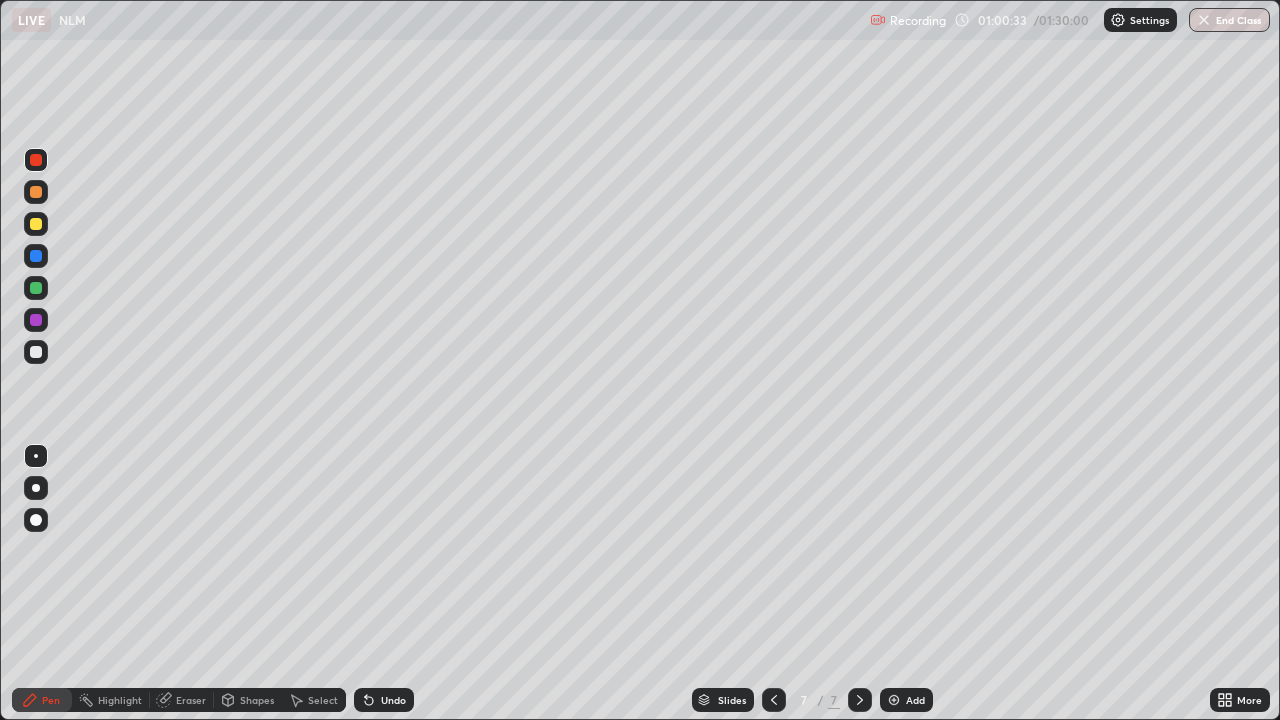 click on "Select" at bounding box center (314, 700) 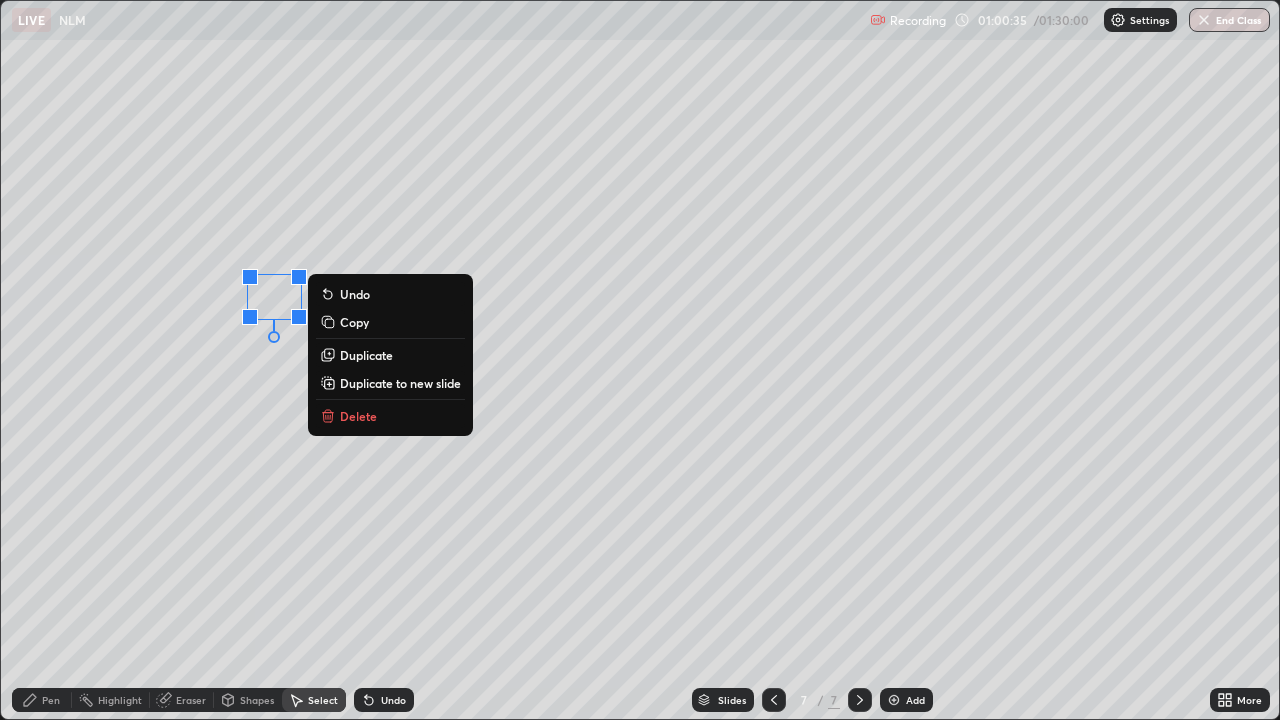 click on "Duplicate" at bounding box center [366, 355] 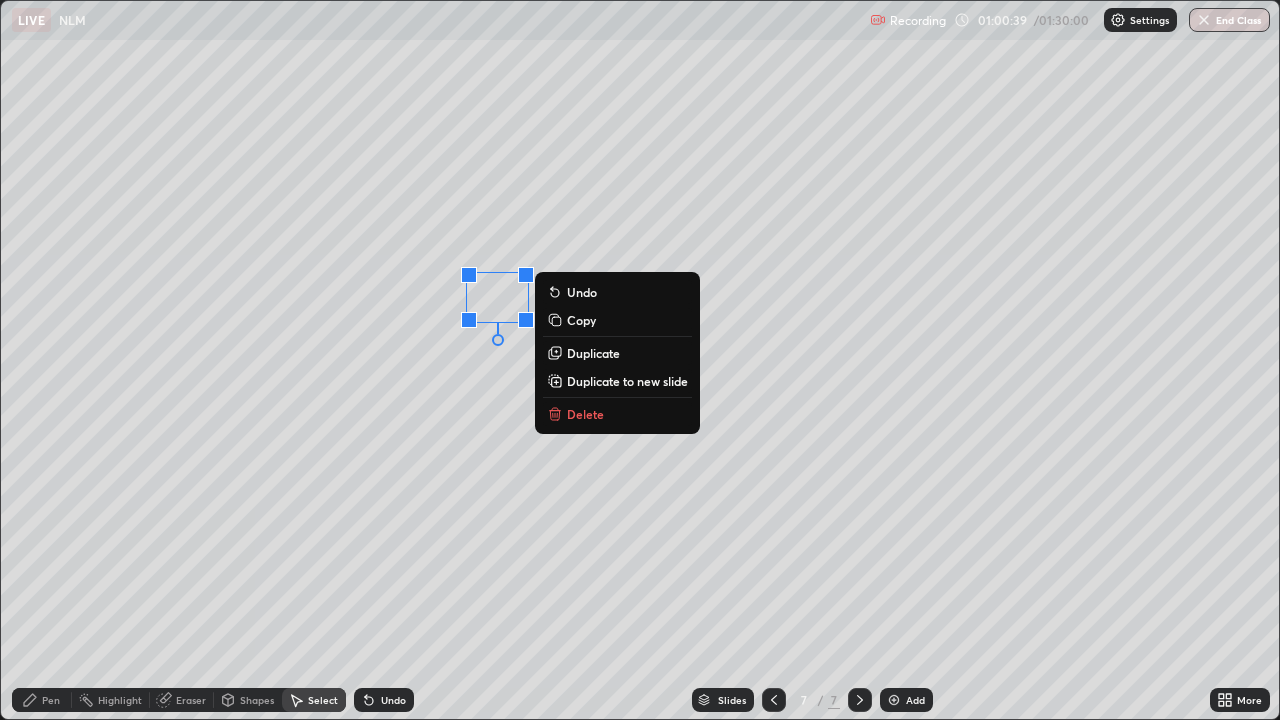 click on "Duplicate" at bounding box center [593, 353] 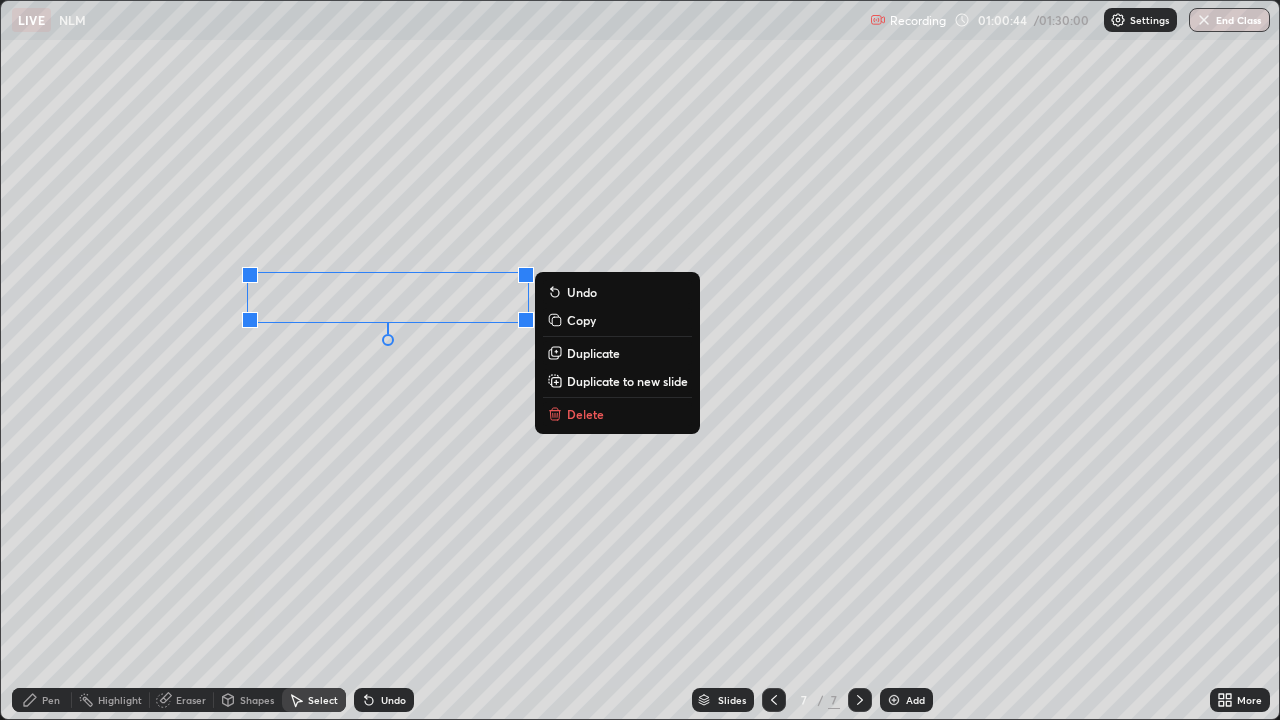 click on "Duplicate" at bounding box center (593, 353) 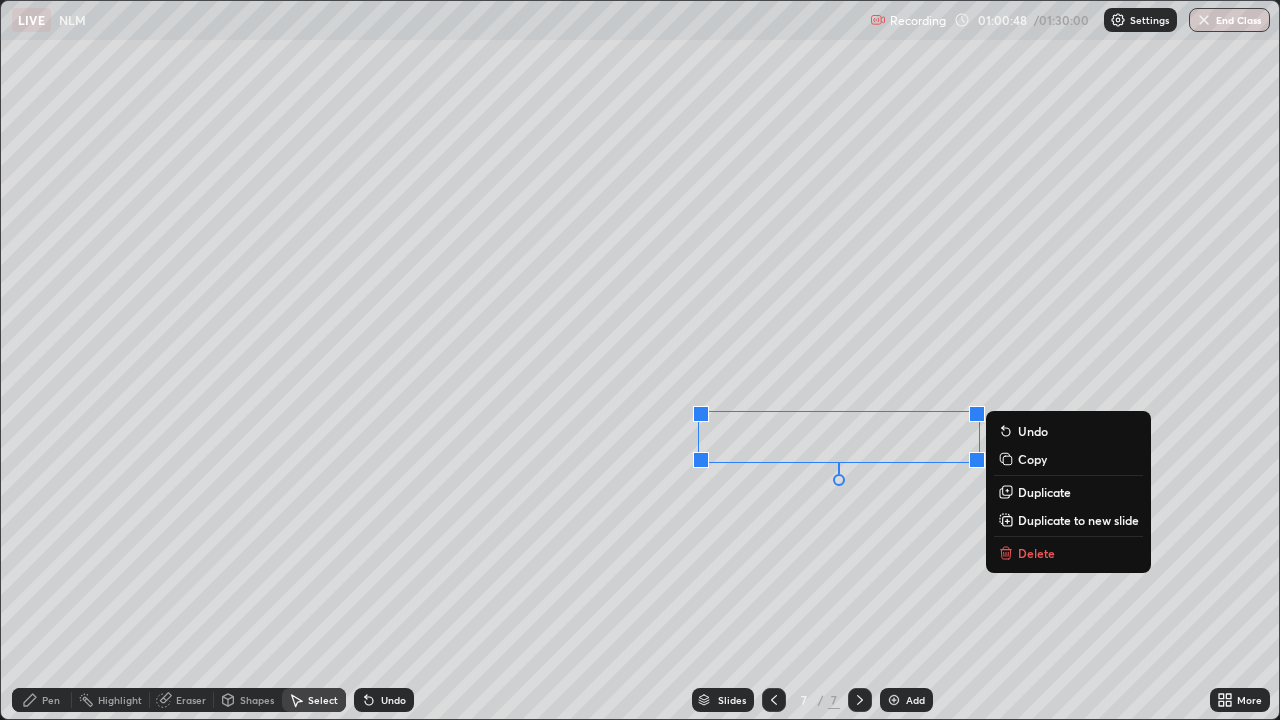 click on "Shapes" at bounding box center (257, 700) 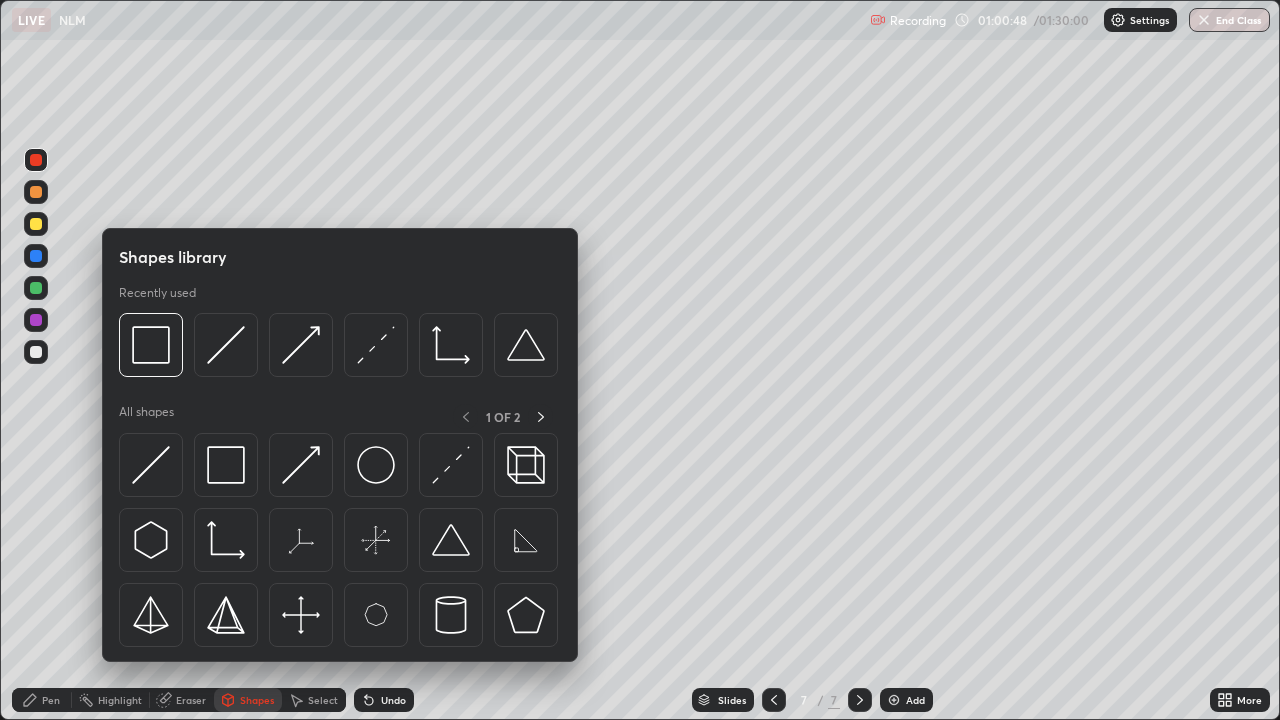 click on "Eraser" at bounding box center [191, 700] 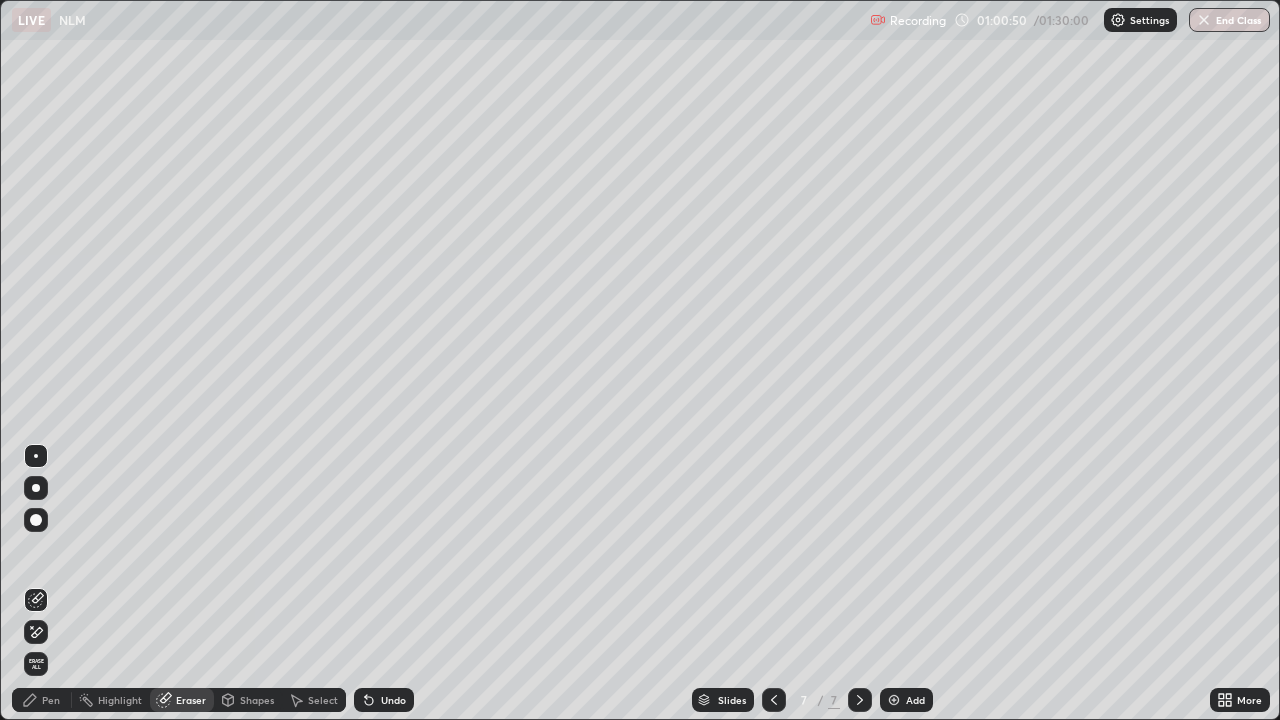 click on "Select" at bounding box center (323, 700) 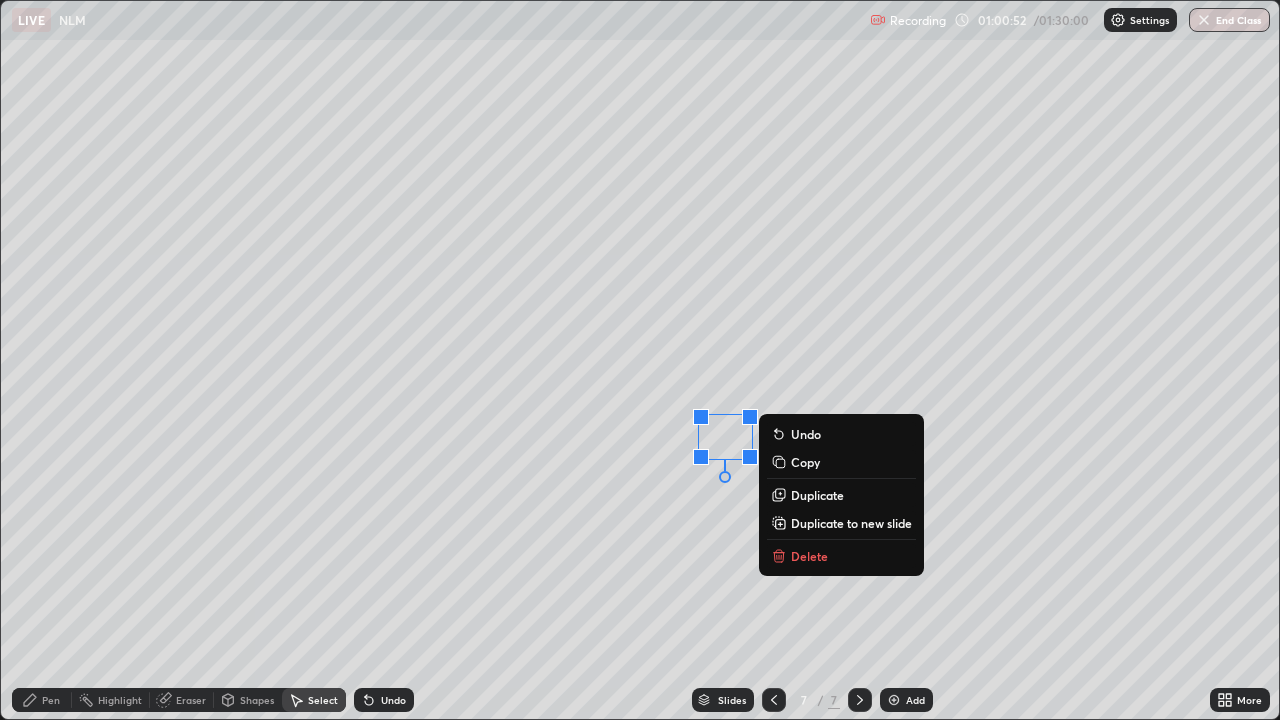 click on "Delete" at bounding box center (809, 556) 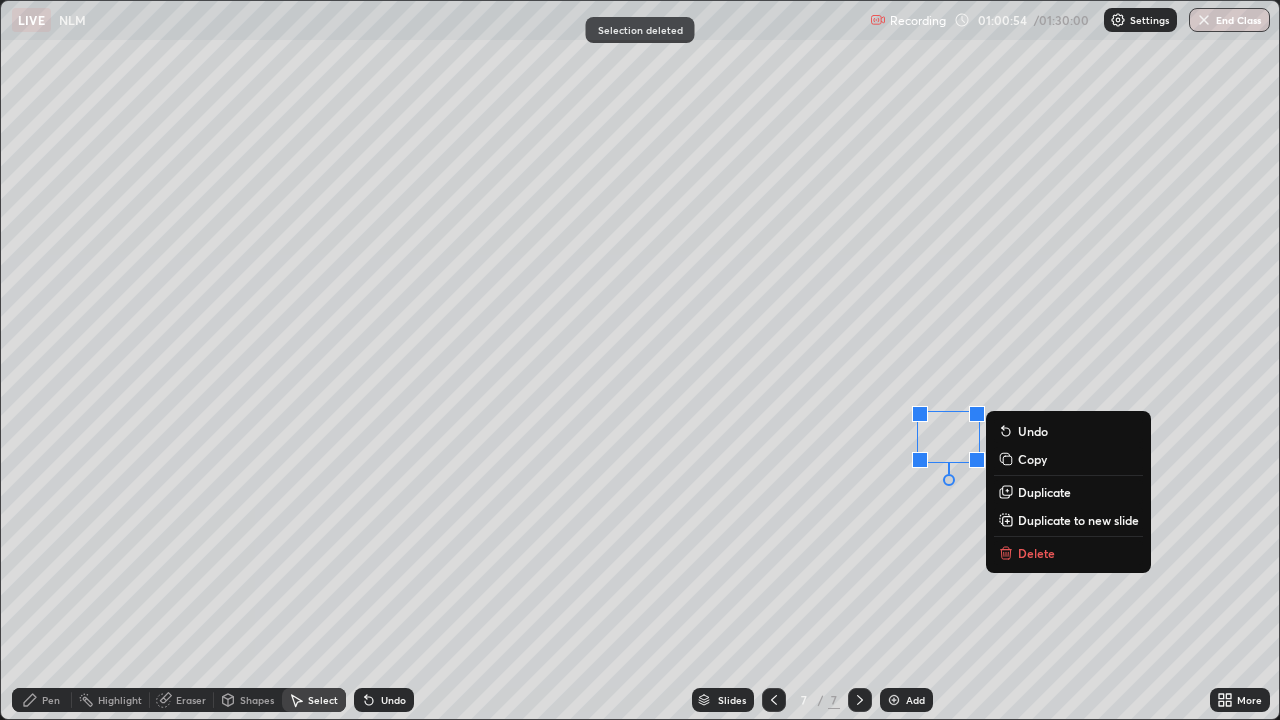 click on "Delete" at bounding box center (1036, 553) 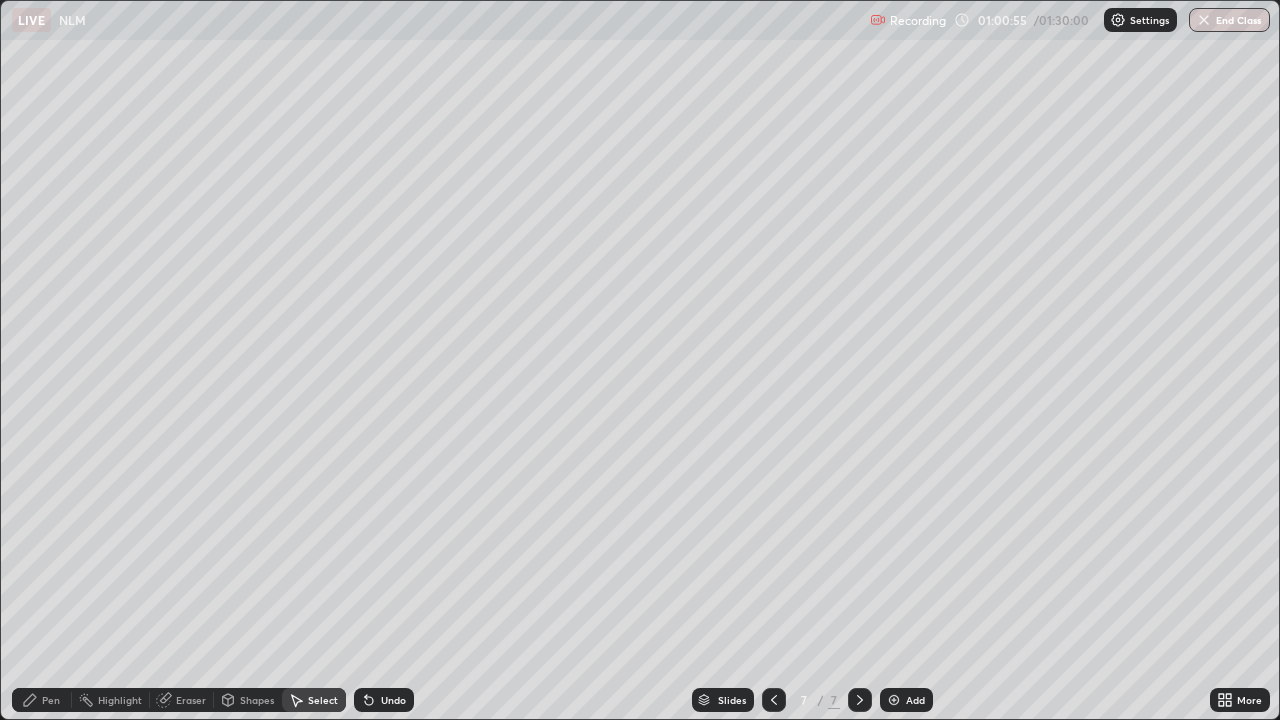 click on "Pen" at bounding box center (51, 700) 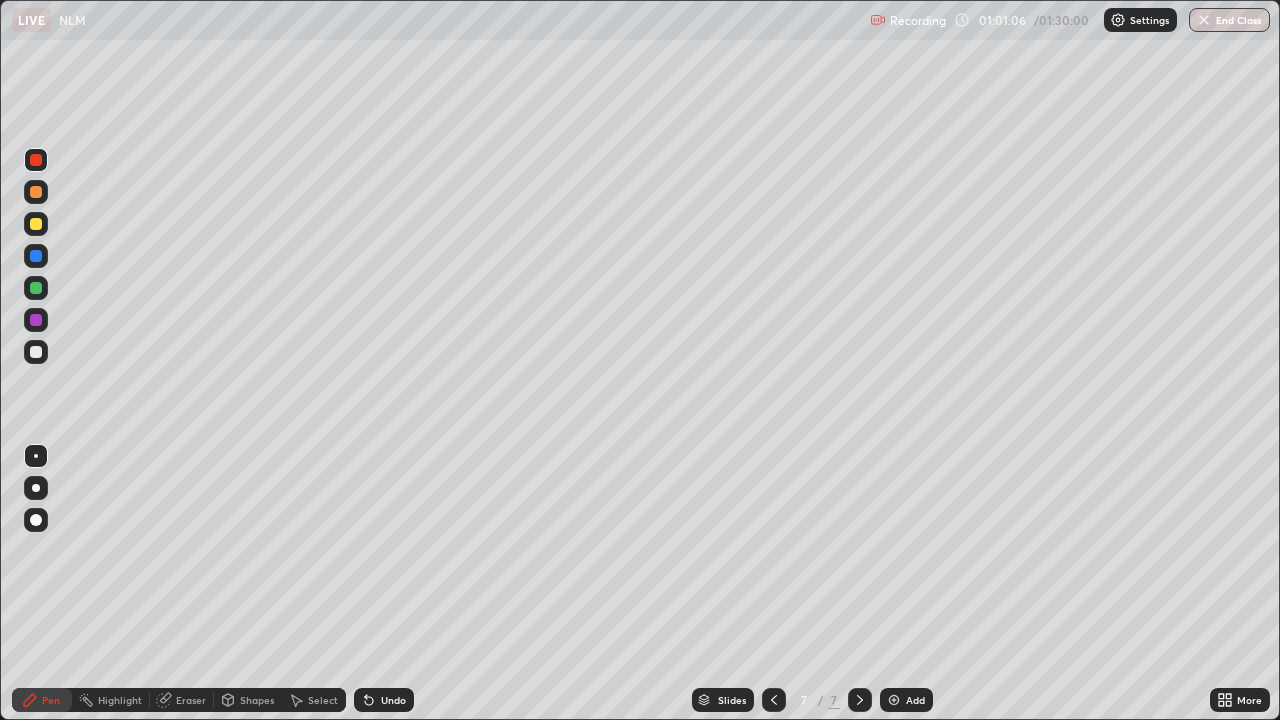 click at bounding box center (36, 352) 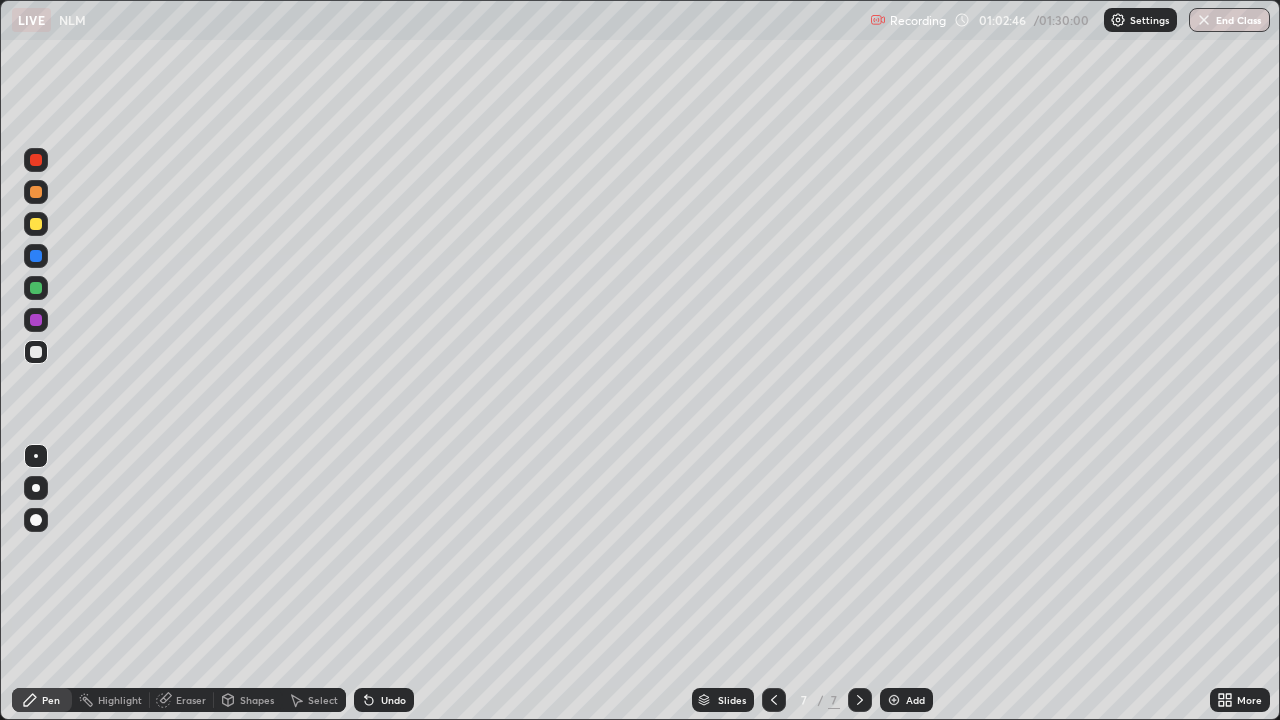 click on "Undo" at bounding box center [384, 700] 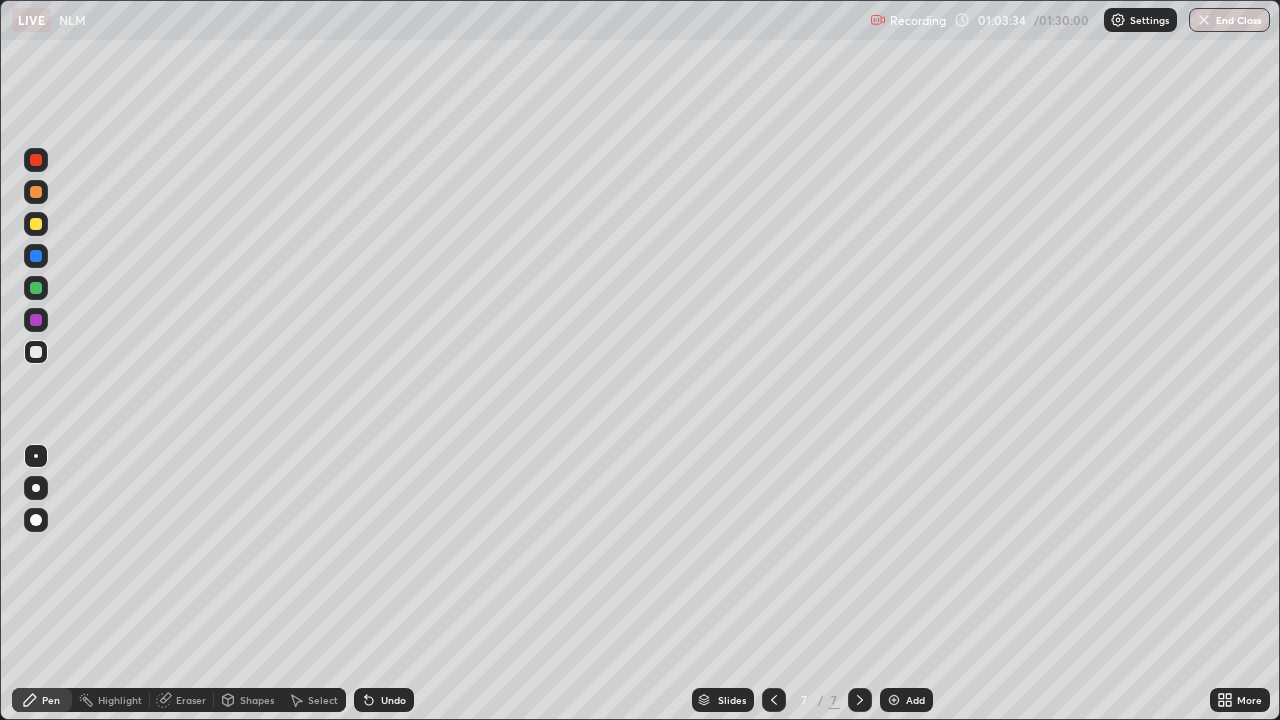 click on "Undo" at bounding box center (393, 700) 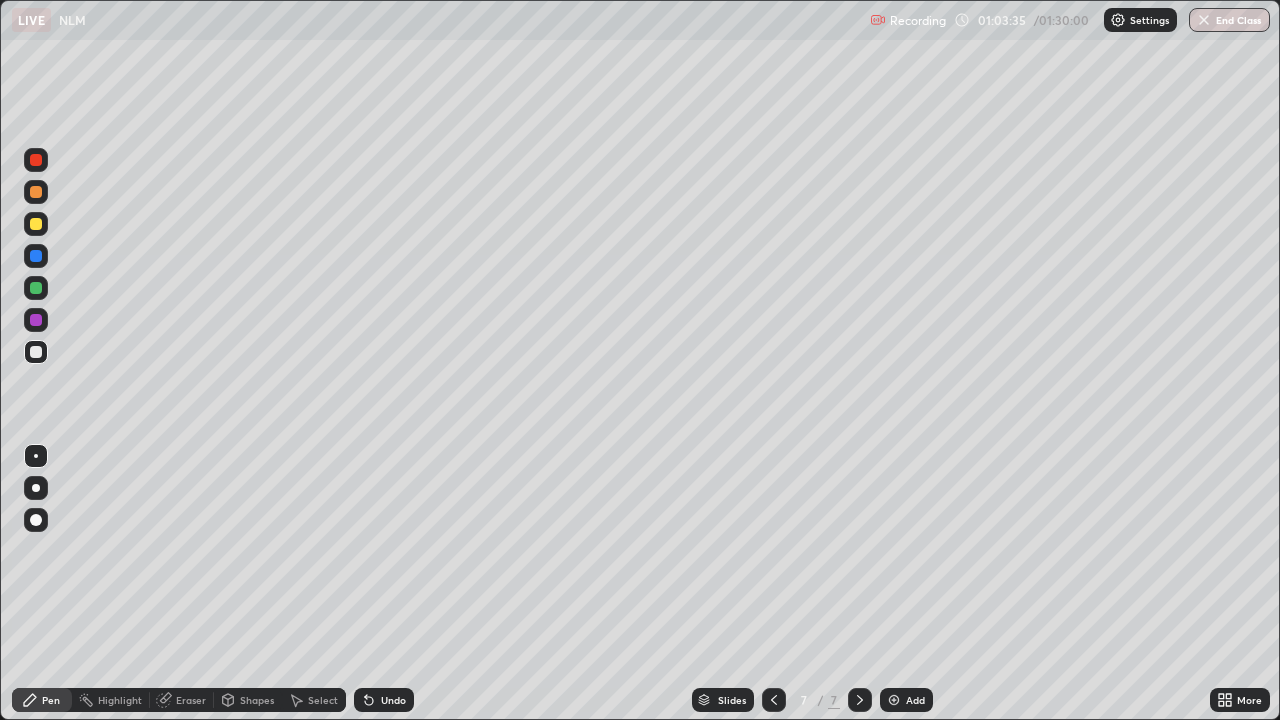 click on "Undo" at bounding box center (393, 700) 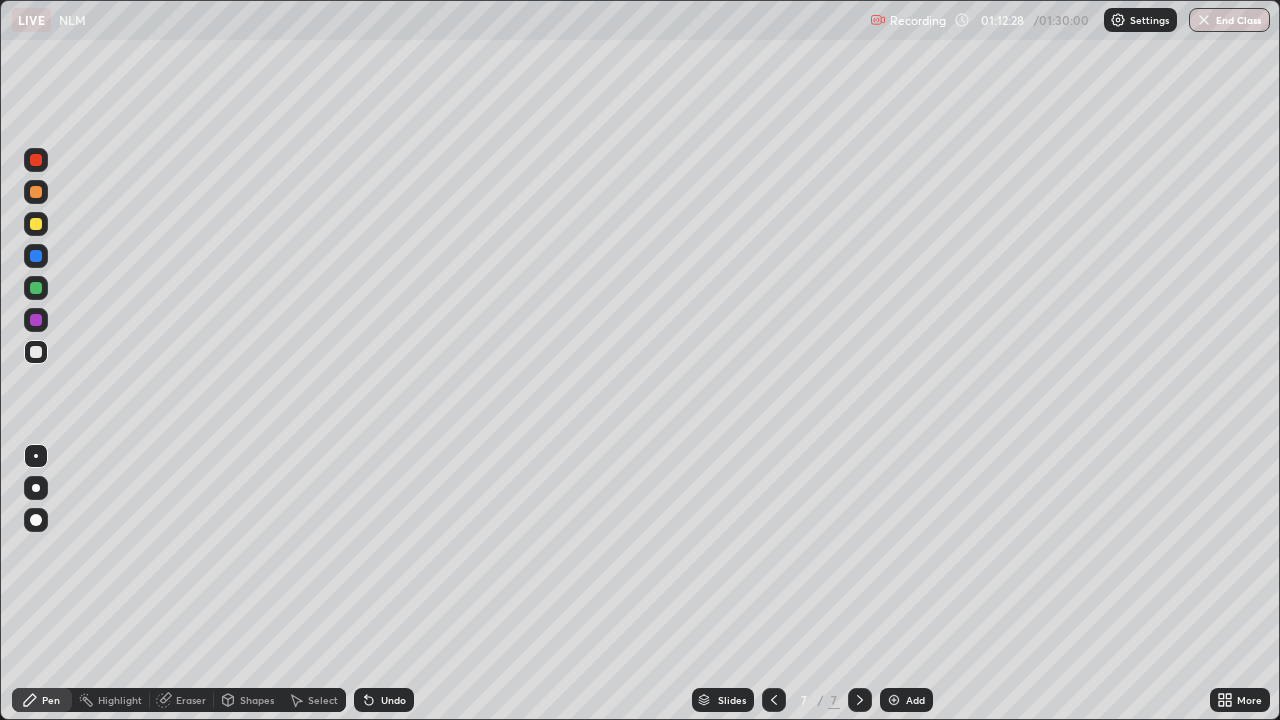 click on "Add" at bounding box center (915, 700) 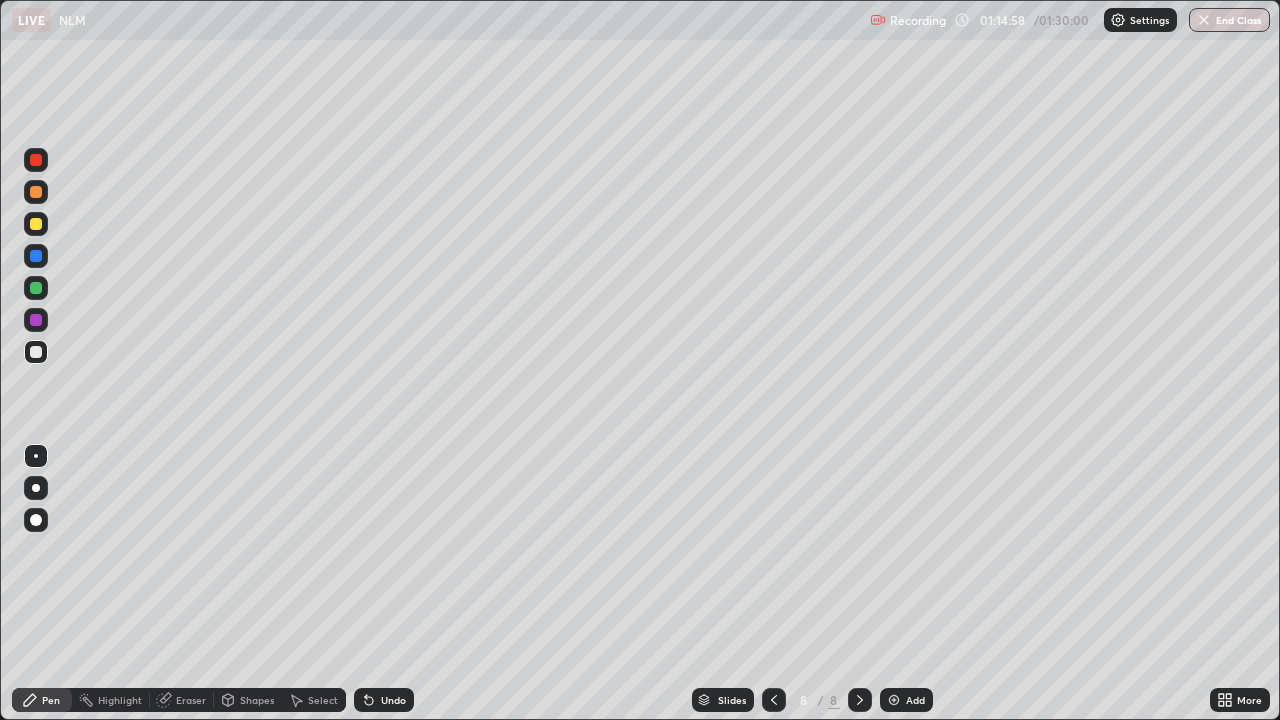 click on "Undo" at bounding box center [393, 700] 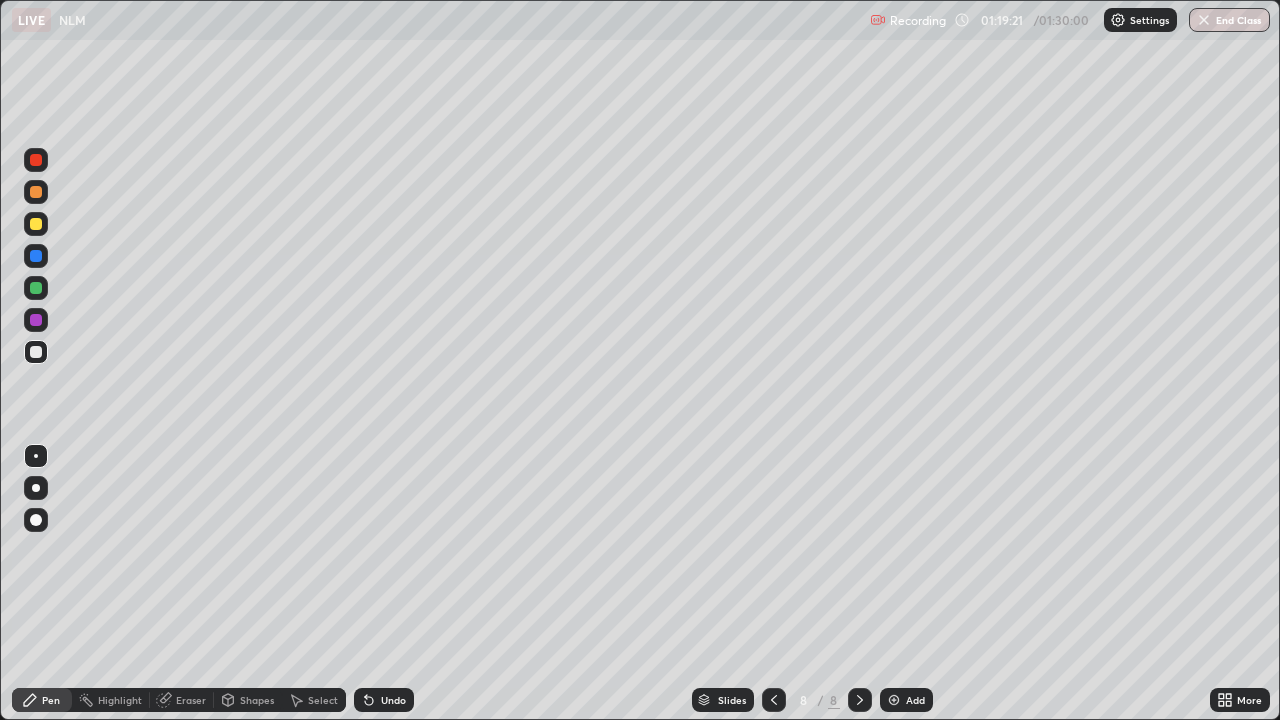 click on "Add" at bounding box center [915, 700] 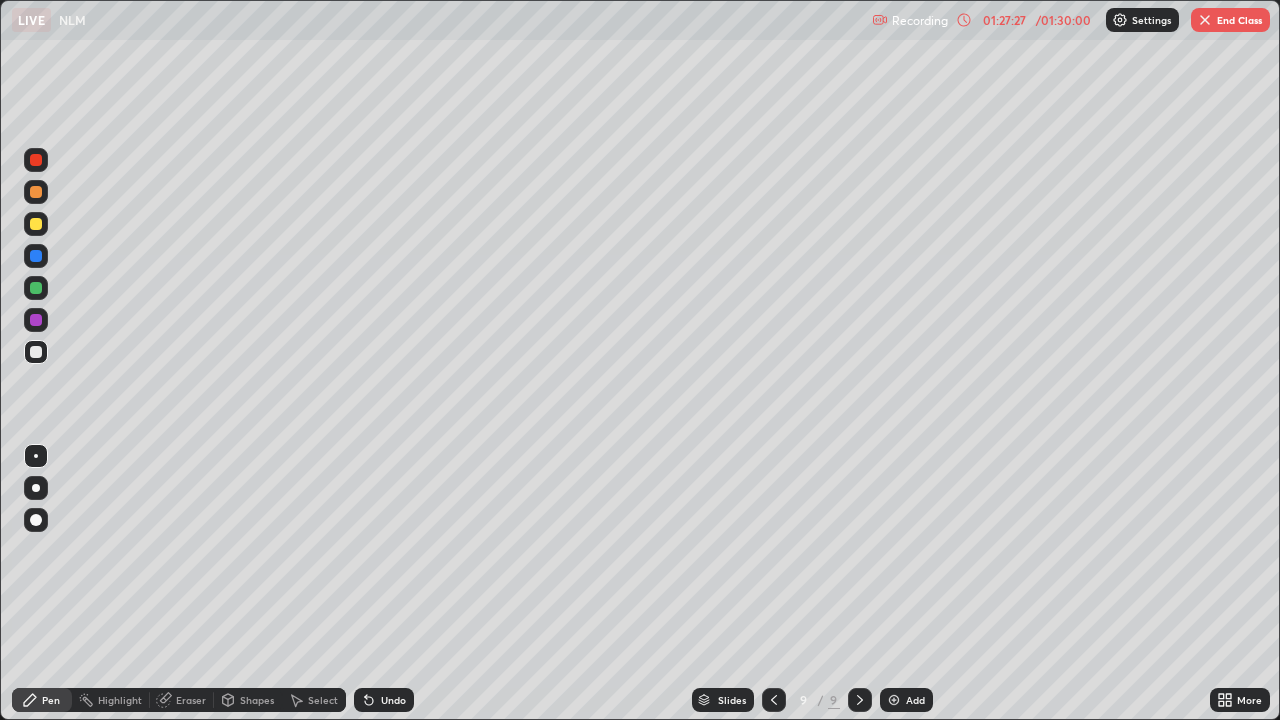 click on "End Class" at bounding box center [1230, 20] 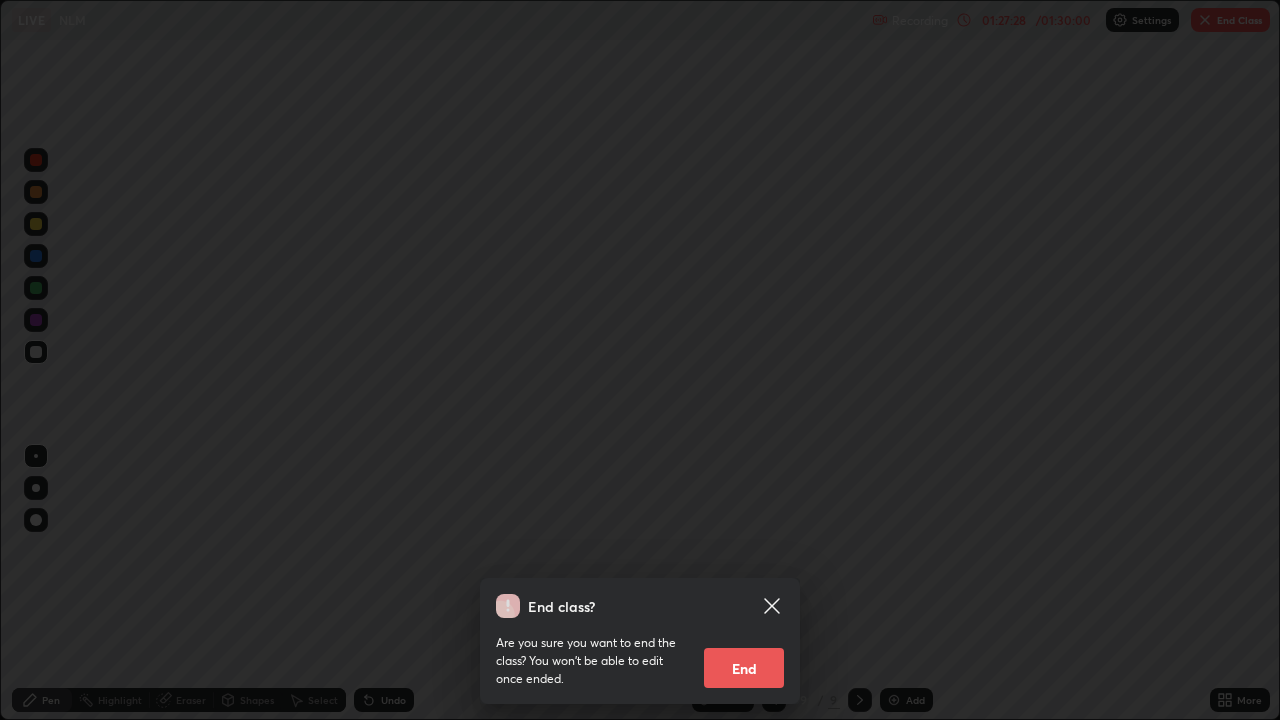 click on "End" at bounding box center (744, 668) 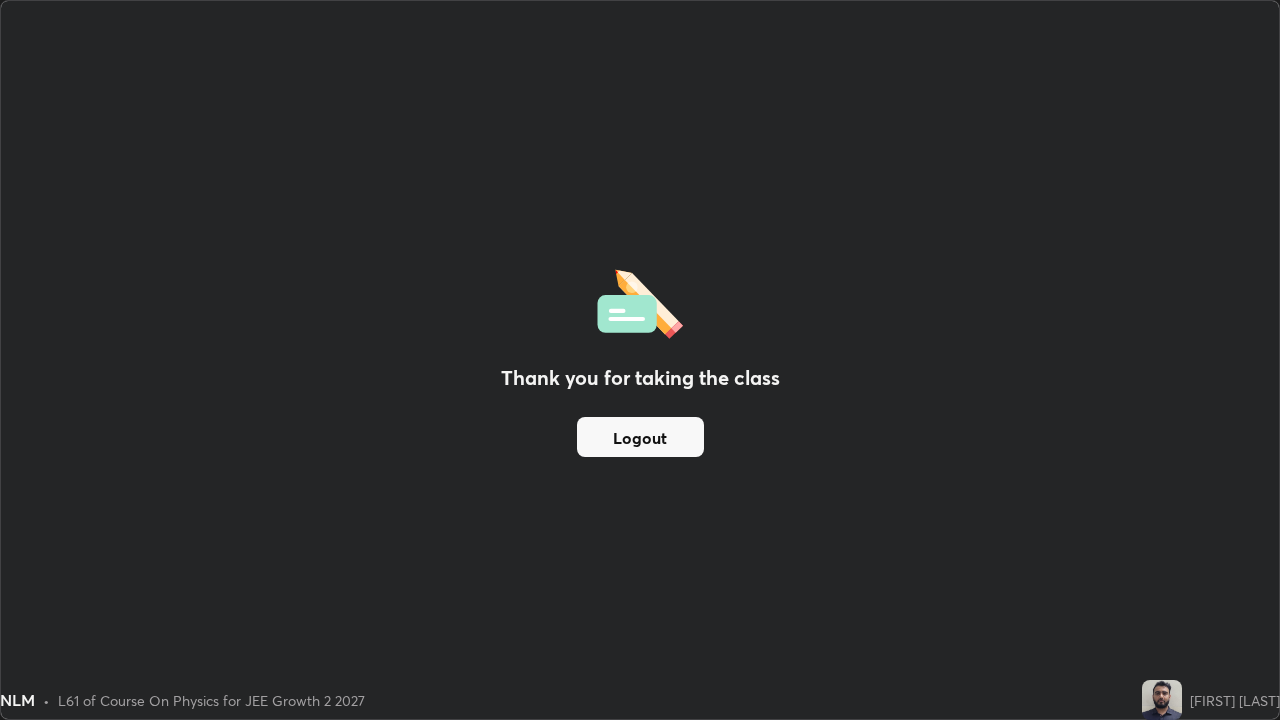 click on "Logout" at bounding box center [640, 437] 